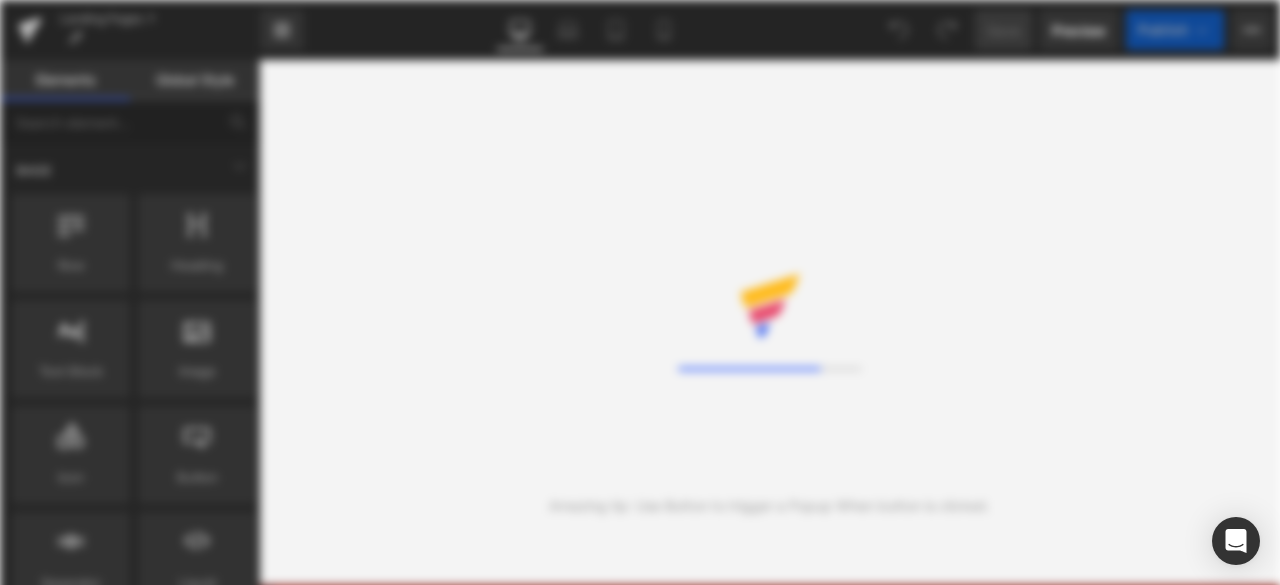 scroll, scrollTop: 0, scrollLeft: 0, axis: both 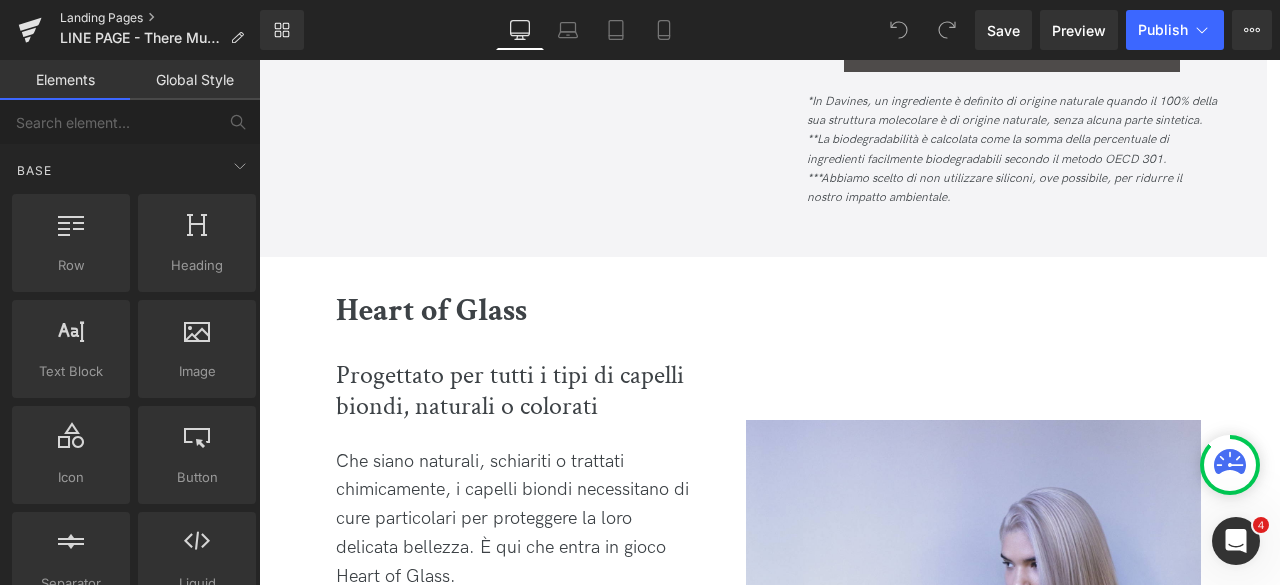 click on "Landing Pages" at bounding box center [160, 18] 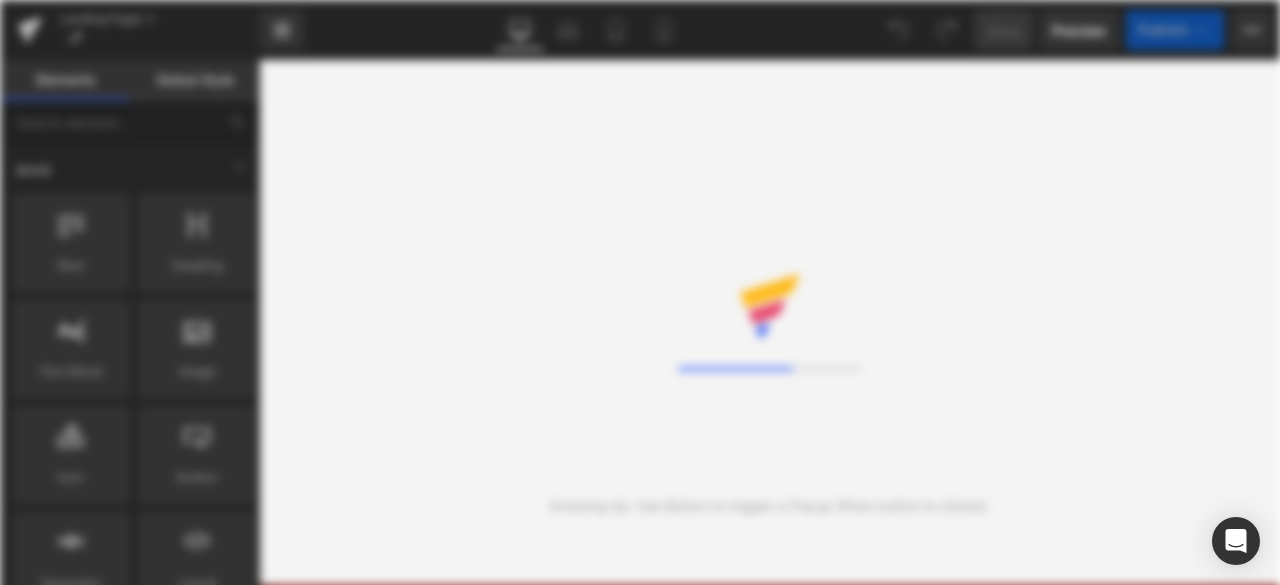 scroll, scrollTop: 0, scrollLeft: 0, axis: both 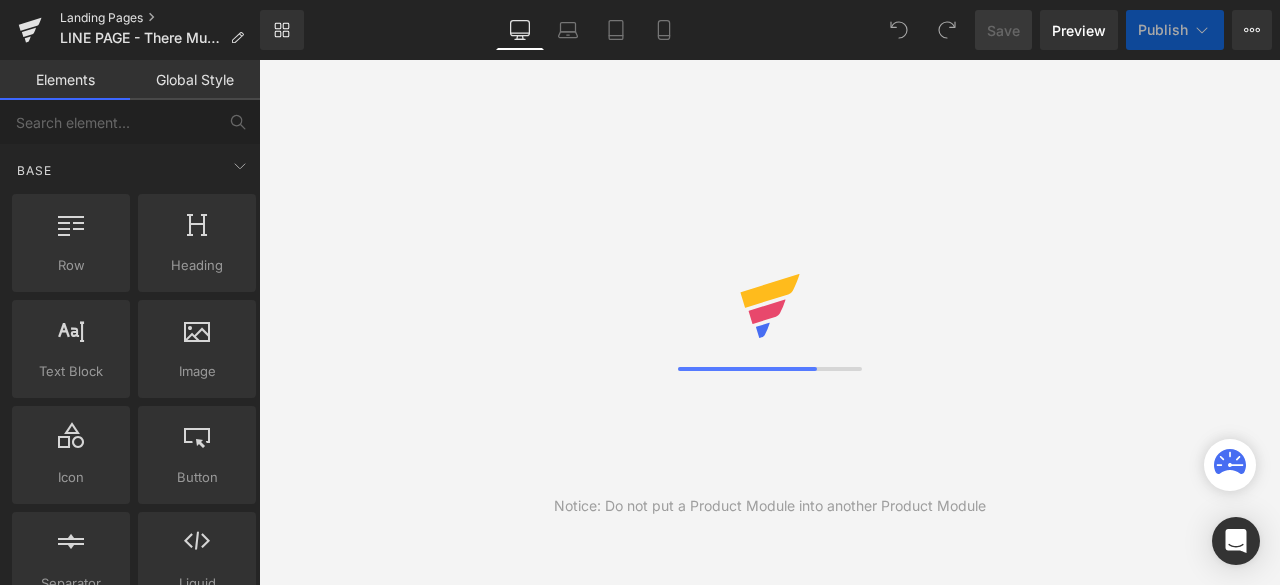 click on "Landing Pages" at bounding box center (160, 18) 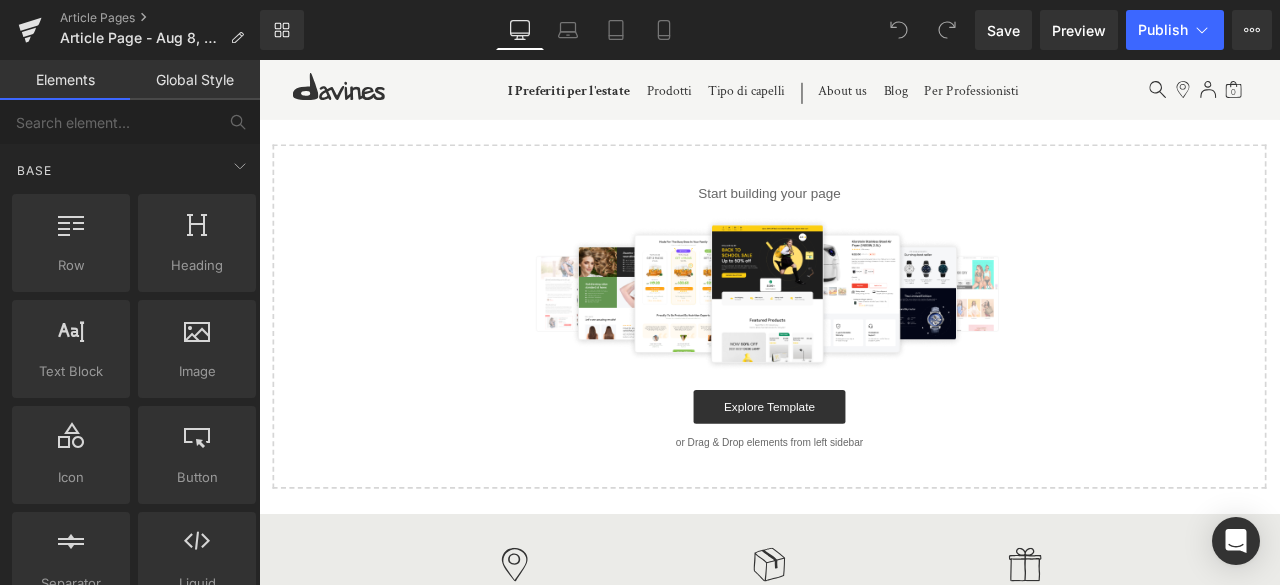 scroll, scrollTop: 0, scrollLeft: 0, axis: both 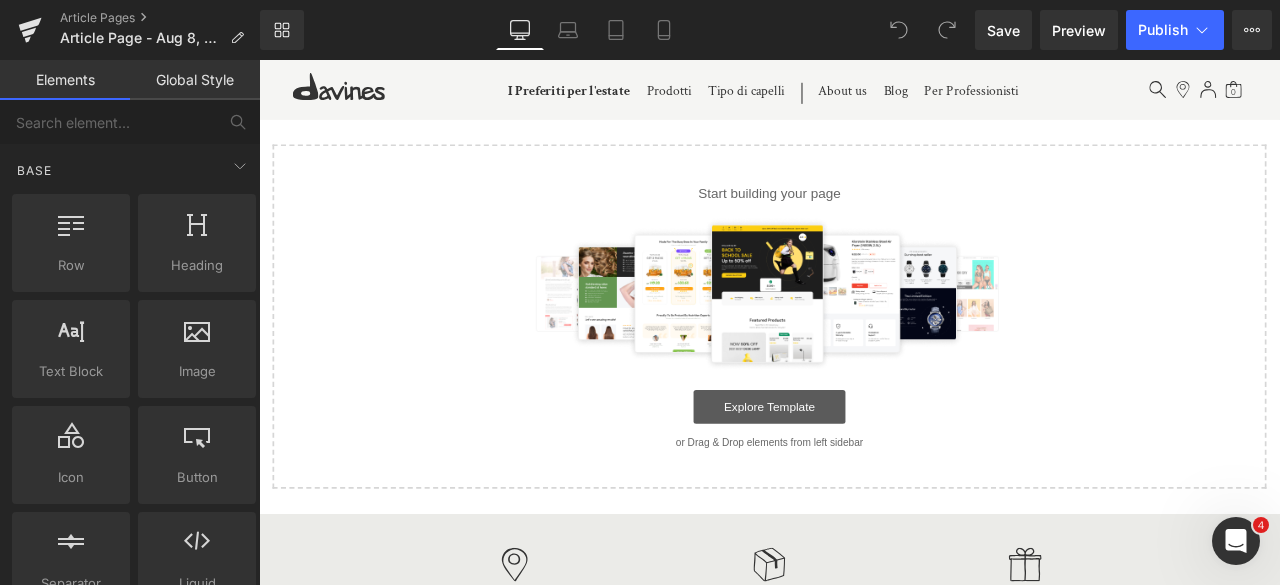 click on "Explore Template" at bounding box center [864, 471] 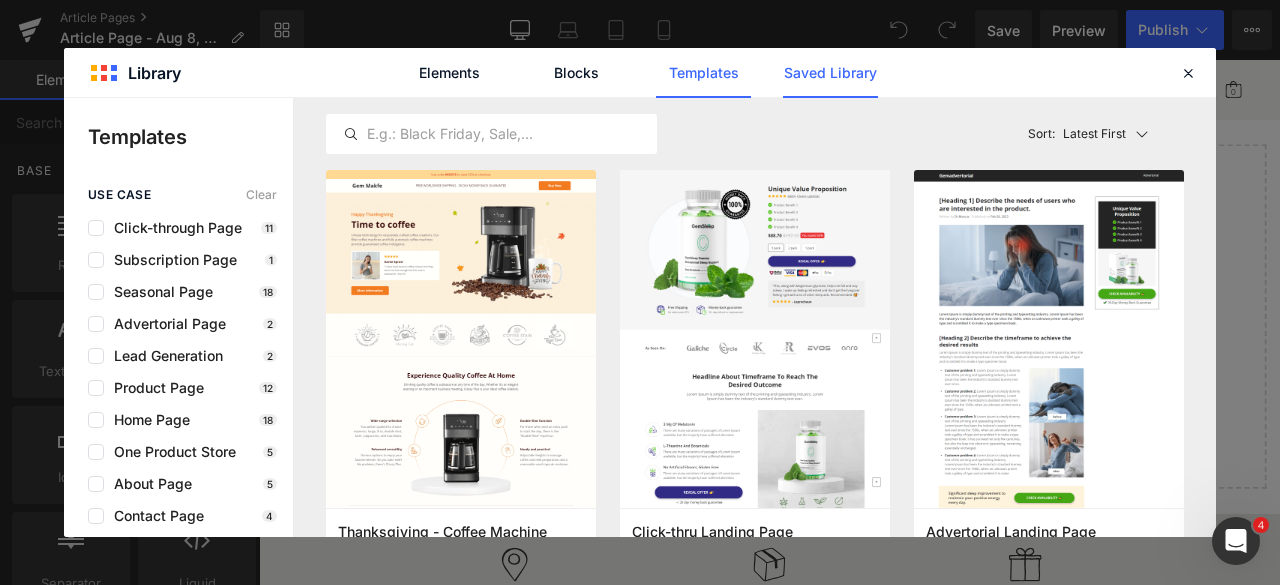 click on "Saved Library" 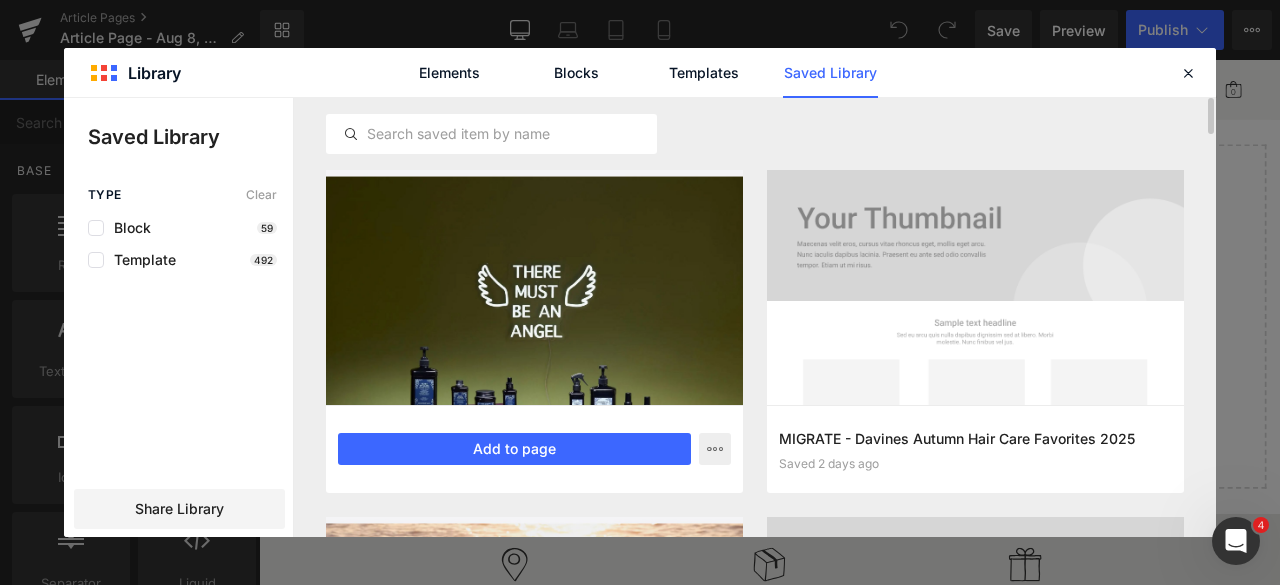 click at bounding box center (534, 287) 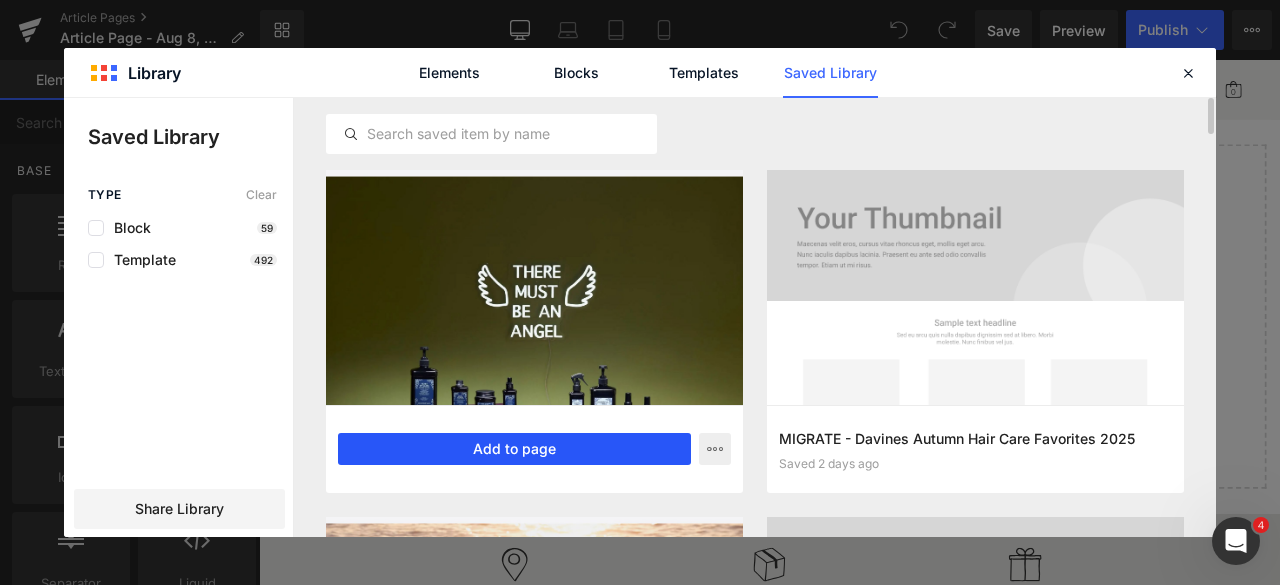 click on "Add to page" at bounding box center (514, 449) 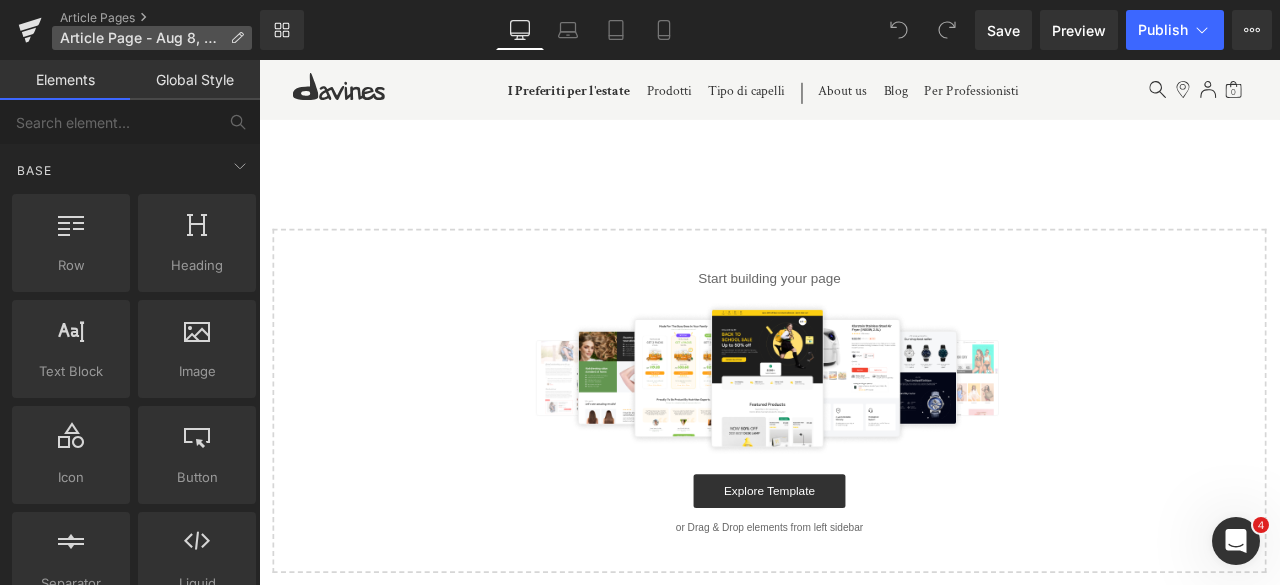 click on "Article Page - Aug 8, 13:30:01" at bounding box center [141, 38] 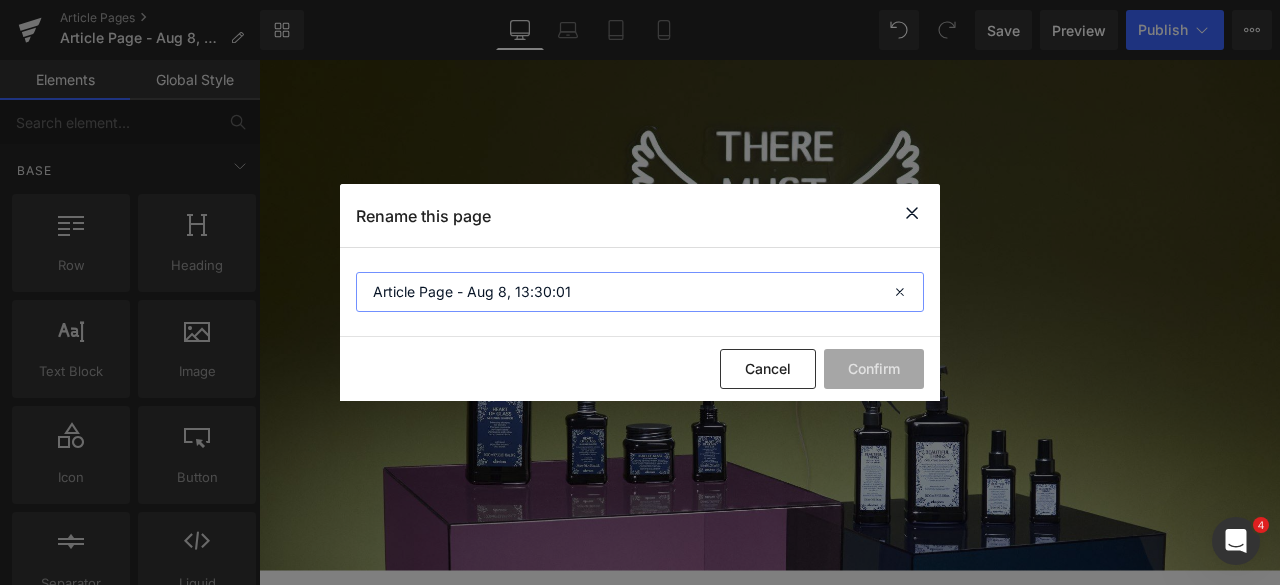 drag, startPoint x: 575, startPoint y: 300, endPoint x: 343, endPoint y: 269, distance: 234.06195 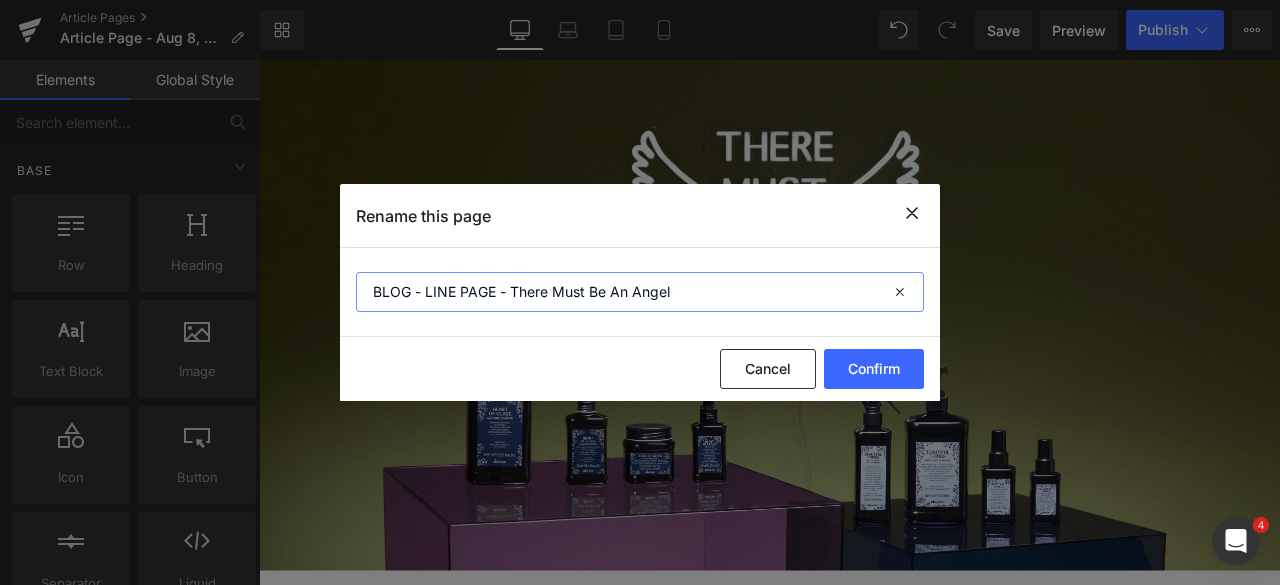 type on "BLOG - LINE PAGE - There Must Be An Angel" 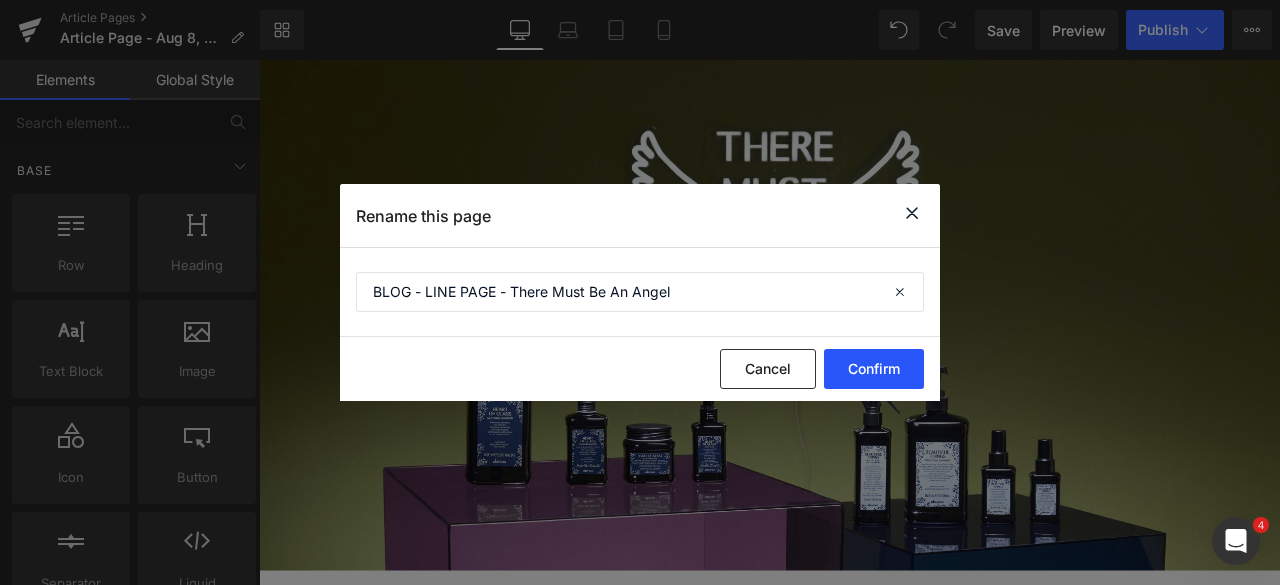 click on "Confirm" at bounding box center [874, 369] 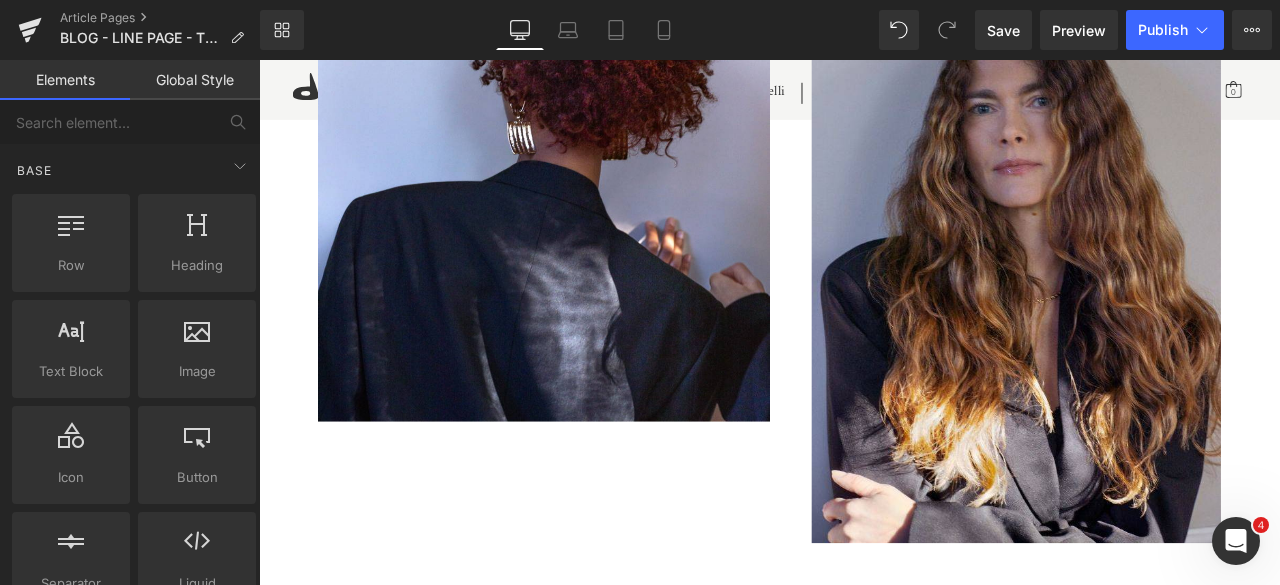 scroll, scrollTop: 6300, scrollLeft: 0, axis: vertical 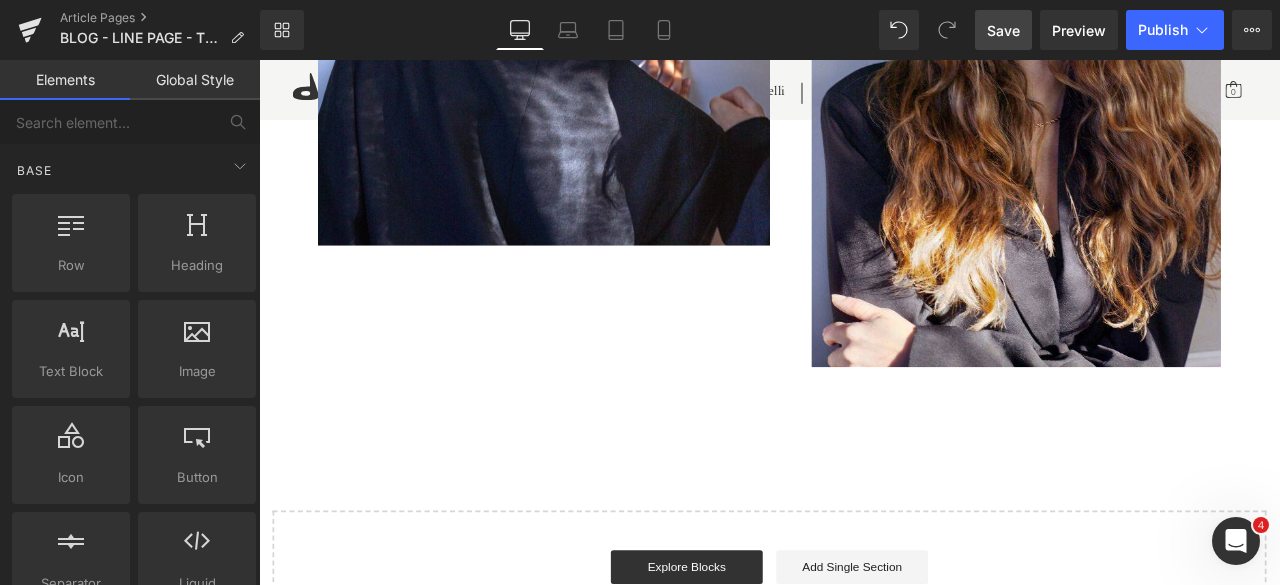 click on "Save" at bounding box center [1003, 30] 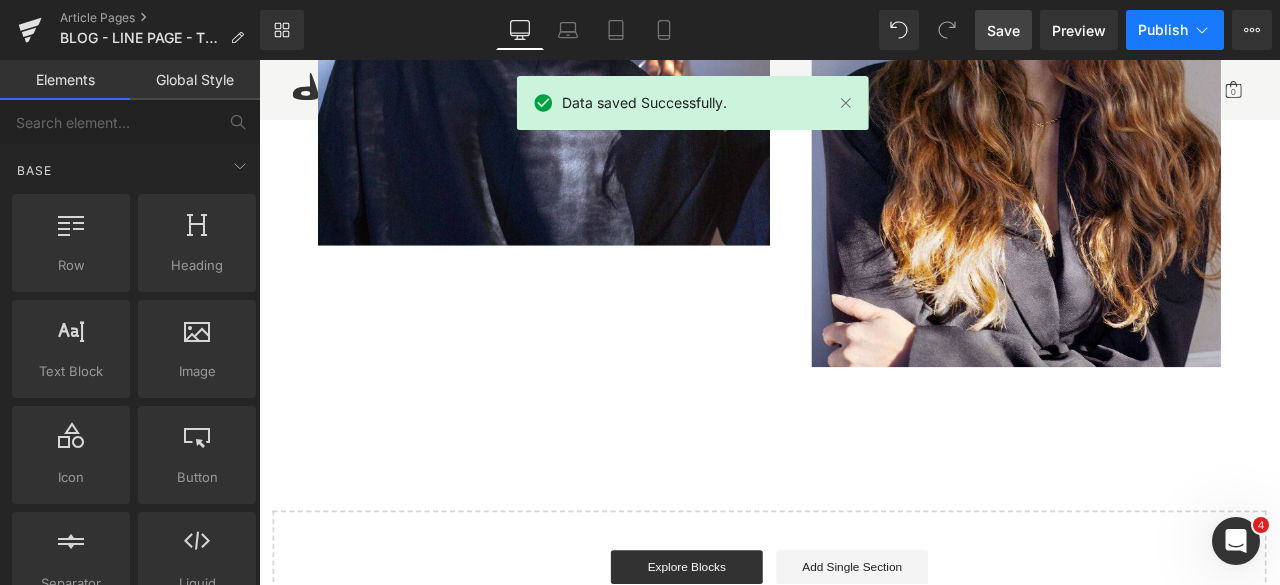click on "Publish" at bounding box center (1175, 30) 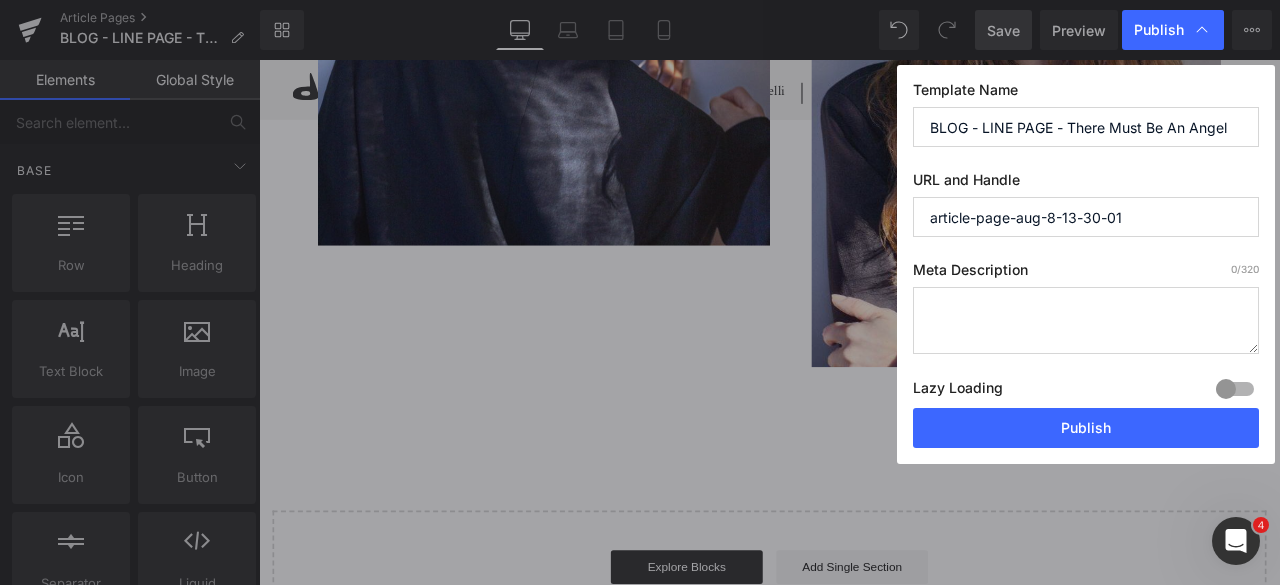 drag, startPoint x: 1068, startPoint y: 127, endPoint x: 856, endPoint y: 127, distance: 212 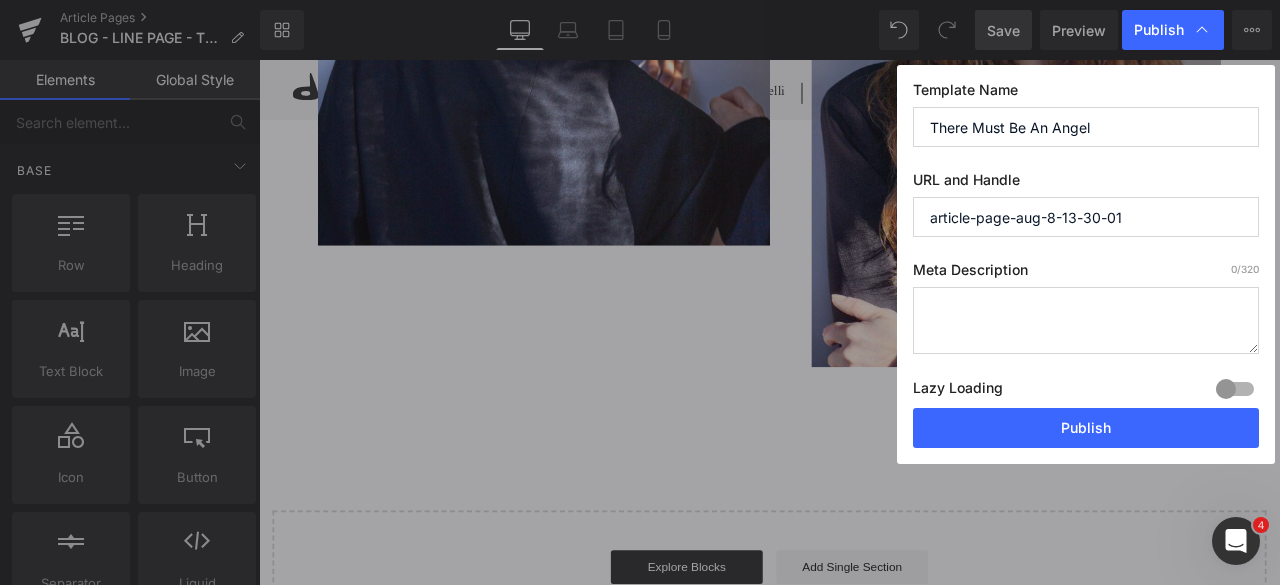 drag, startPoint x: 1101, startPoint y: 126, endPoint x: 690, endPoint y: 117, distance: 411.09854 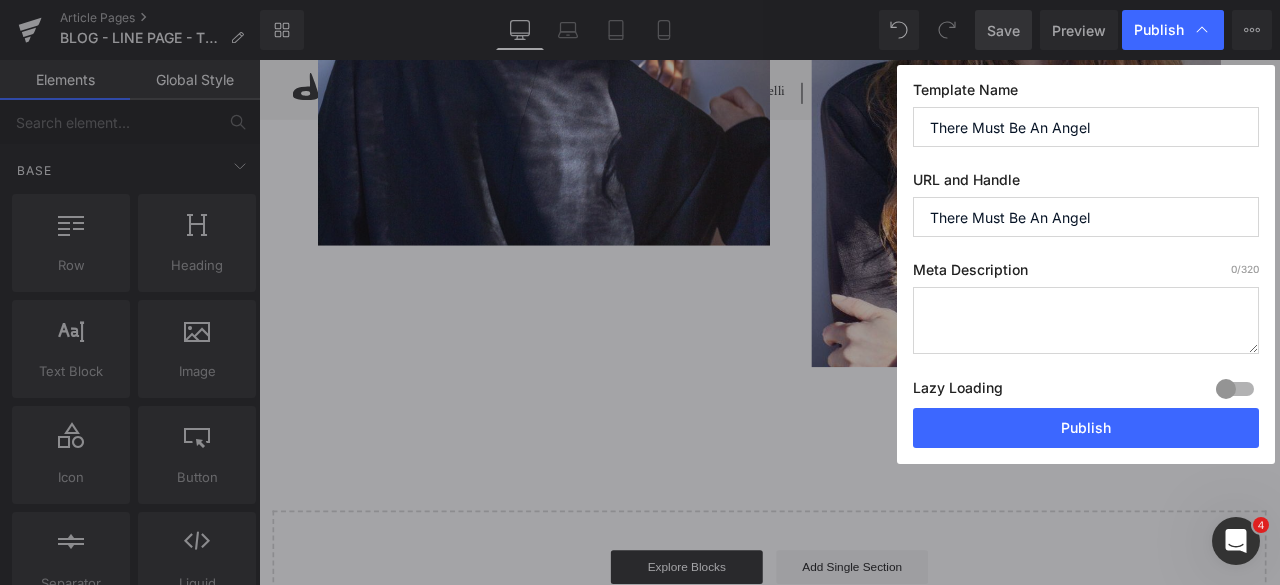 type on "there-must-be-an-angel" 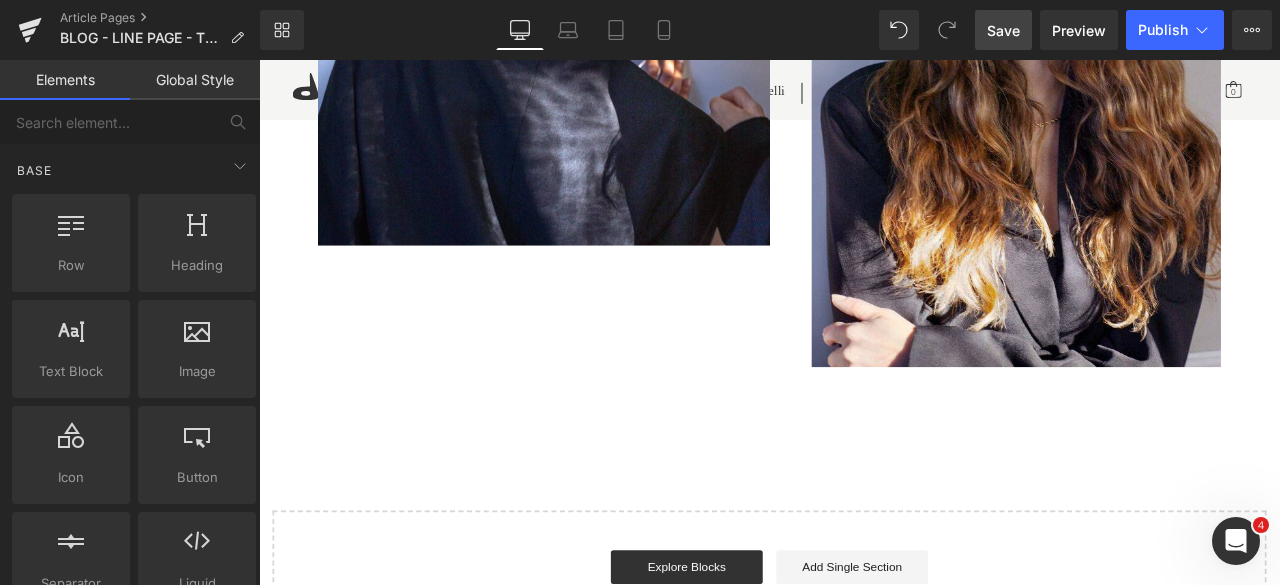 click on "Save" at bounding box center (1003, 30) 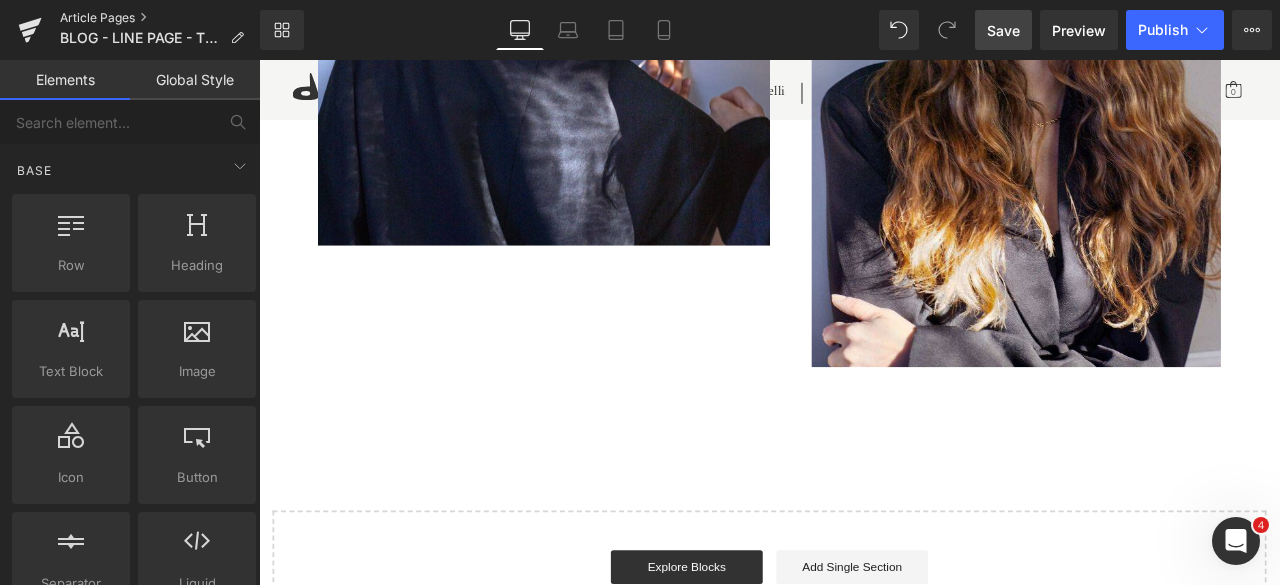 click on "Article Pages" at bounding box center [160, 18] 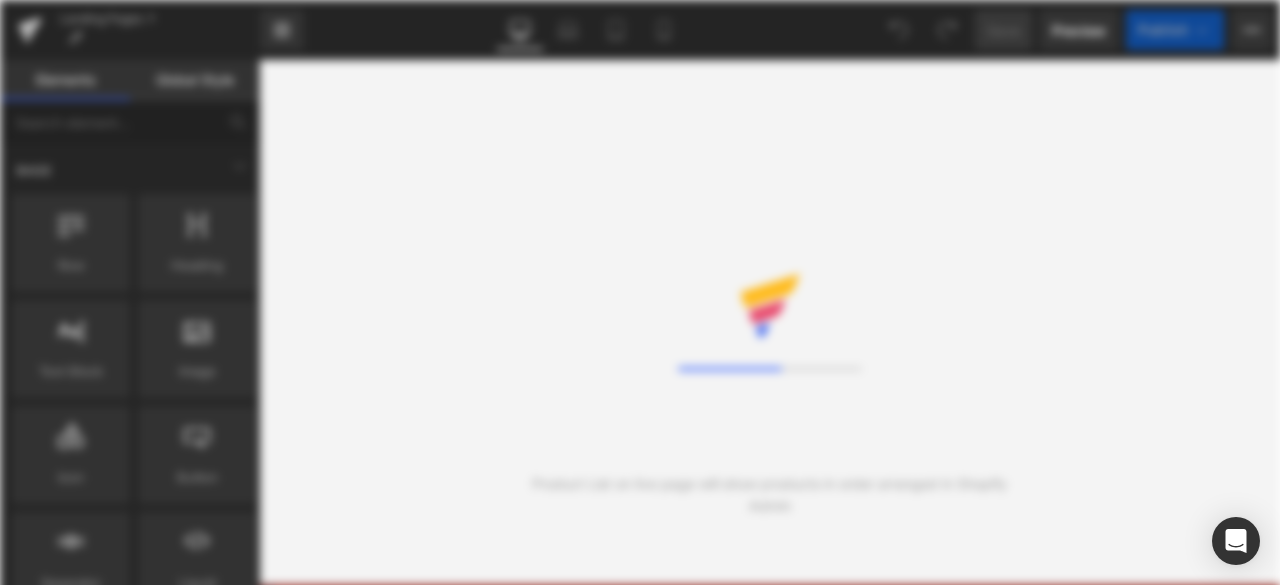 scroll, scrollTop: 0, scrollLeft: 0, axis: both 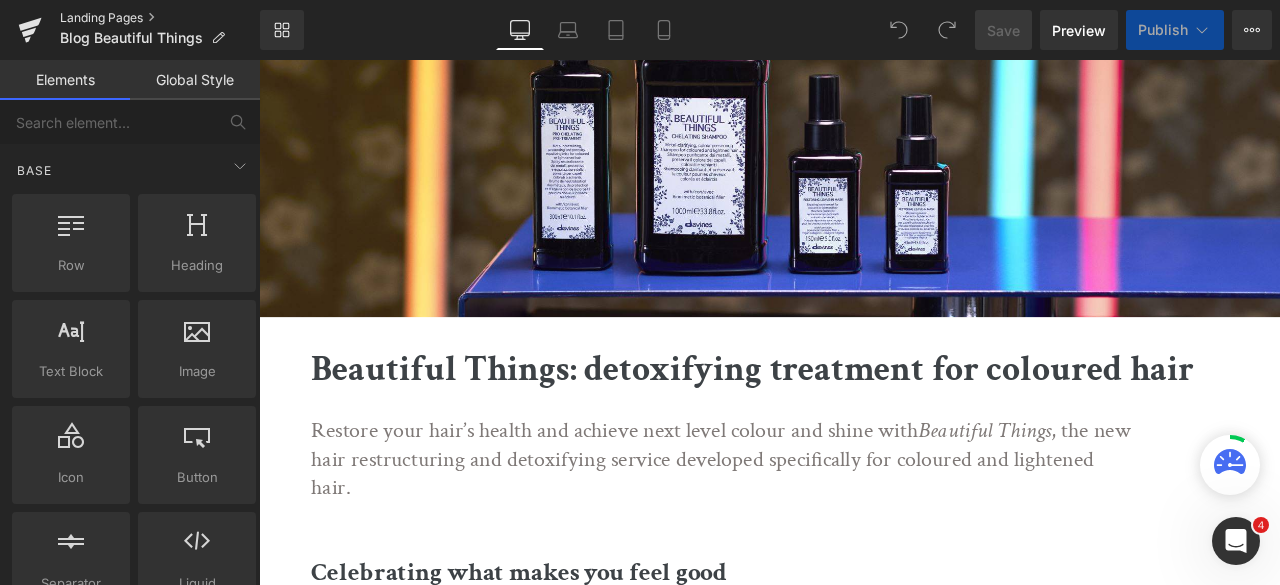 click on "Landing Pages" at bounding box center (160, 18) 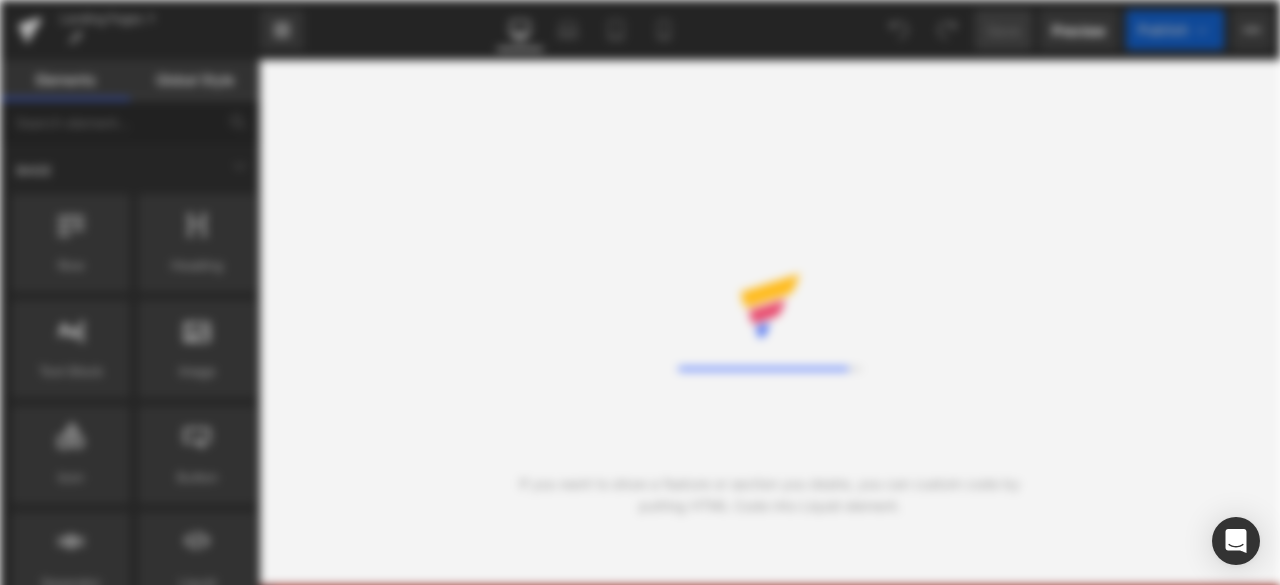 scroll, scrollTop: 0, scrollLeft: 0, axis: both 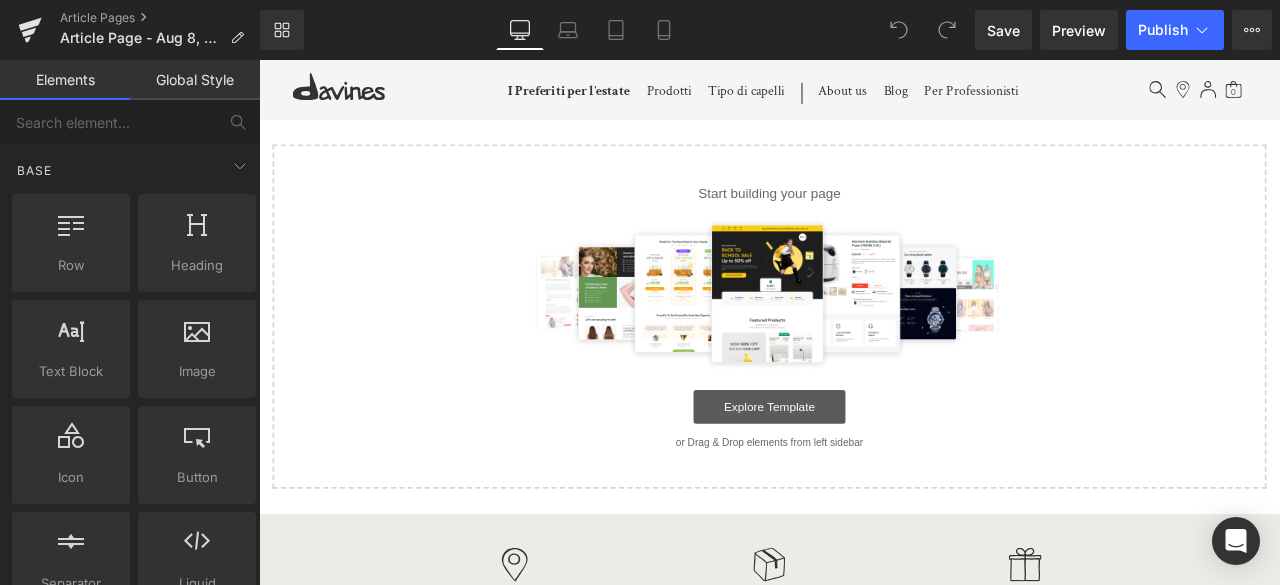 click on "Explore Template" at bounding box center (864, 471) 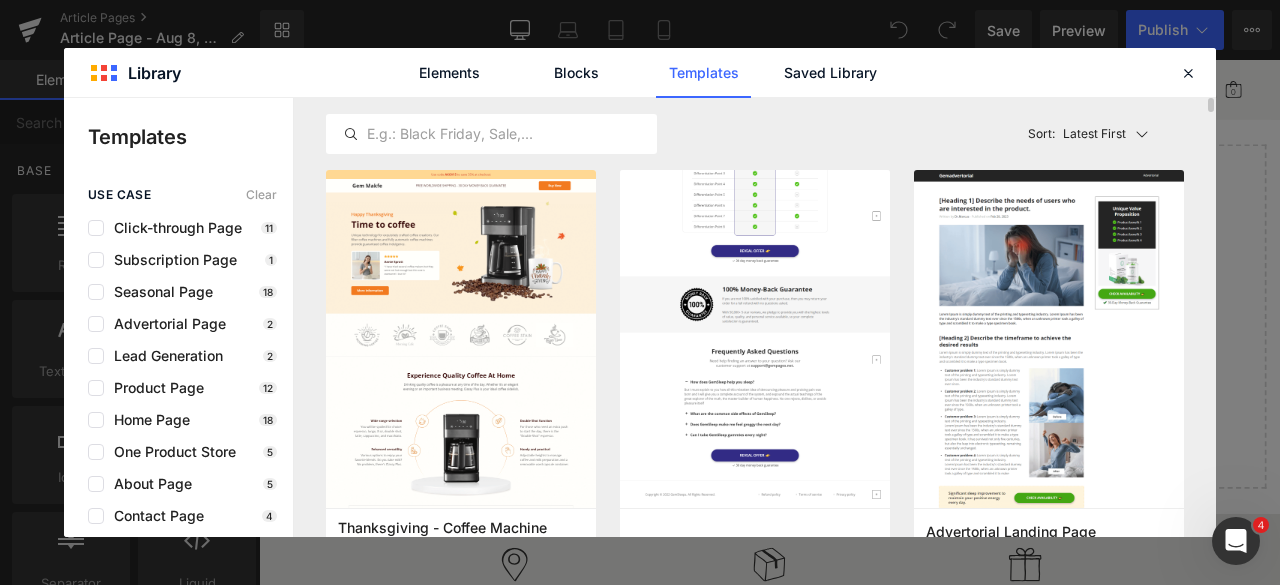 scroll, scrollTop: 0, scrollLeft: 0, axis: both 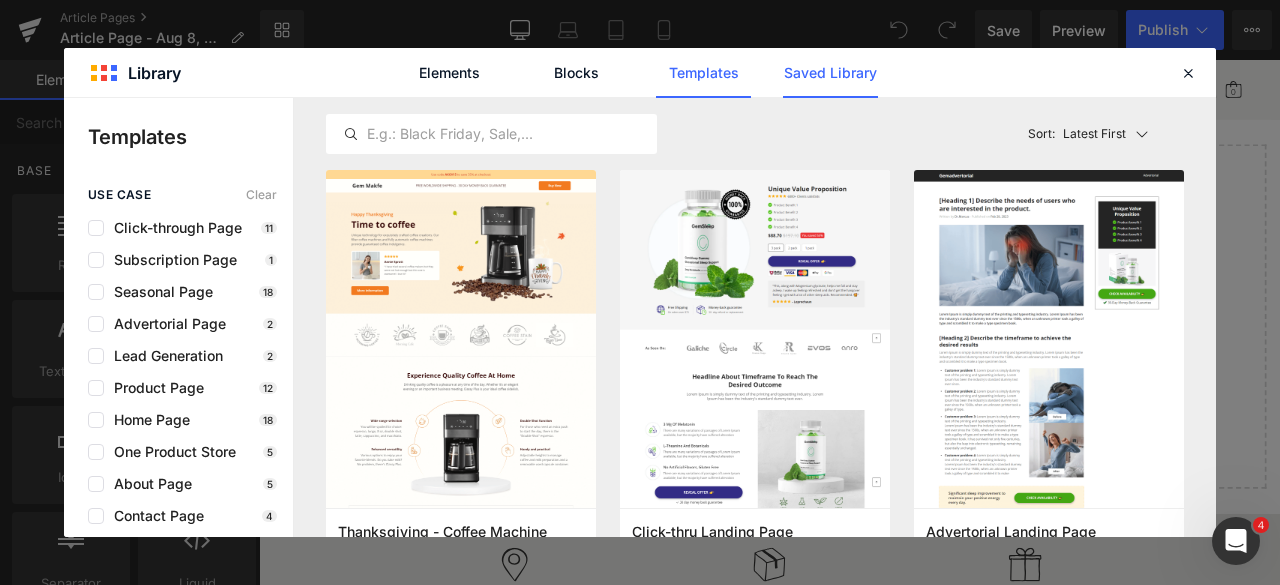 click on "Saved Library" 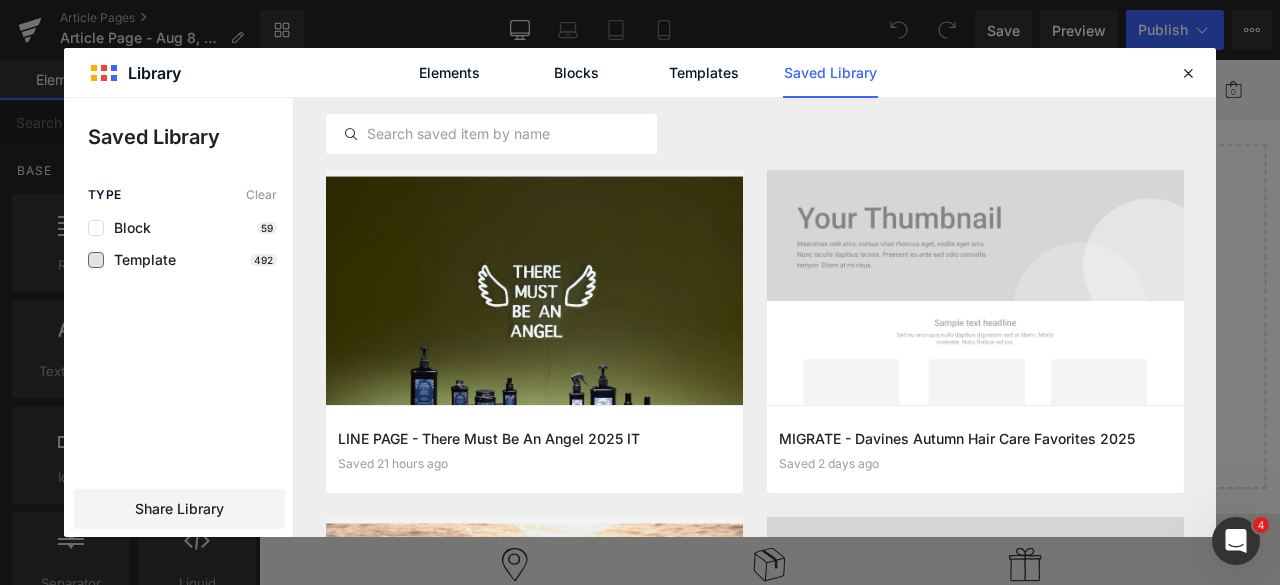 click on "Template" 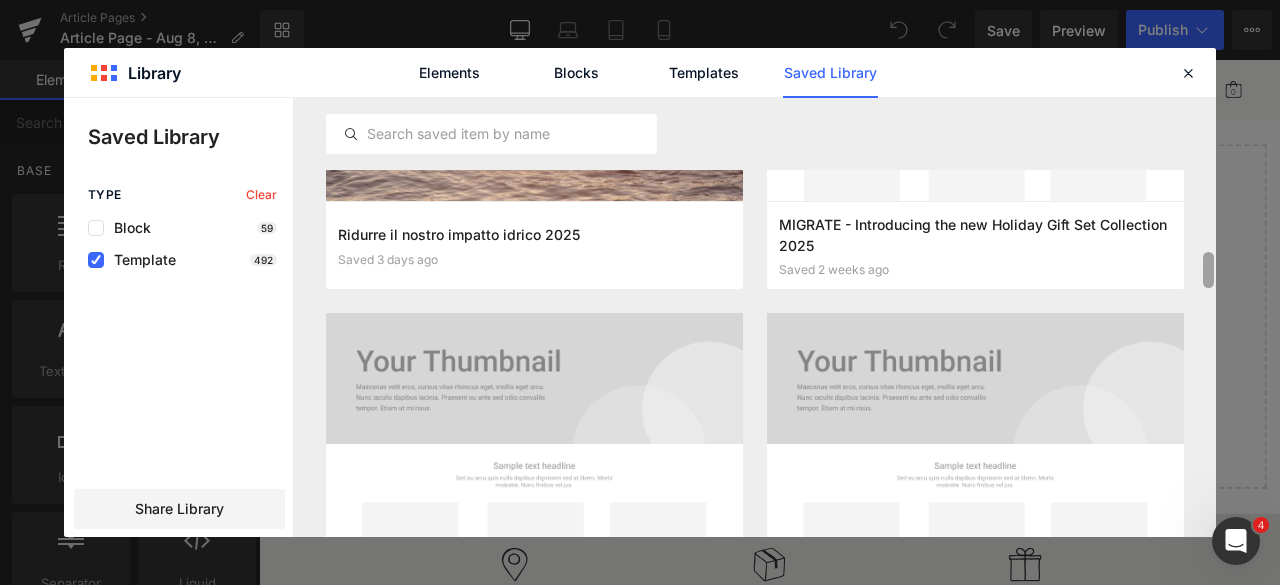 scroll, scrollTop: 750, scrollLeft: 0, axis: vertical 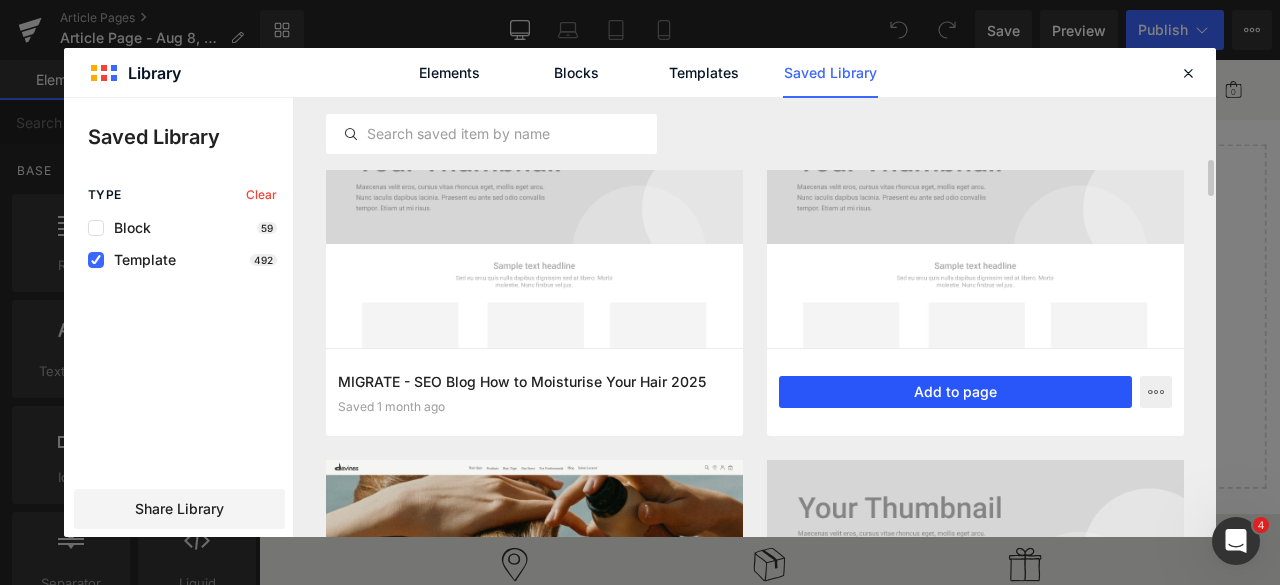 click on "Add to page" 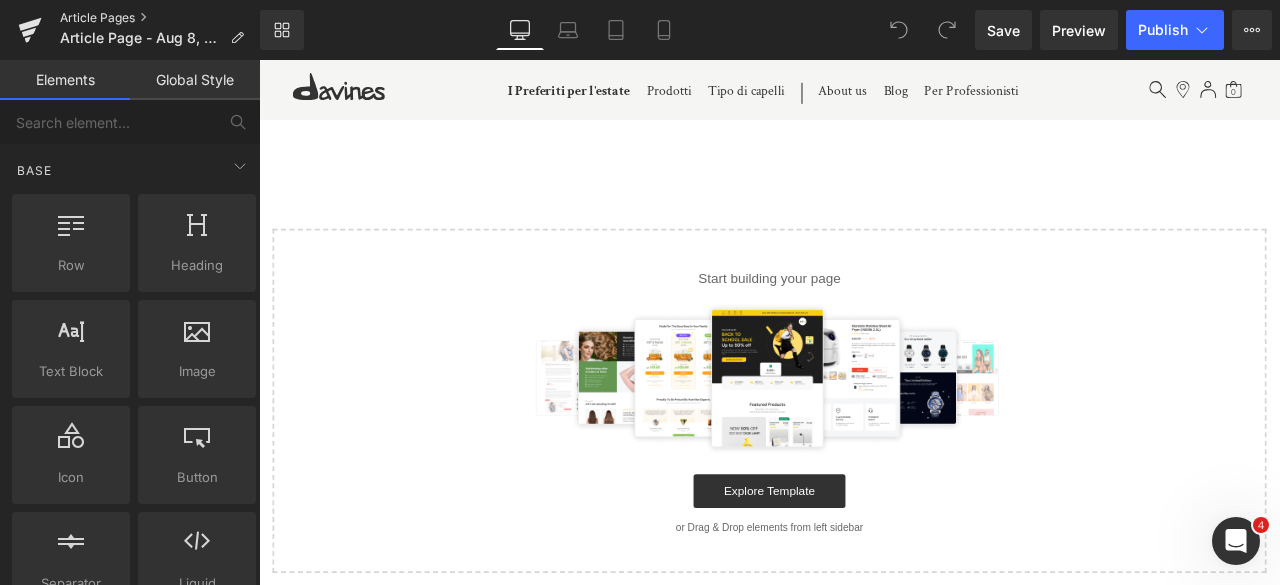 click on "Article Page - Aug 8, 13:41:15" 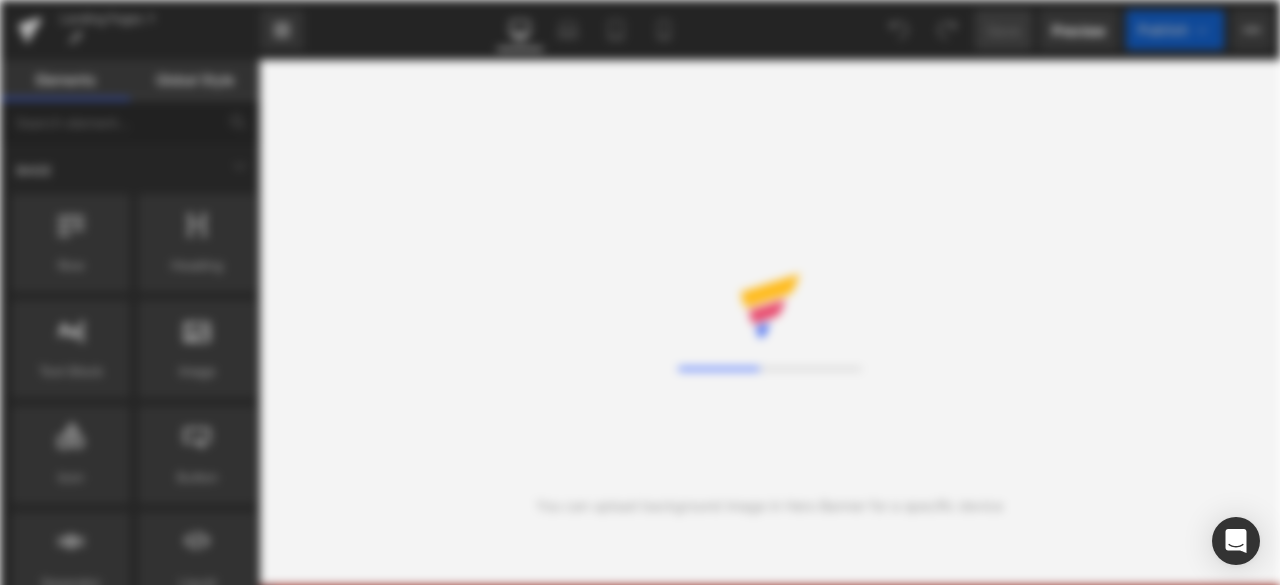 scroll, scrollTop: 0, scrollLeft: 0, axis: both 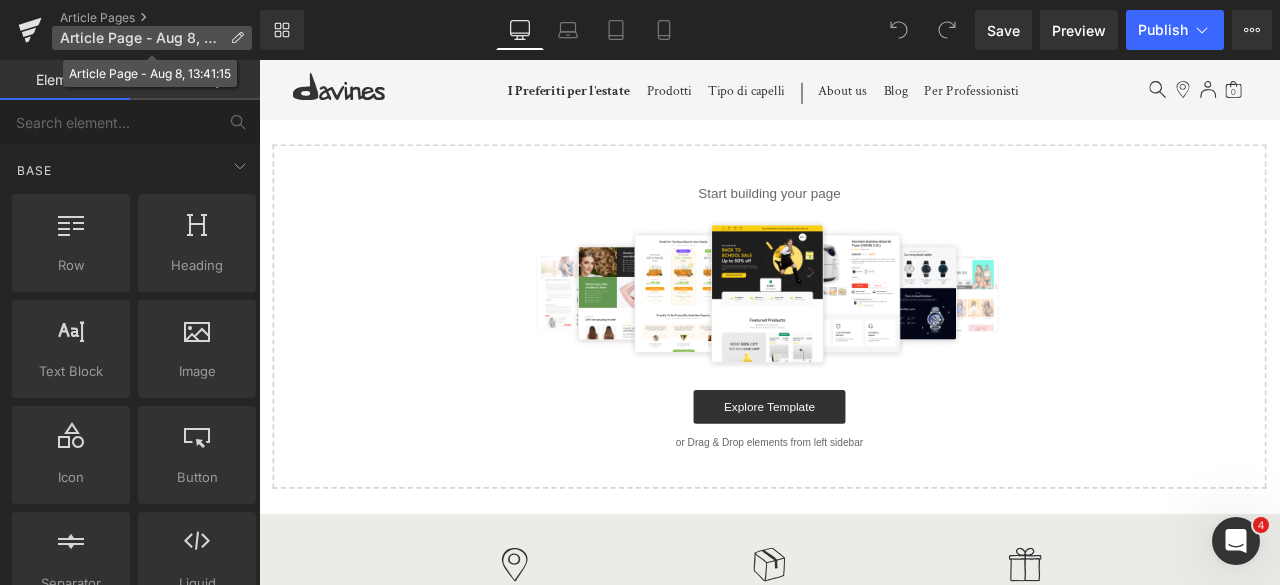 click on "Article Page - Aug 8, 13:41:15" at bounding box center [141, 38] 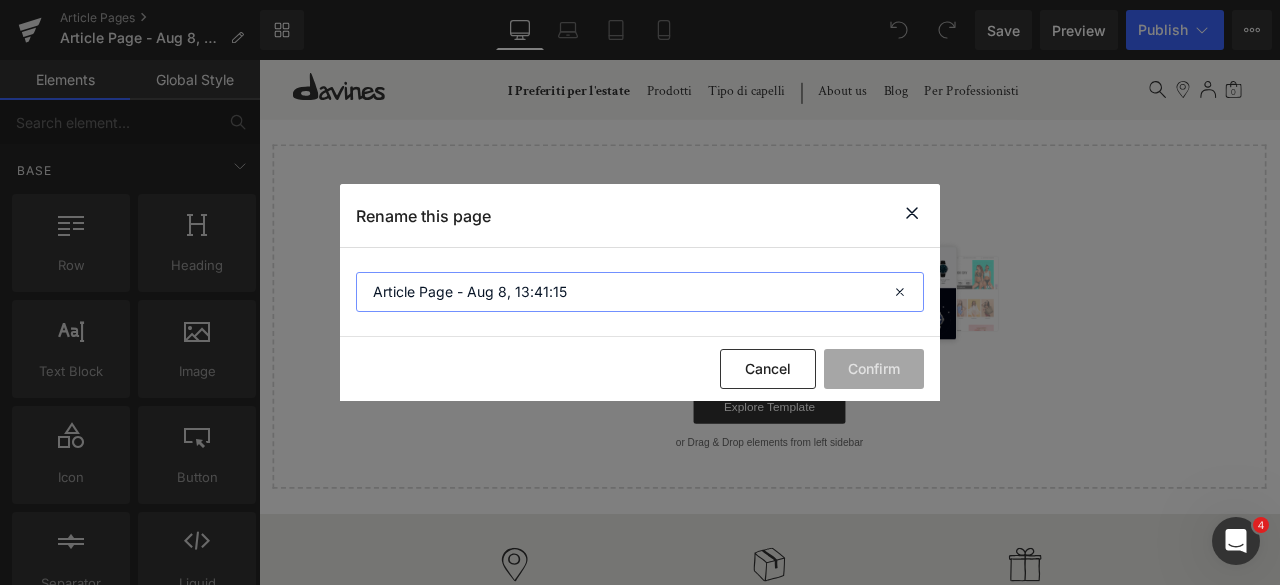 drag, startPoint x: 596, startPoint y: 289, endPoint x: 98, endPoint y: 250, distance: 499.52478 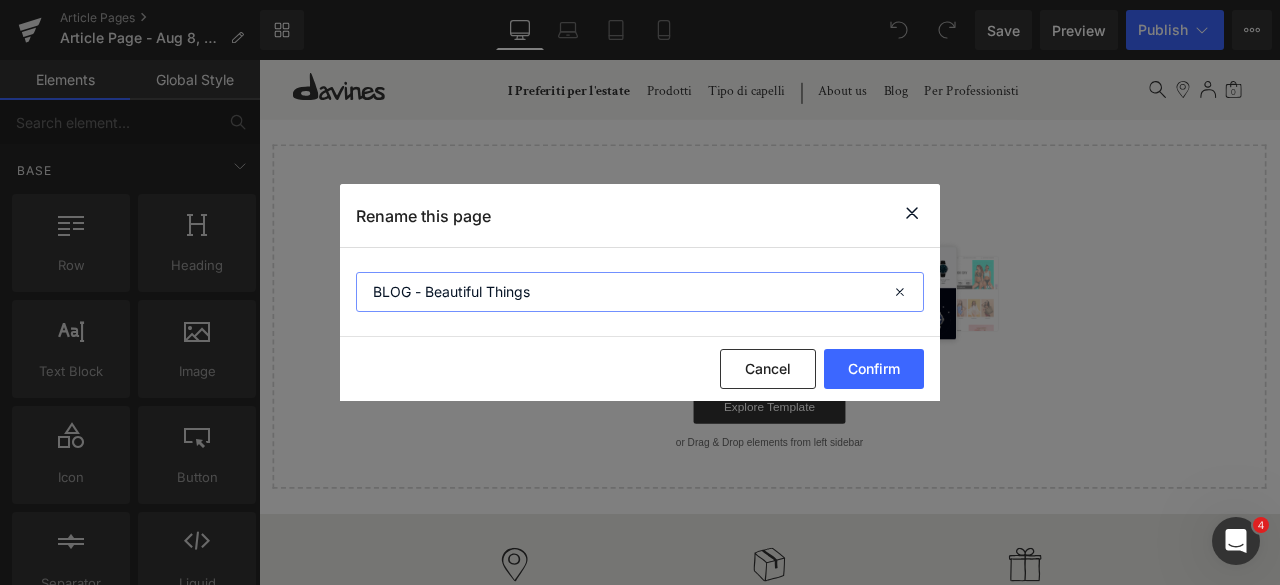 type on "BLOG - Beautiful Things" 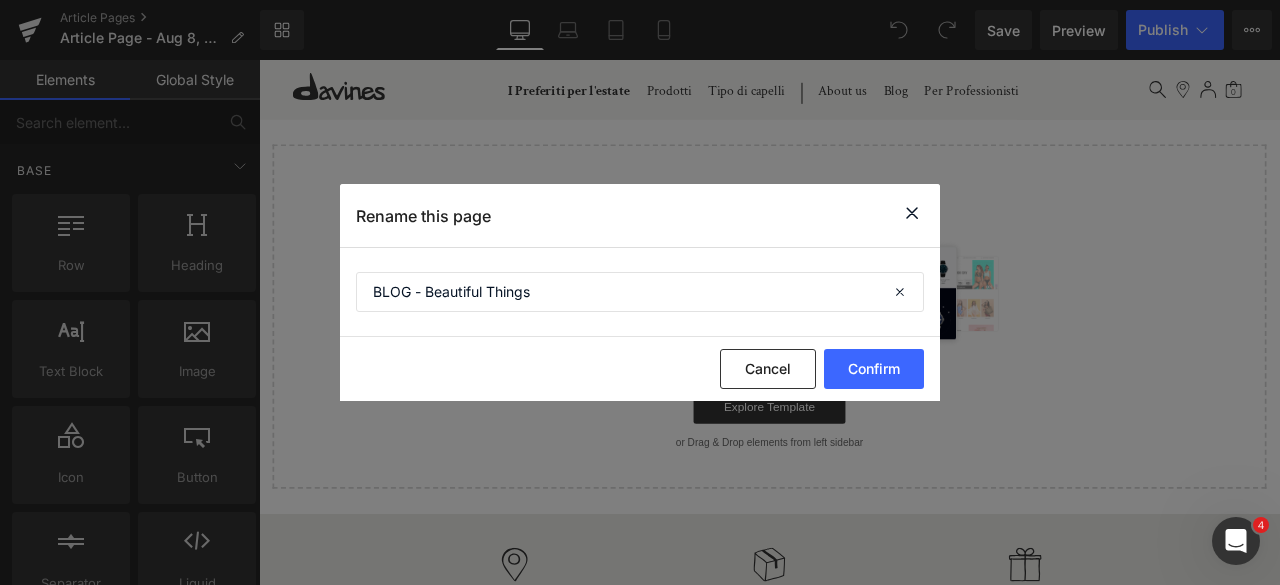 click on "Cancel Confirm" 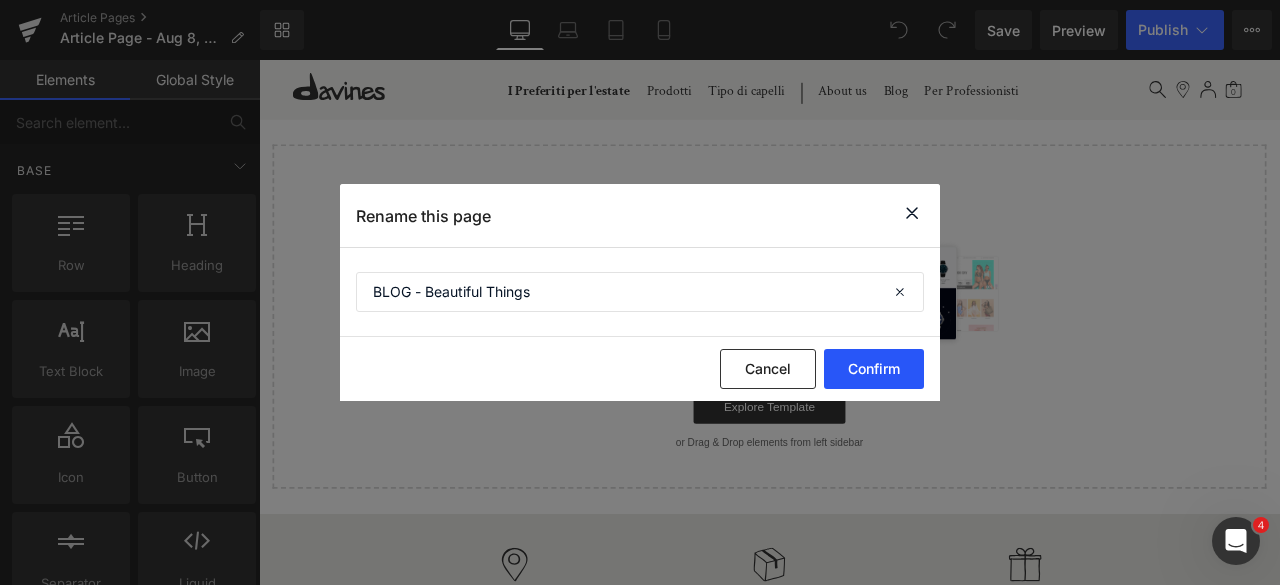 click on "Confirm" at bounding box center [874, 369] 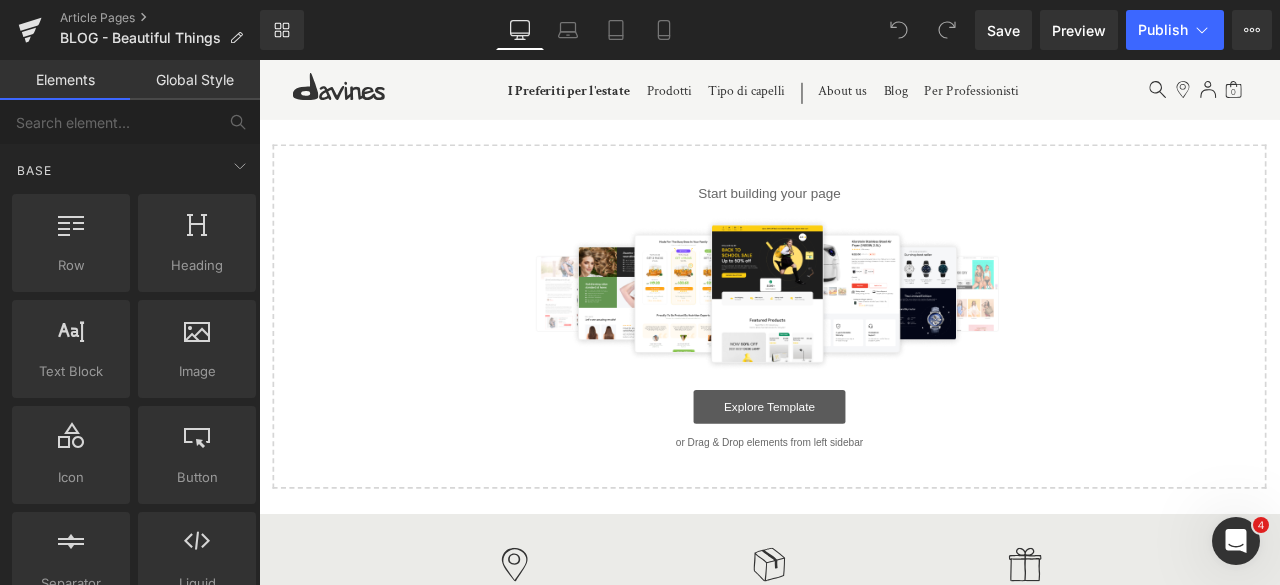 click on "Explore Template" at bounding box center (864, 471) 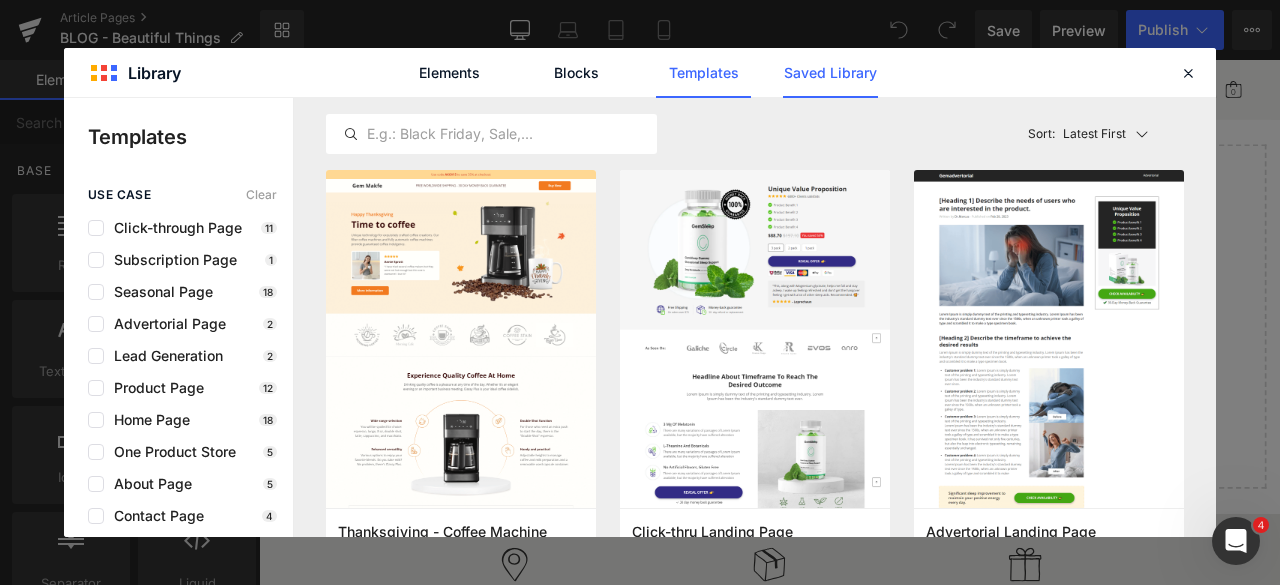 click on "Saved Library" 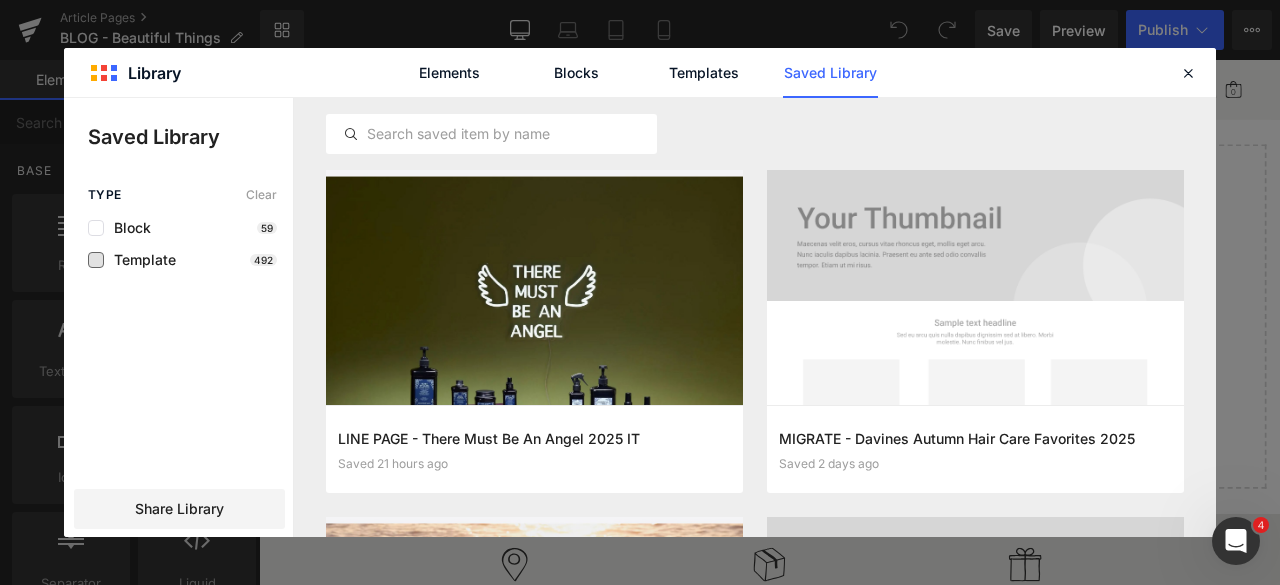 click on "Template" at bounding box center (140, 260) 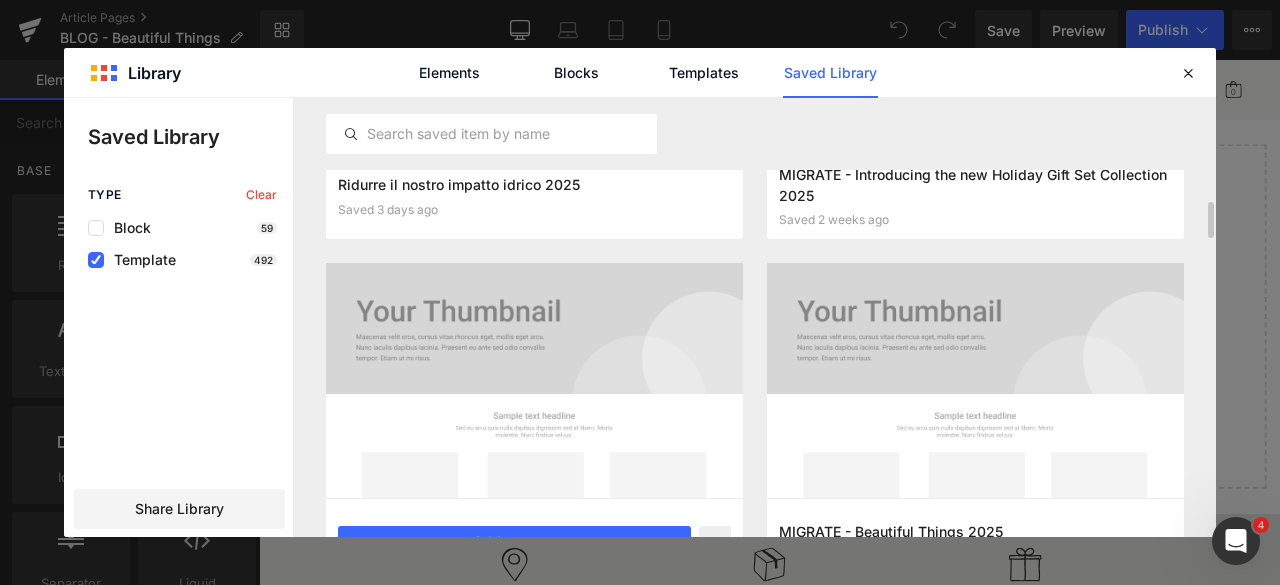 scroll, scrollTop: 750, scrollLeft: 0, axis: vertical 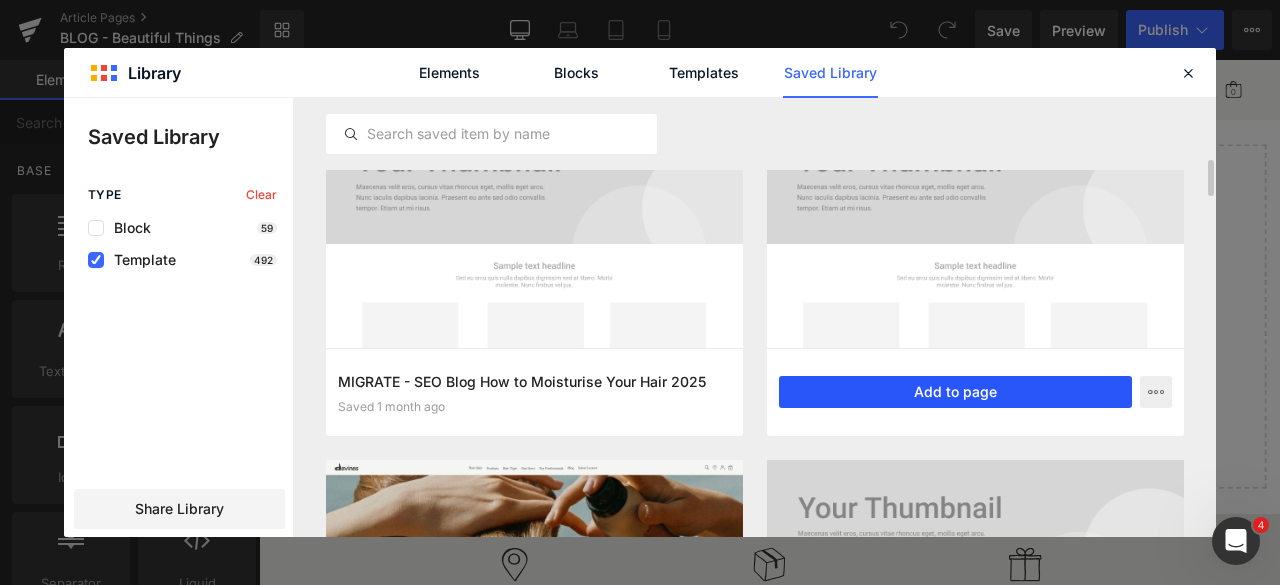click on "Add to page" at bounding box center (955, 392) 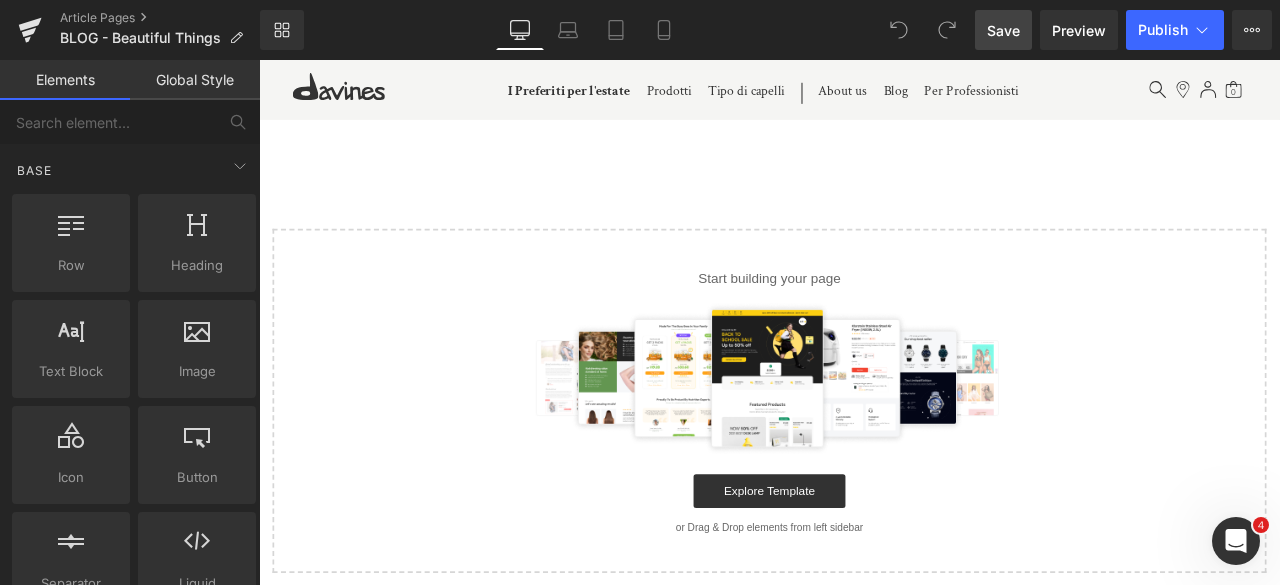 click on "Save" at bounding box center [1003, 30] 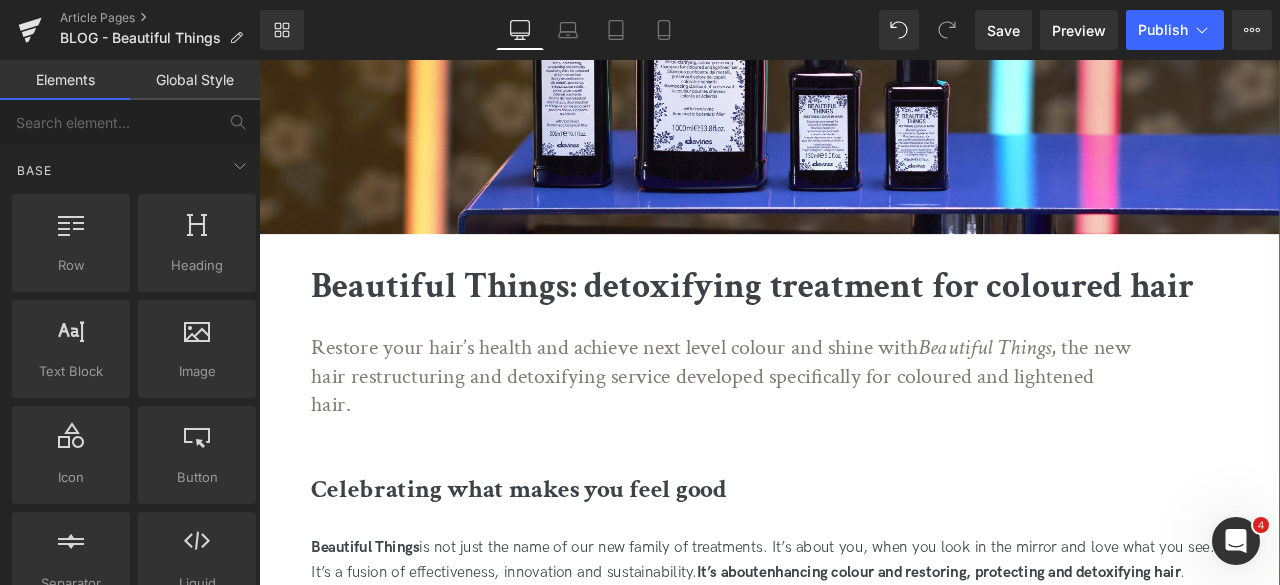 scroll, scrollTop: 300, scrollLeft: 0, axis: vertical 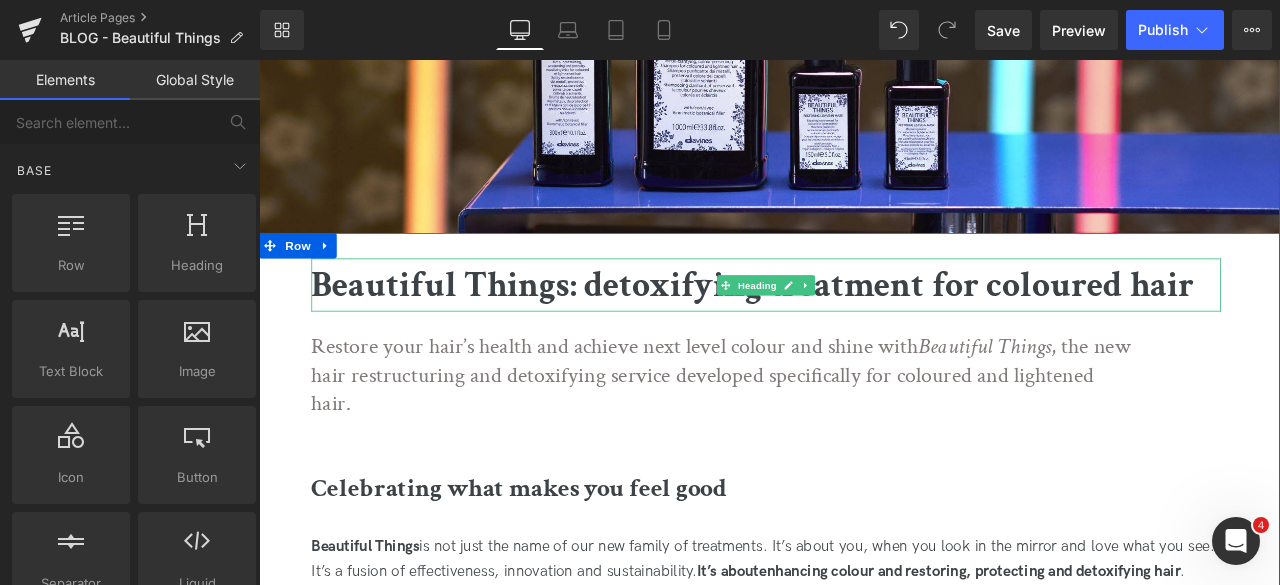 click on "Heading" at bounding box center (850, 327) 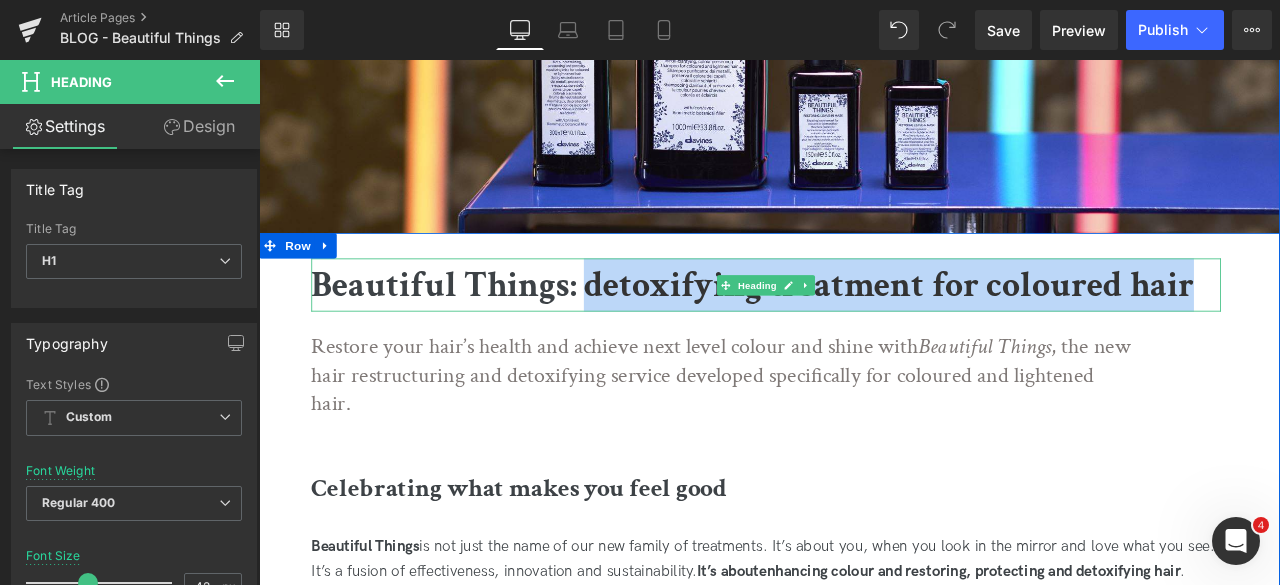 drag, startPoint x: 645, startPoint y: 327, endPoint x: 1360, endPoint y: 321, distance: 715.02515 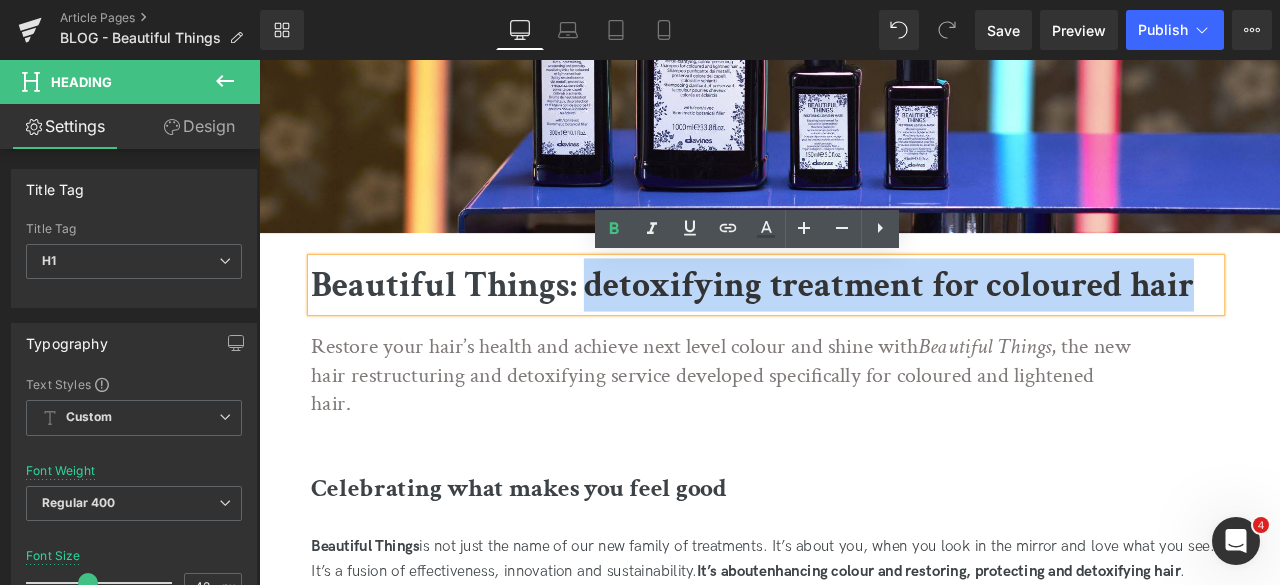 paste 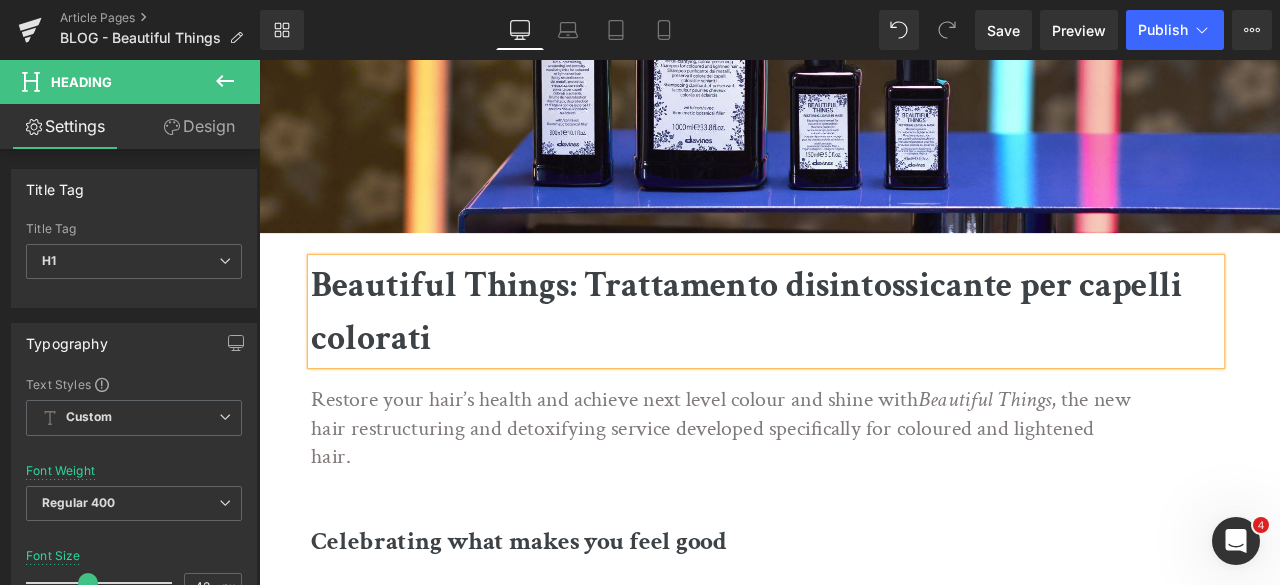 click on "Beautiful Things: Trattamento disintossicante per capelli colorati" at bounding box center [837, 358] 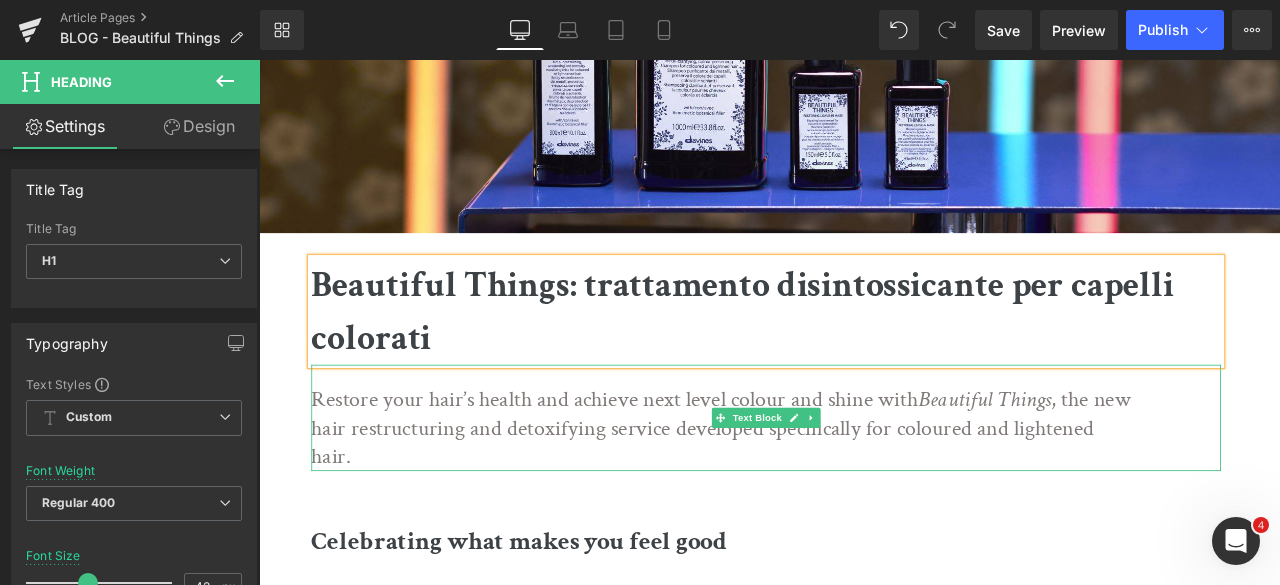 click on "Restore your hair’s health and achieve next level colour and shine with  Beautiful Things , the new hair restructuring and detoxifying service developed specifically for coloured and lightened hair." at bounding box center (810, 496) 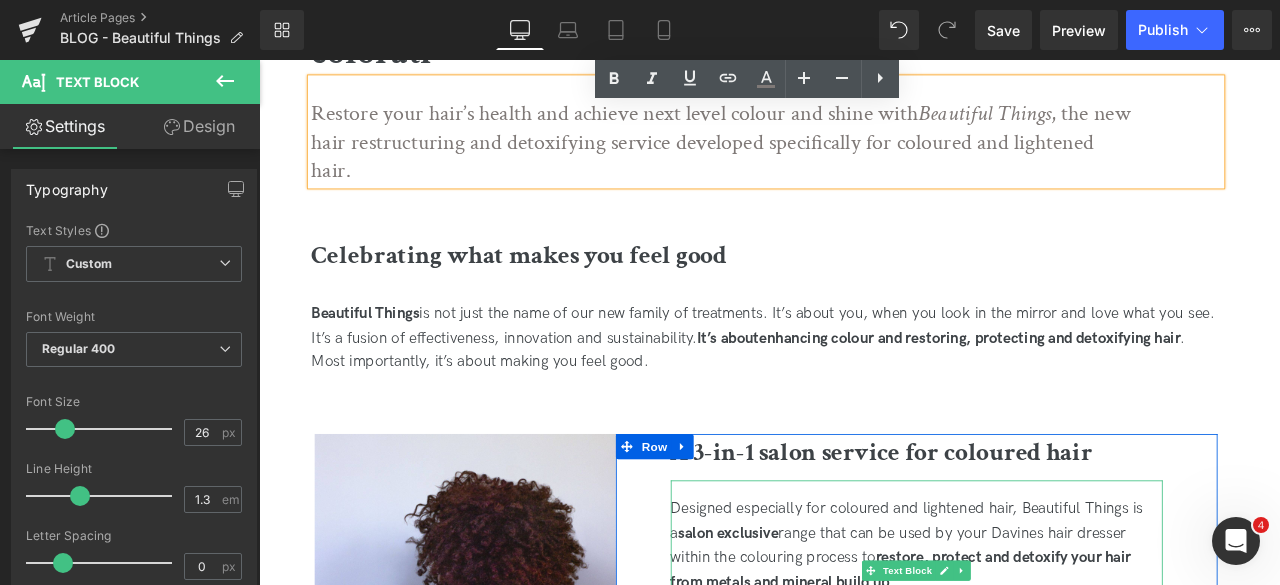 scroll, scrollTop: 400, scrollLeft: 0, axis: vertical 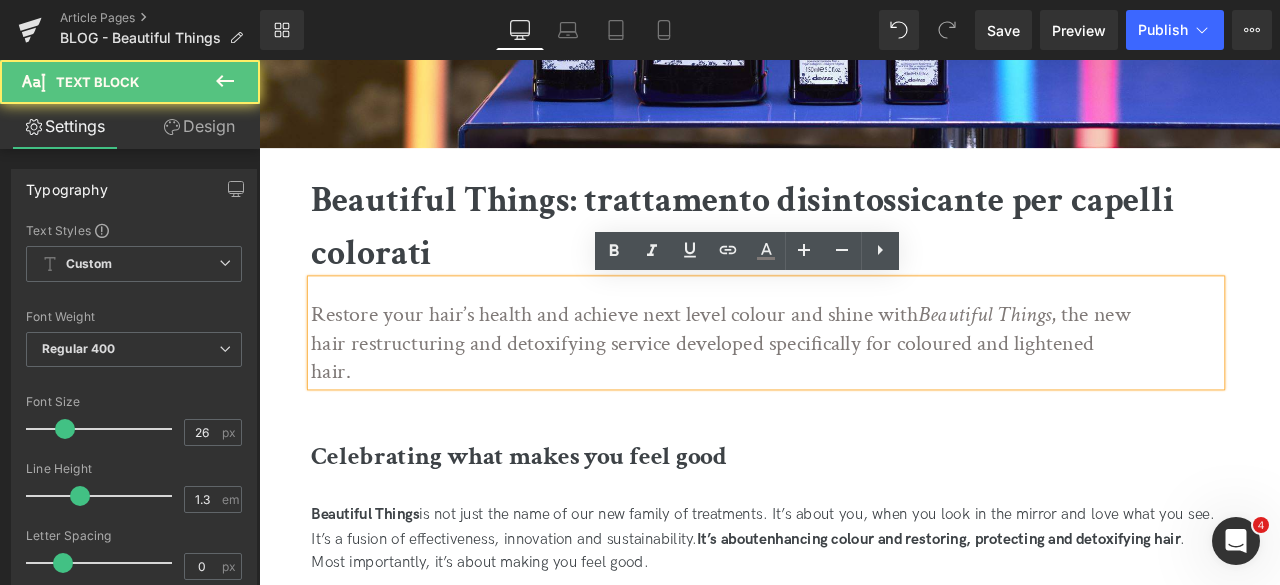 drag, startPoint x: 531, startPoint y: 442, endPoint x: 297, endPoint y: 326, distance: 261.1743 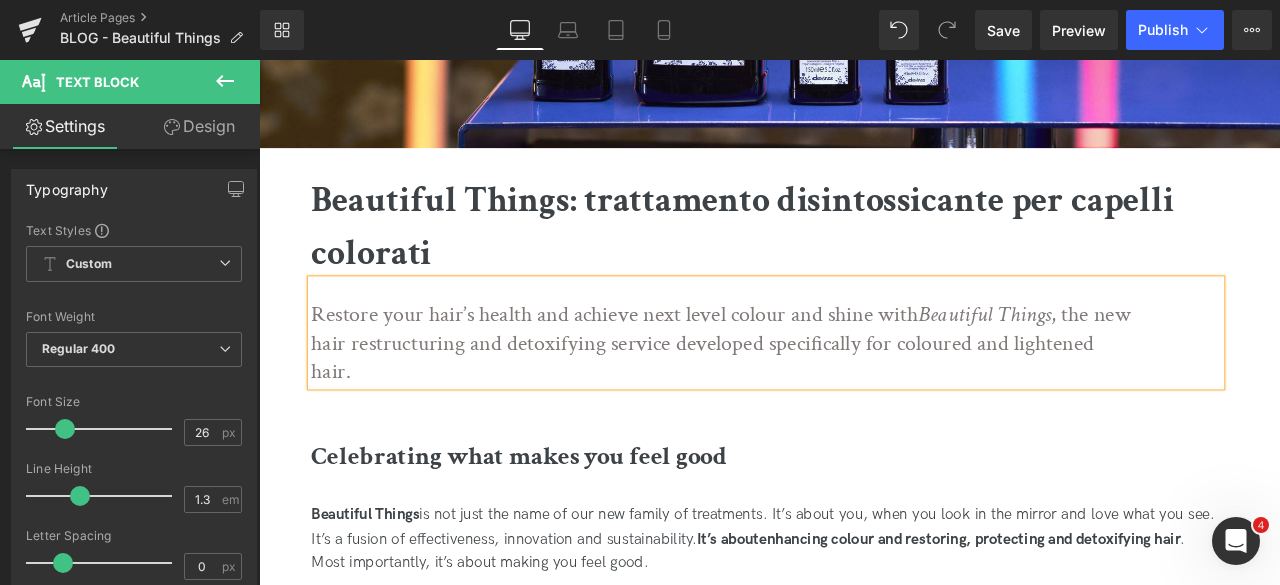 click on "Celebrating what makes you feel good  Heading" at bounding box center [860, 506] 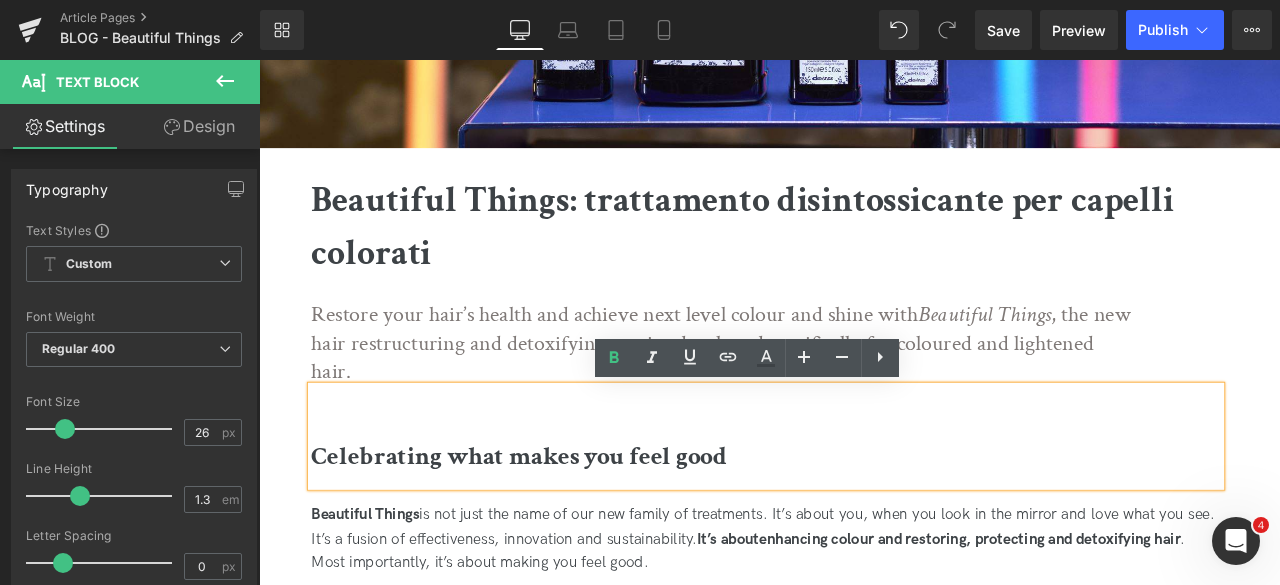 drag, startPoint x: 418, startPoint y: 430, endPoint x: 300, endPoint y: 346, distance: 144.84474 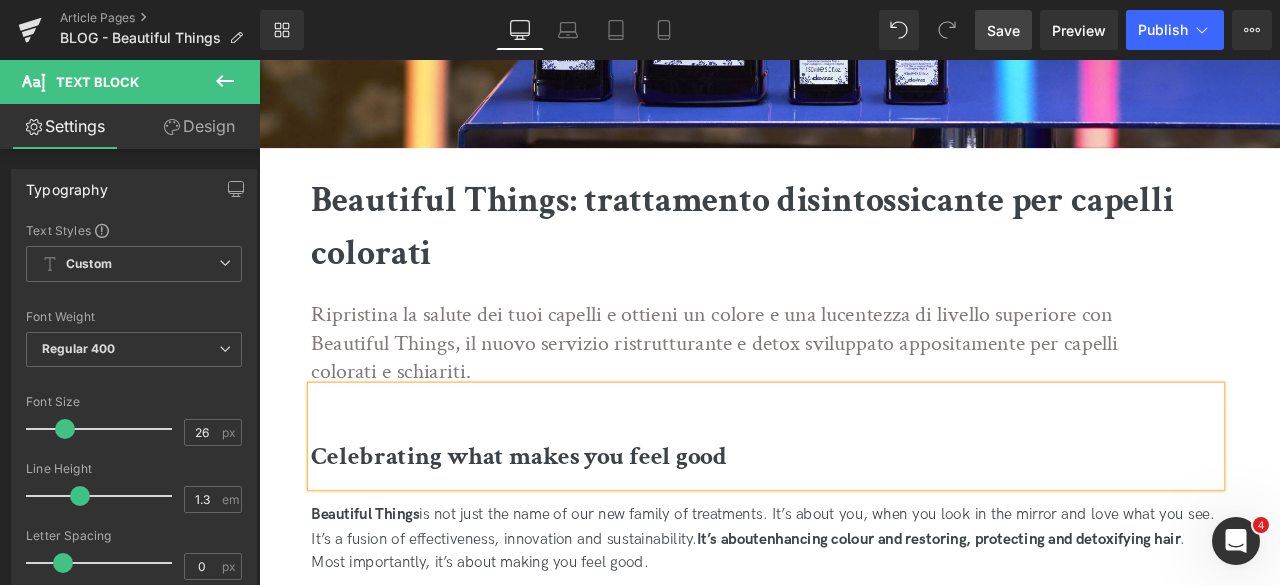 drag, startPoint x: 1004, startPoint y: 30, endPoint x: 692, endPoint y: 363, distance: 456.32553 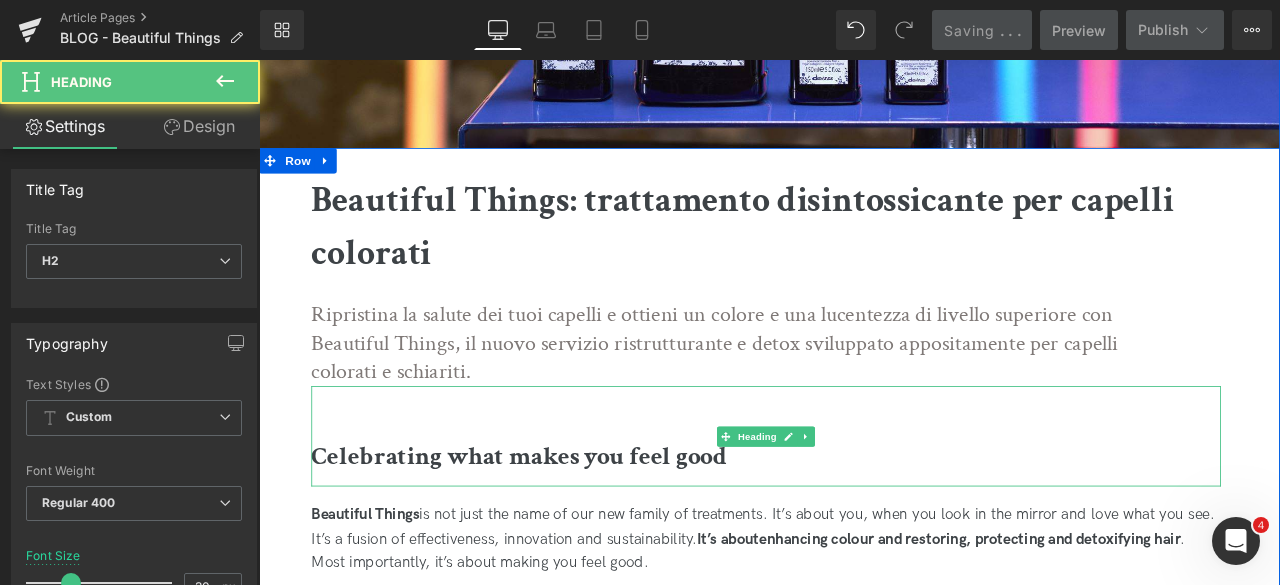 click on "Celebrating what makes you feel good" at bounding box center [860, 531] 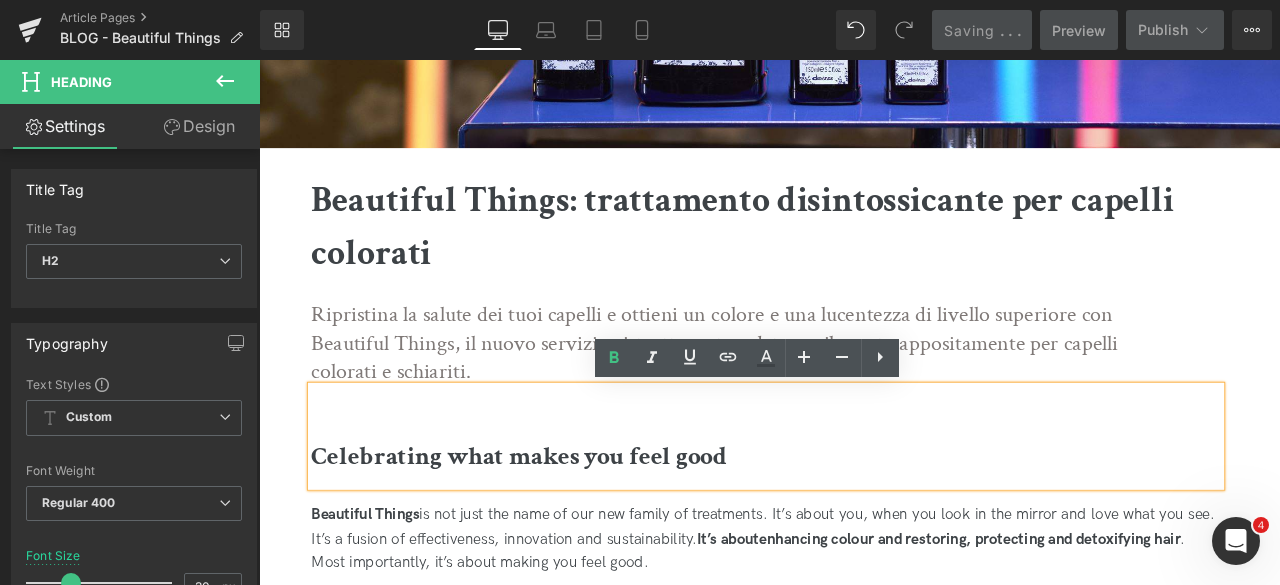 drag, startPoint x: 855, startPoint y: 532, endPoint x: 278, endPoint y: 539, distance: 577.0425 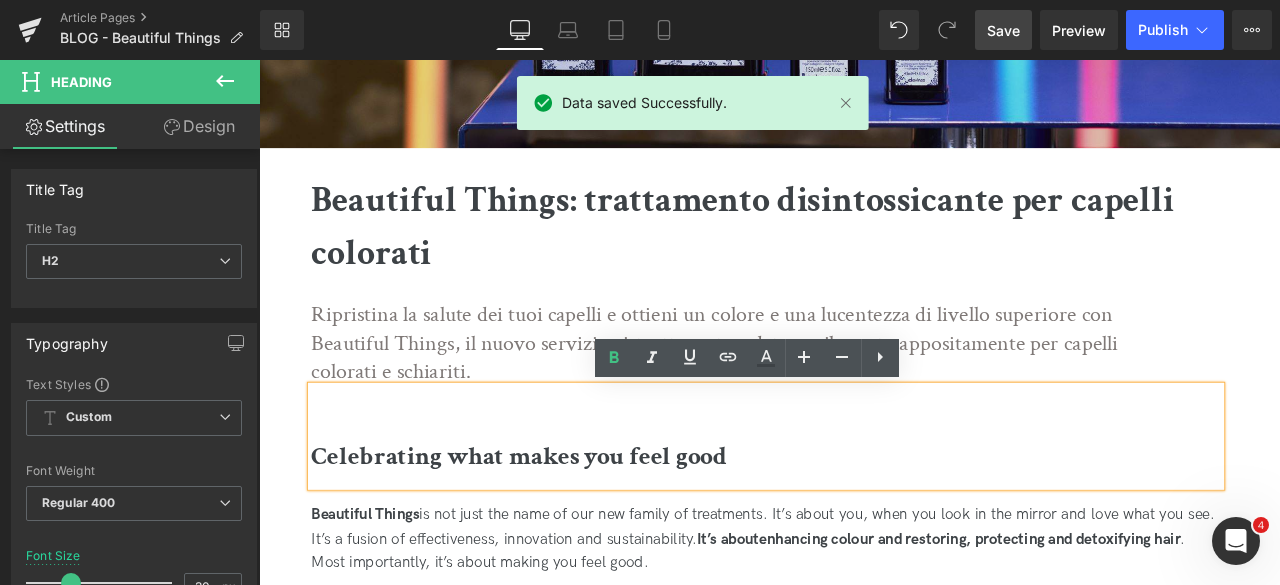 copy on "Celebrating what makes you feel good" 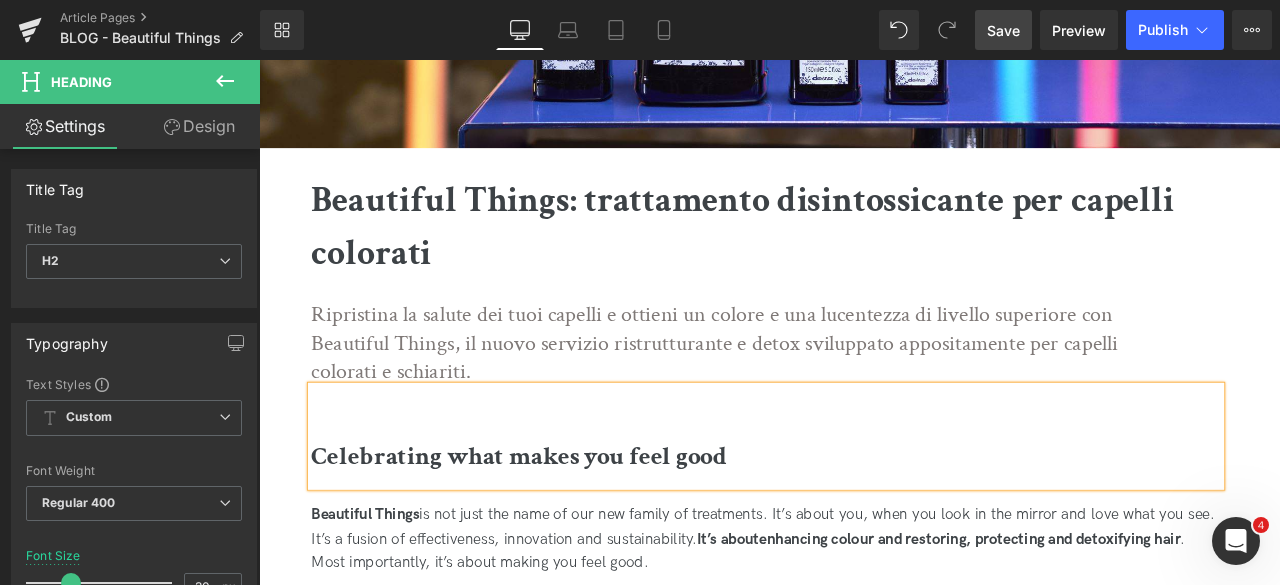 click on "Celebrating what makes you feel good" at bounding box center (860, 506) 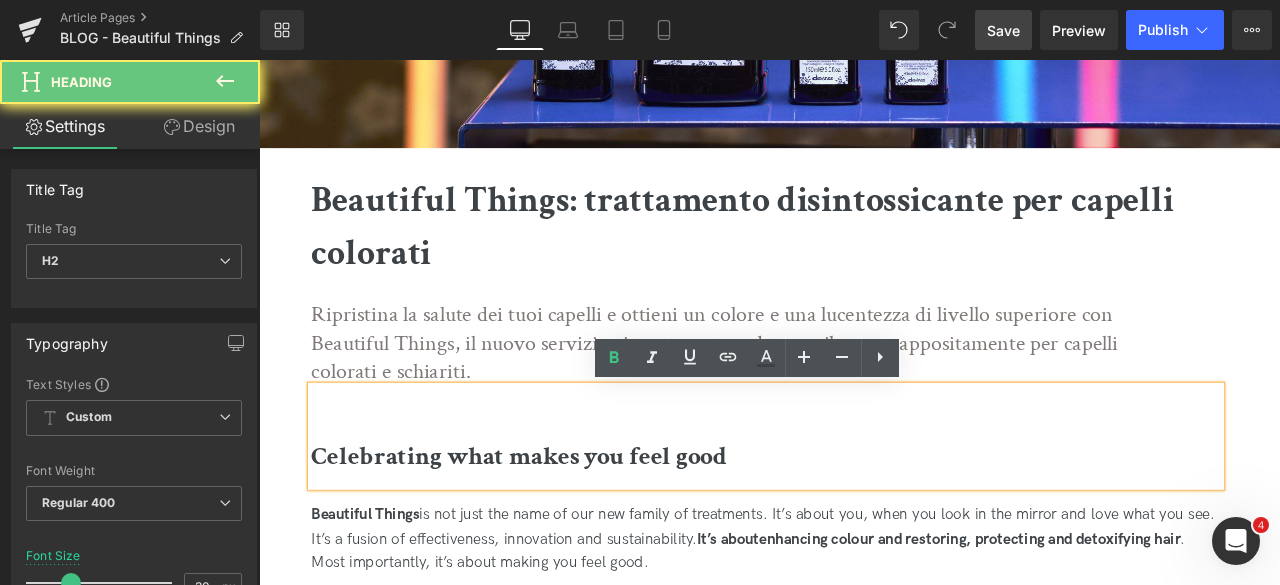 drag, startPoint x: 833, startPoint y: 529, endPoint x: 261, endPoint y: 528, distance: 572.00085 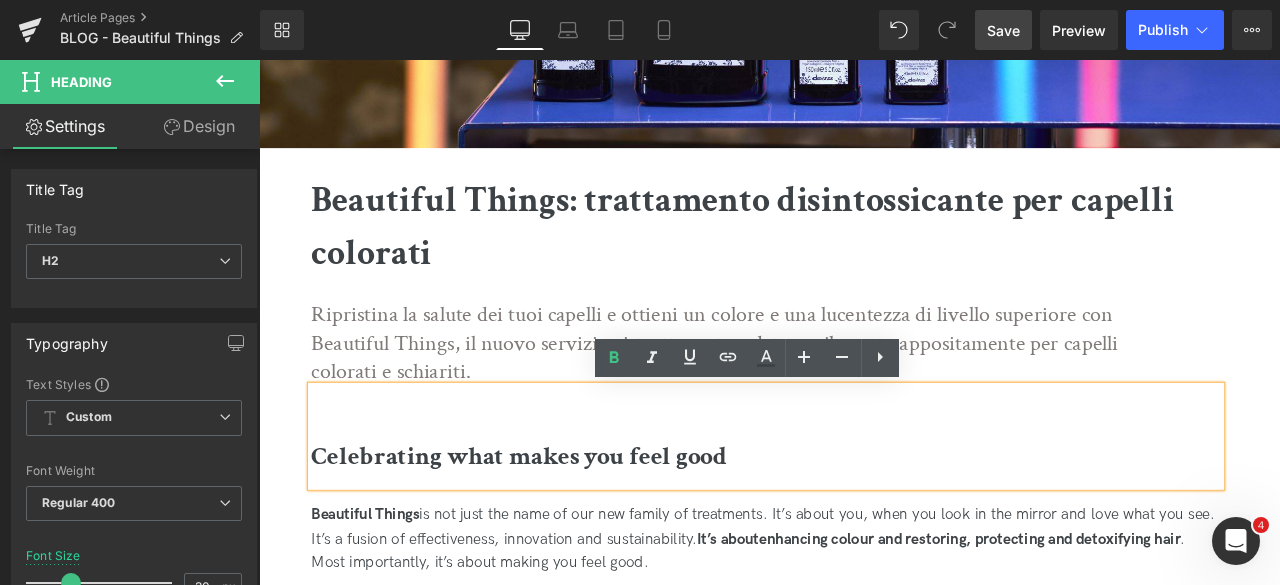 paste 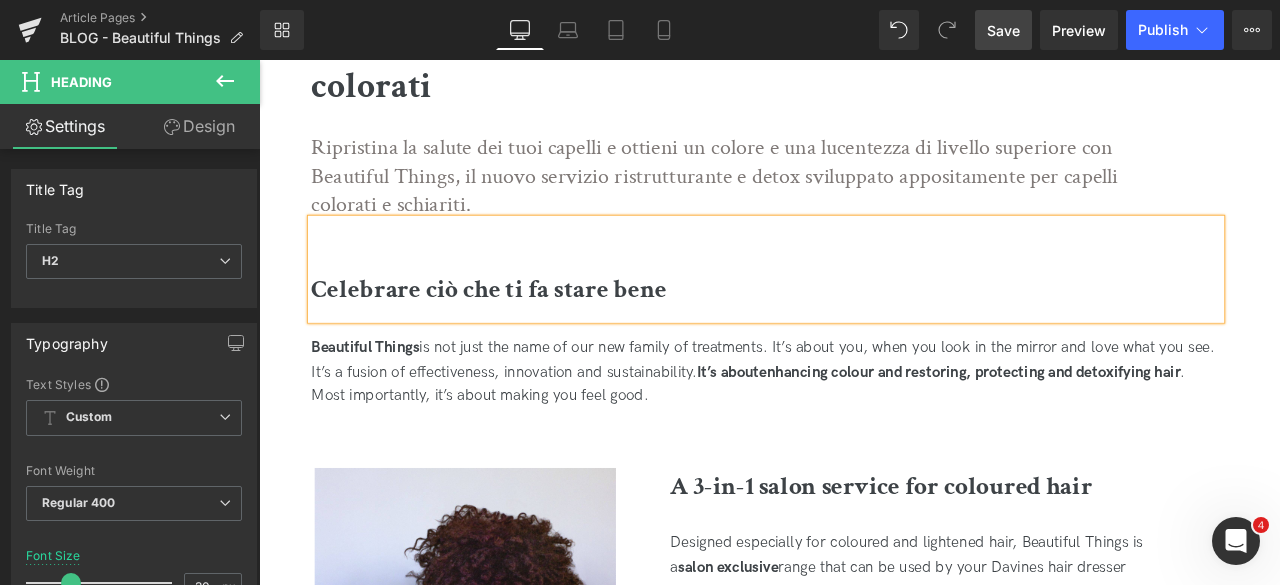 scroll, scrollTop: 600, scrollLeft: 0, axis: vertical 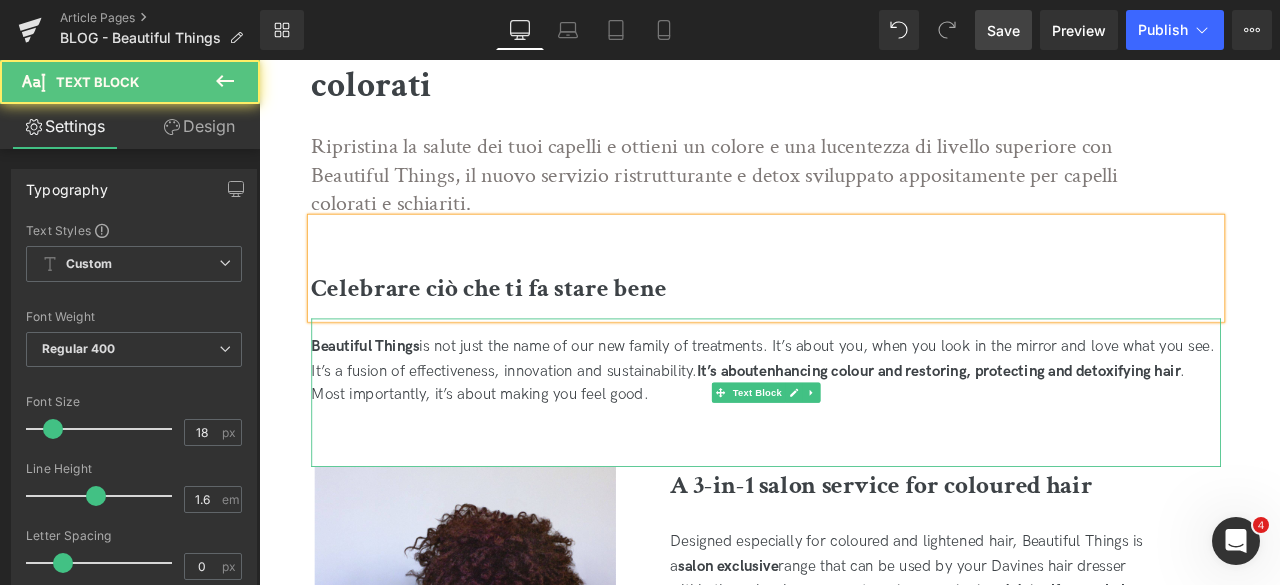 click on "is not just the name of our new family of treatments. It’s about you, when you look in the mirror and love what you see. It’s a fusion of effectiveness, innovation and sustainability." at bounding box center (856, 414) 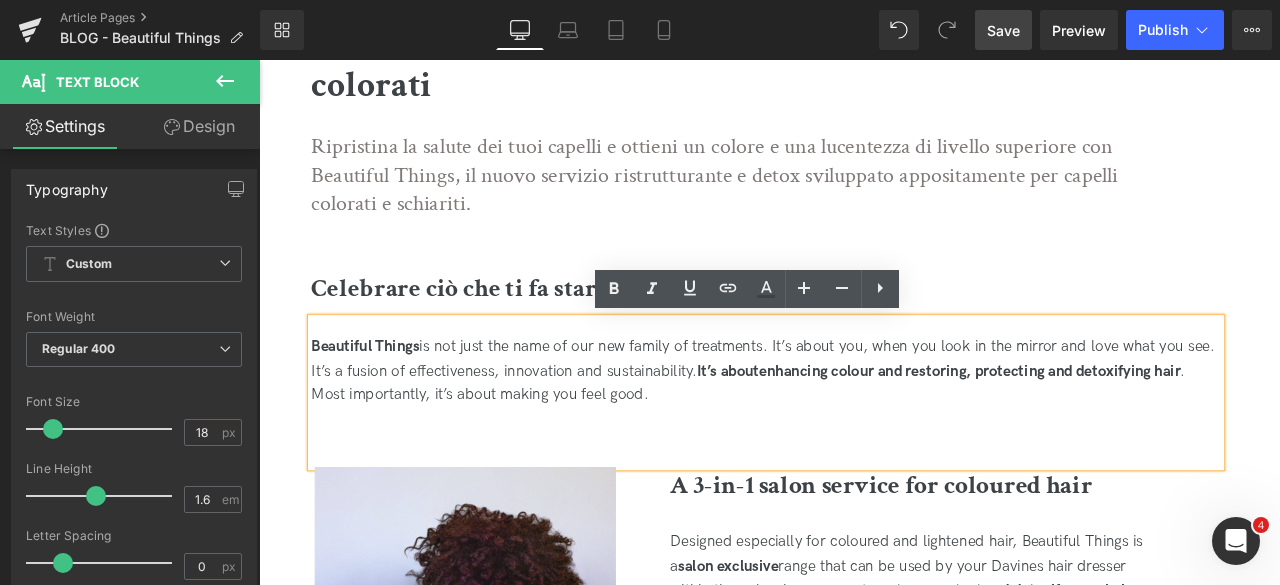 drag, startPoint x: 745, startPoint y: 449, endPoint x: 309, endPoint y: 399, distance: 438.8576 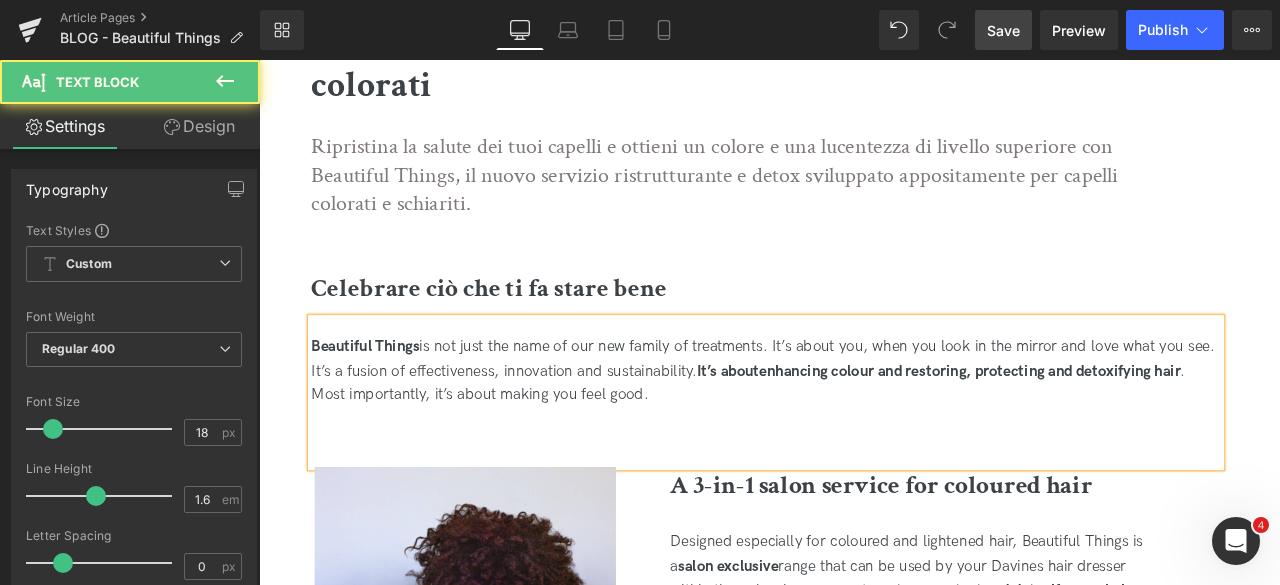 click on "Beautiful Things  is not just the name of our new family of treatments. It’s about you, when you look in the mirror and love what you see. It’s a fusion of effectiveness, innovation and sustainability.  It’s about enhancing colour and restoring, protecting and detoxifying hair . Most importantly, it’s about making you feel good." at bounding box center [860, 454] 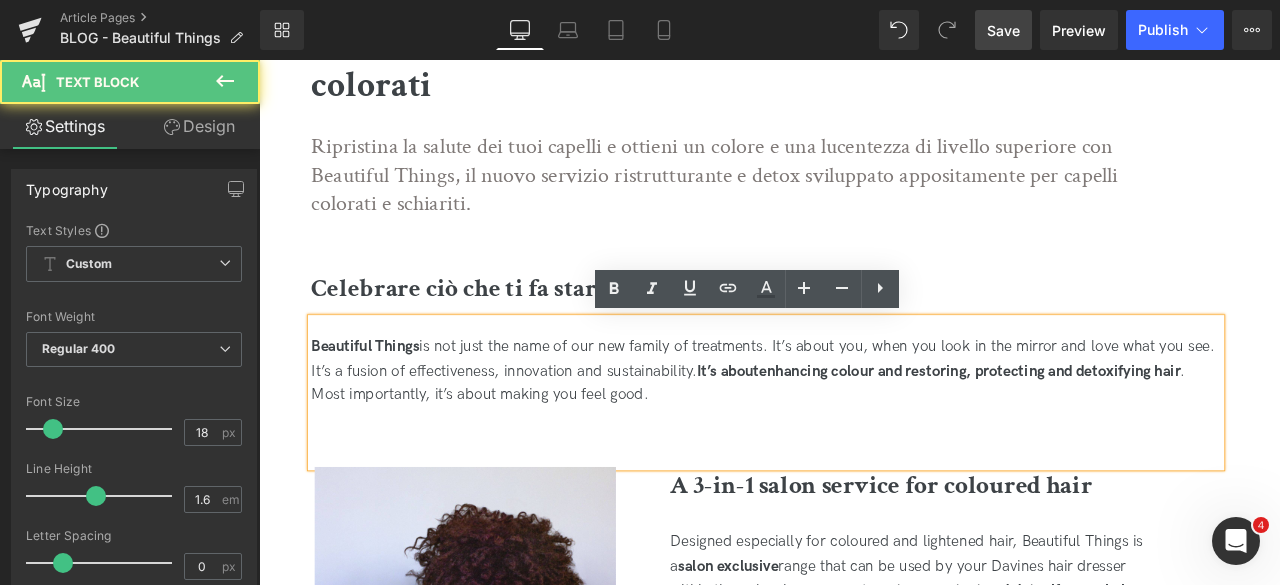 type 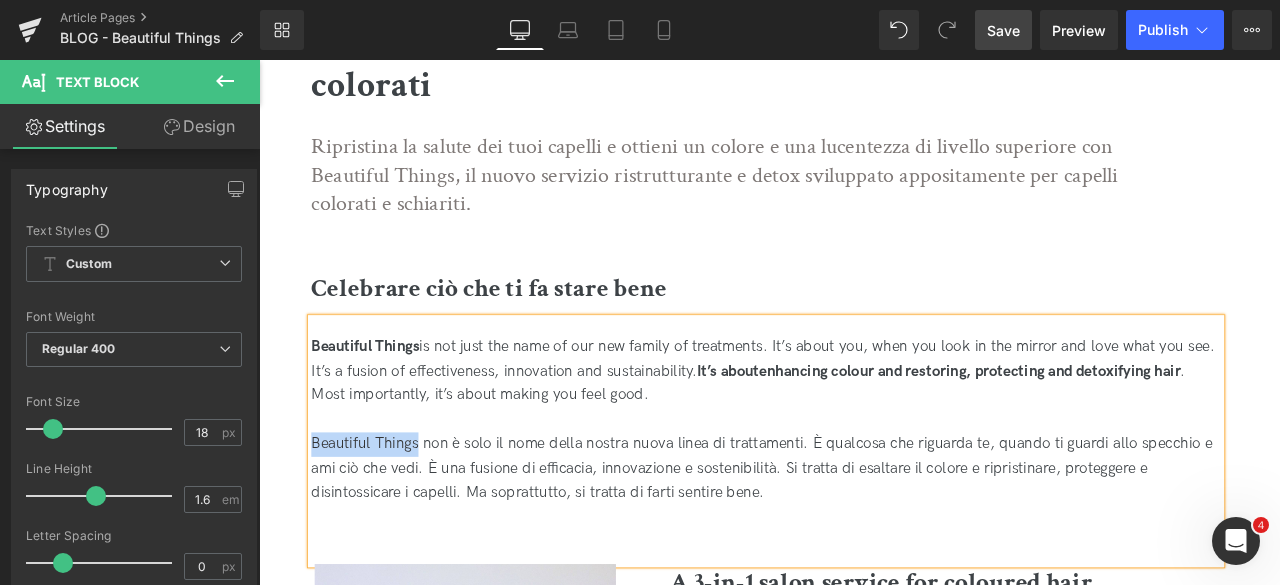drag, startPoint x: 445, startPoint y: 511, endPoint x: 317, endPoint y: 507, distance: 128.06248 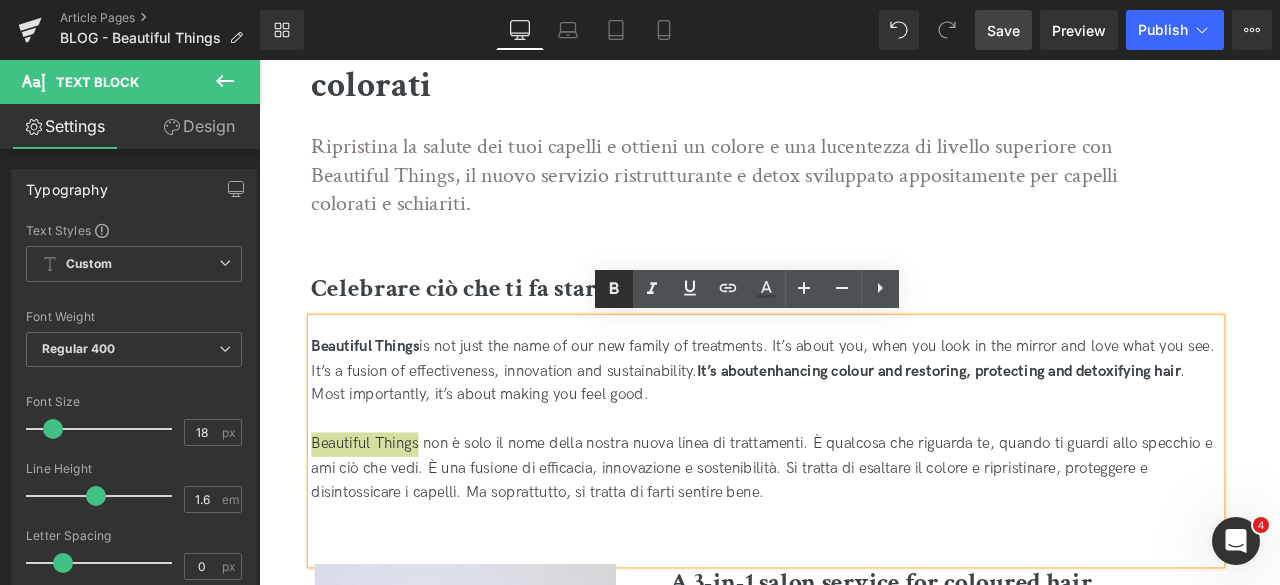 click 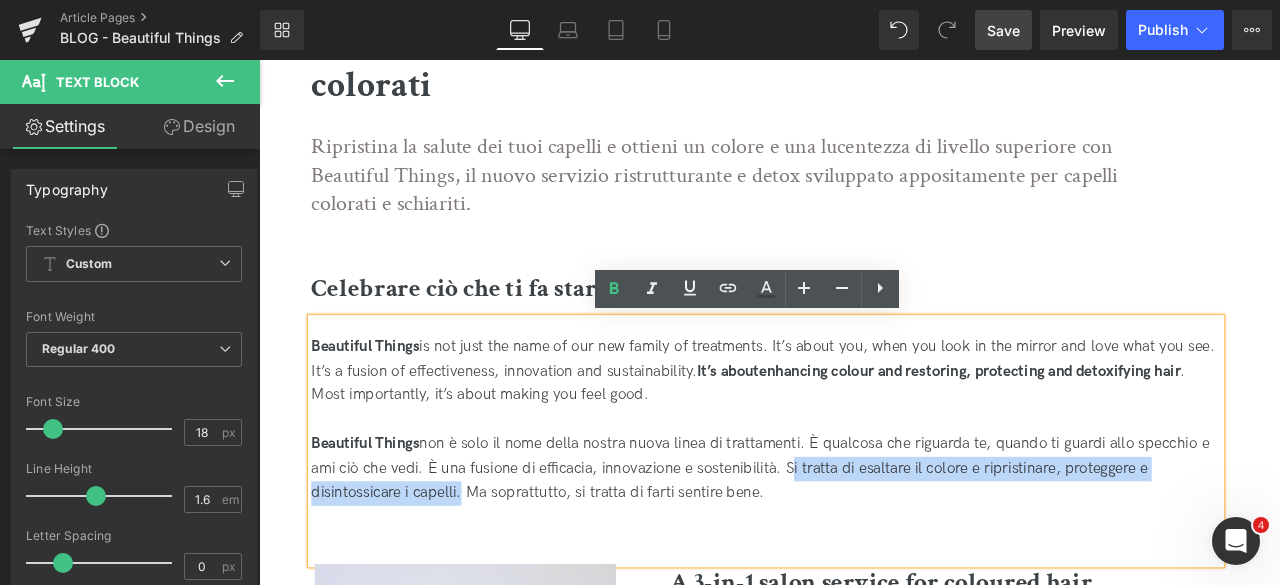 drag, startPoint x: 885, startPoint y: 543, endPoint x: 493, endPoint y: 569, distance: 392.8613 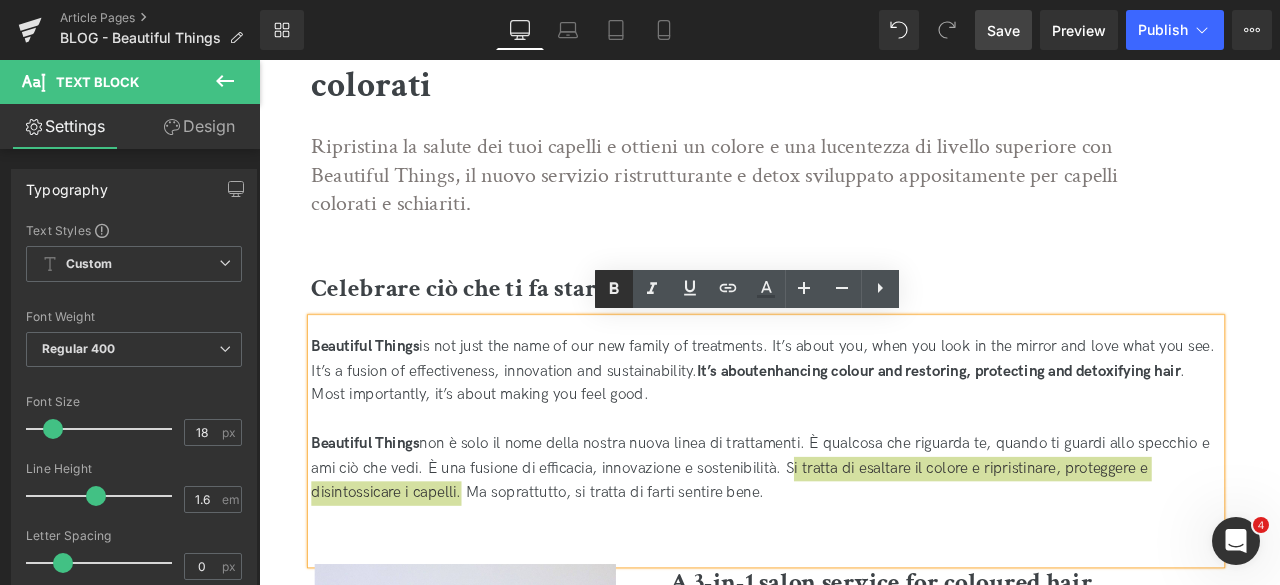click at bounding box center [614, 289] 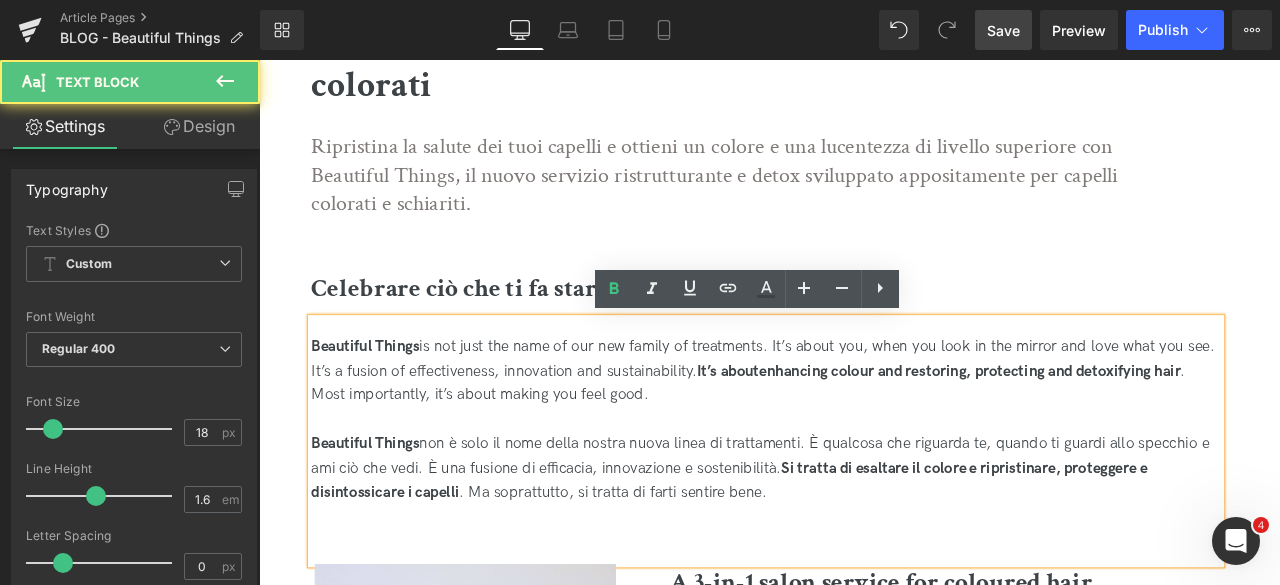 click at bounding box center [860, 486] 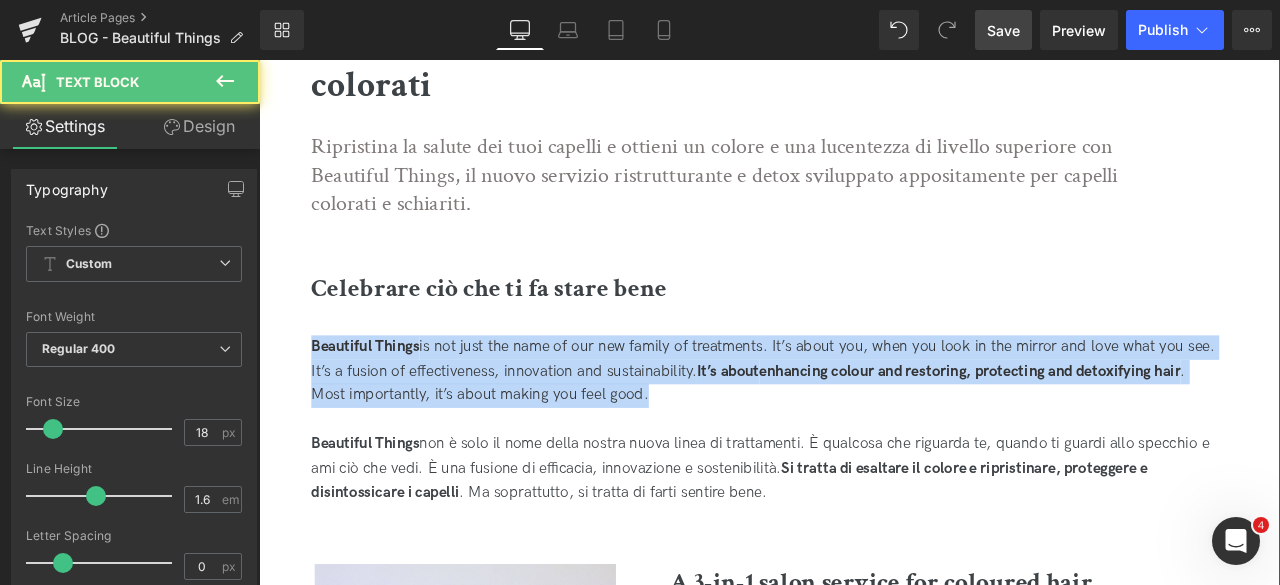 drag, startPoint x: 330, startPoint y: 486, endPoint x: 315, endPoint y: 396, distance: 91.24144 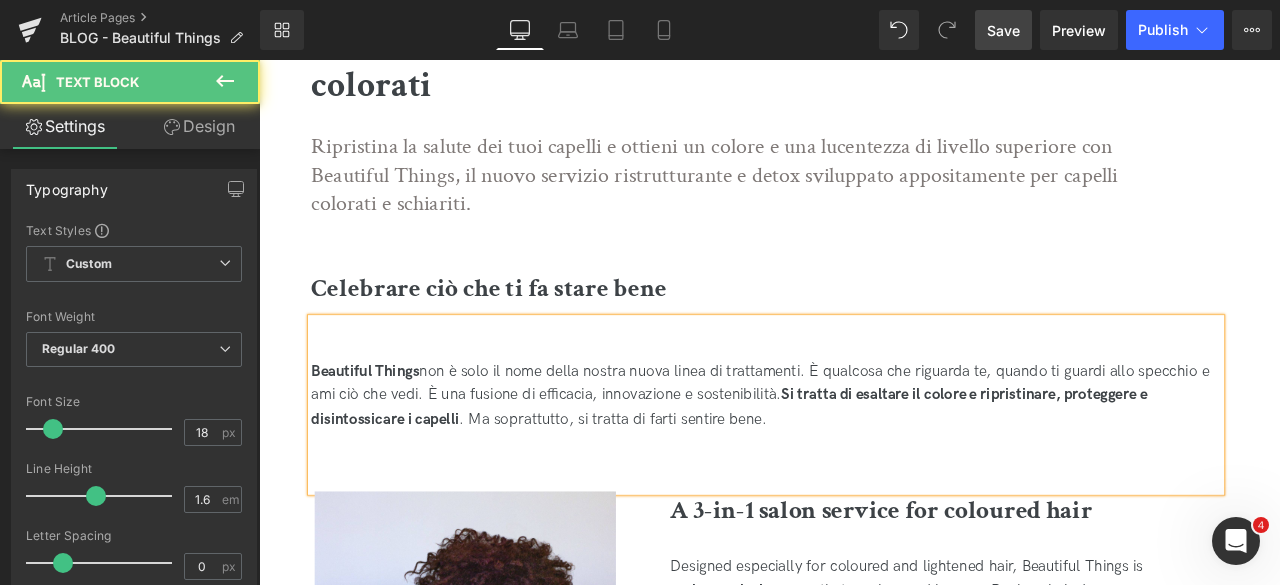 click on "Beautiful Things" at bounding box center [385, 428] 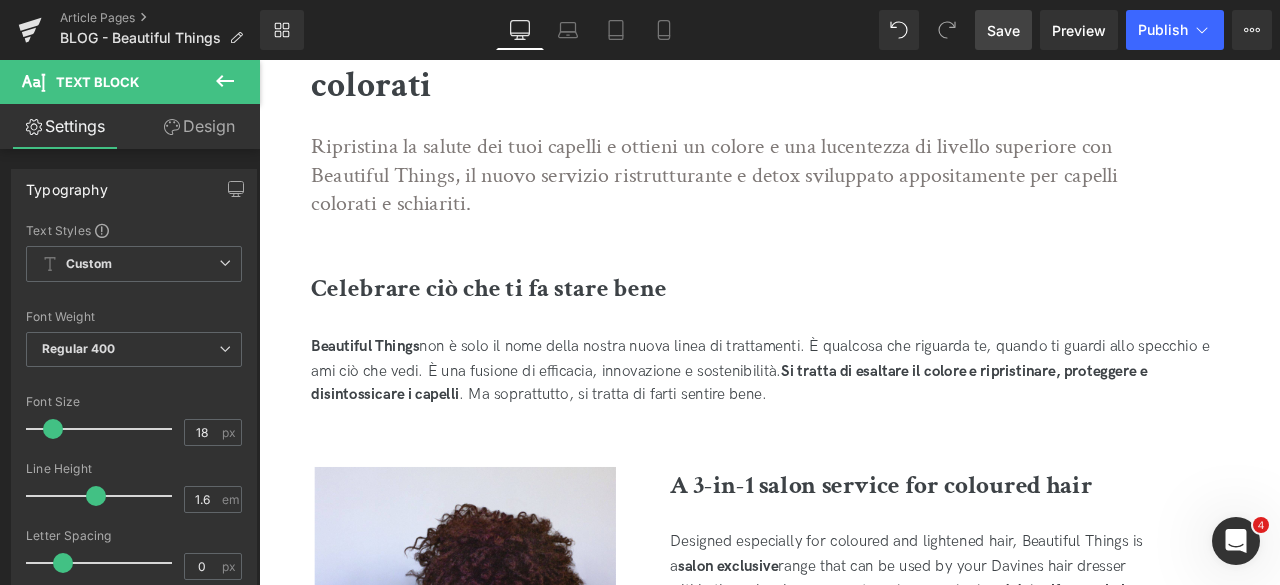 drag, startPoint x: 994, startPoint y: 29, endPoint x: 771, endPoint y: 354, distance: 394.14972 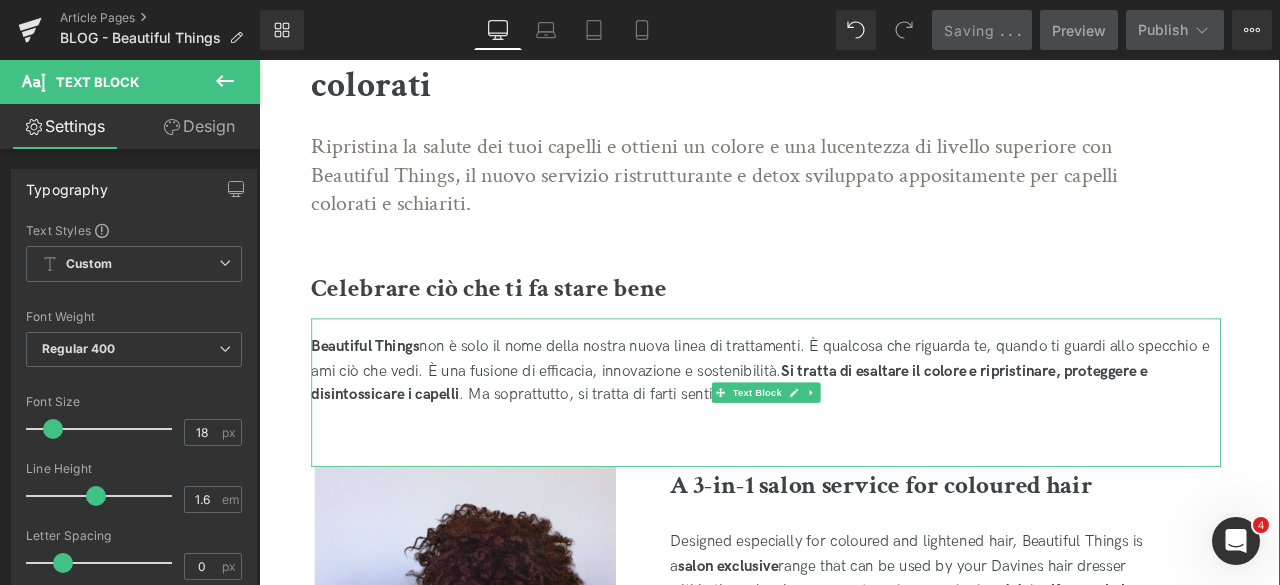 click on "Beautiful Things  non è solo il nome della nostra nuova linea di trattamenti. È qualcosa che riguarda te, quando ti guardi allo specchio e ami ciò che vedi. È una fusione di efficacia, innovazione e sostenibilità.  Si tratta di esaltare il colore e ripristinare, proteggere e disintossicare i capelli . Ma soprattutto, si tratta di farti sentire bene." at bounding box center [860, 454] 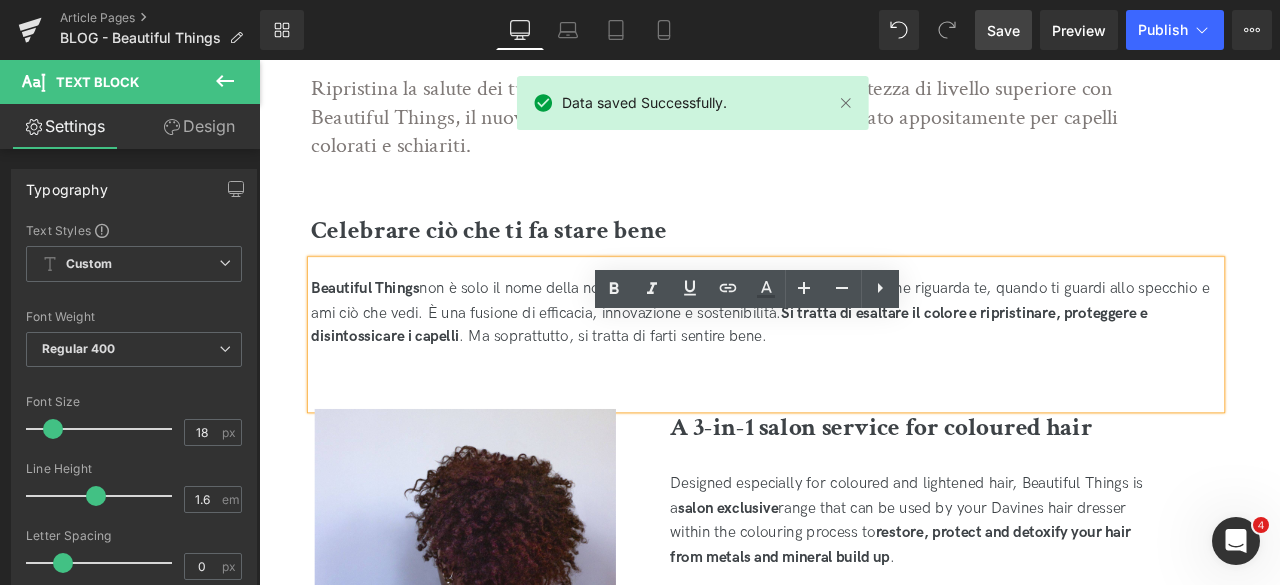 scroll, scrollTop: 700, scrollLeft: 0, axis: vertical 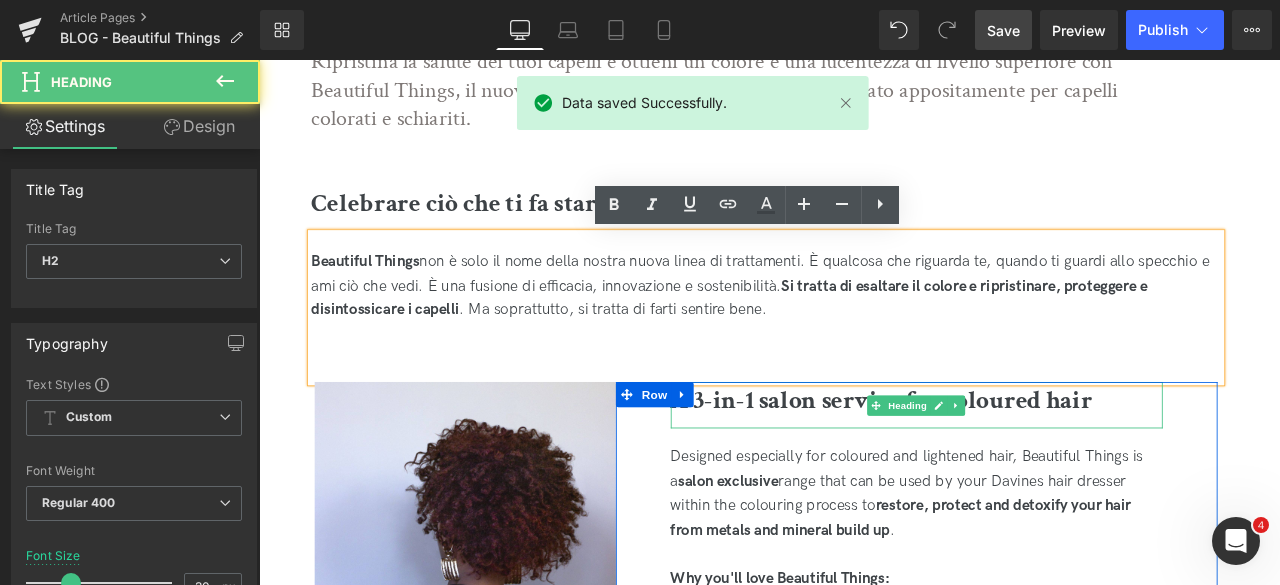 click on "A 3-in-1 salon service for coloured hair" at bounding box center (997, 464) 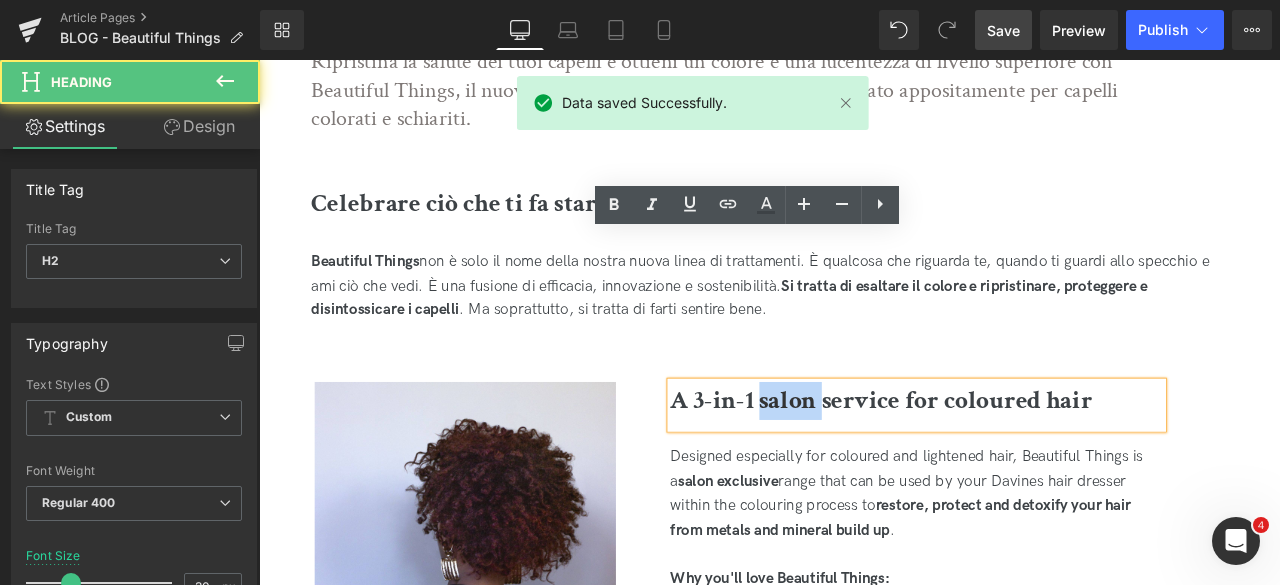 click on "A 3-in-1 salon service for coloured hair" at bounding box center [997, 464] 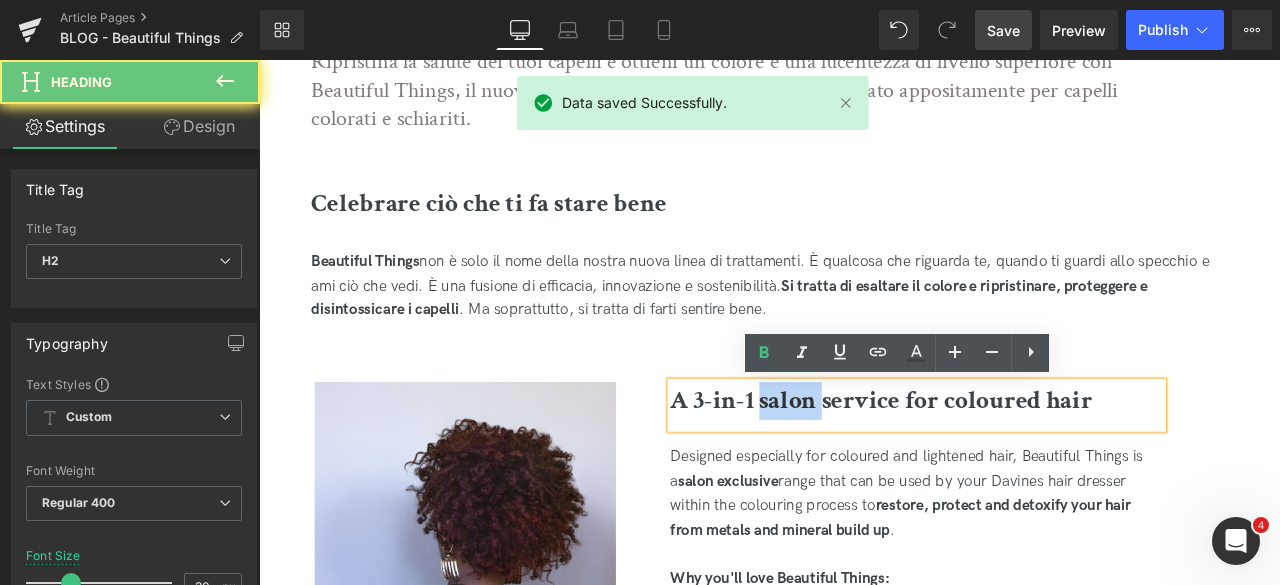 click on "A 3-in-1 salon service for coloured hair" at bounding box center [997, 464] 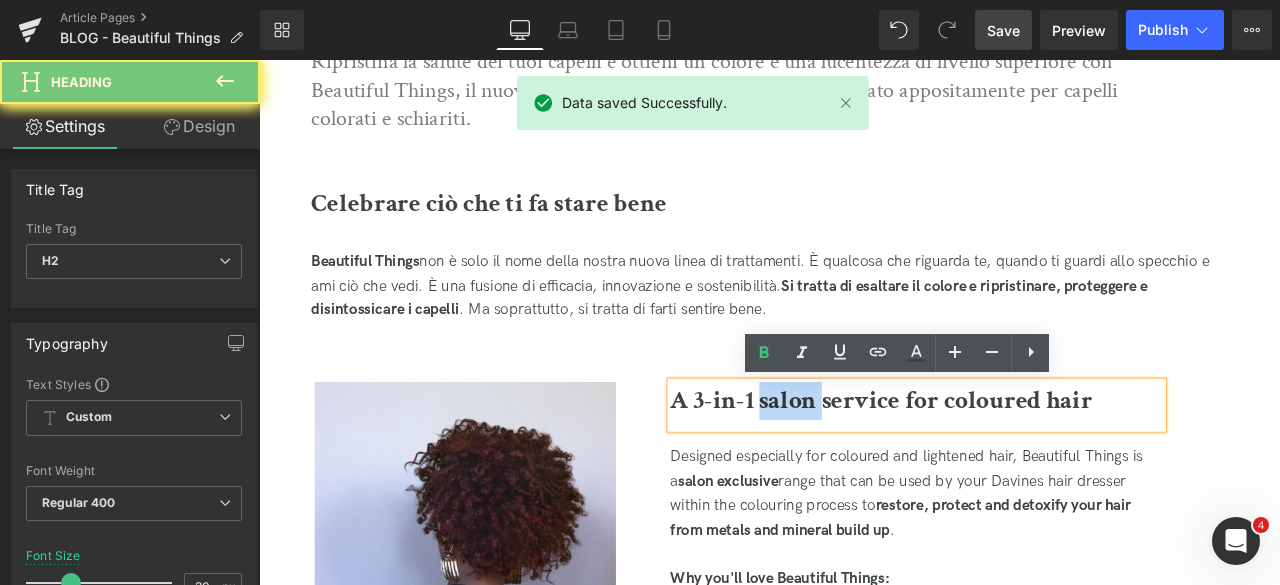 copy on "A 3-in-1 salon service for coloured hair" 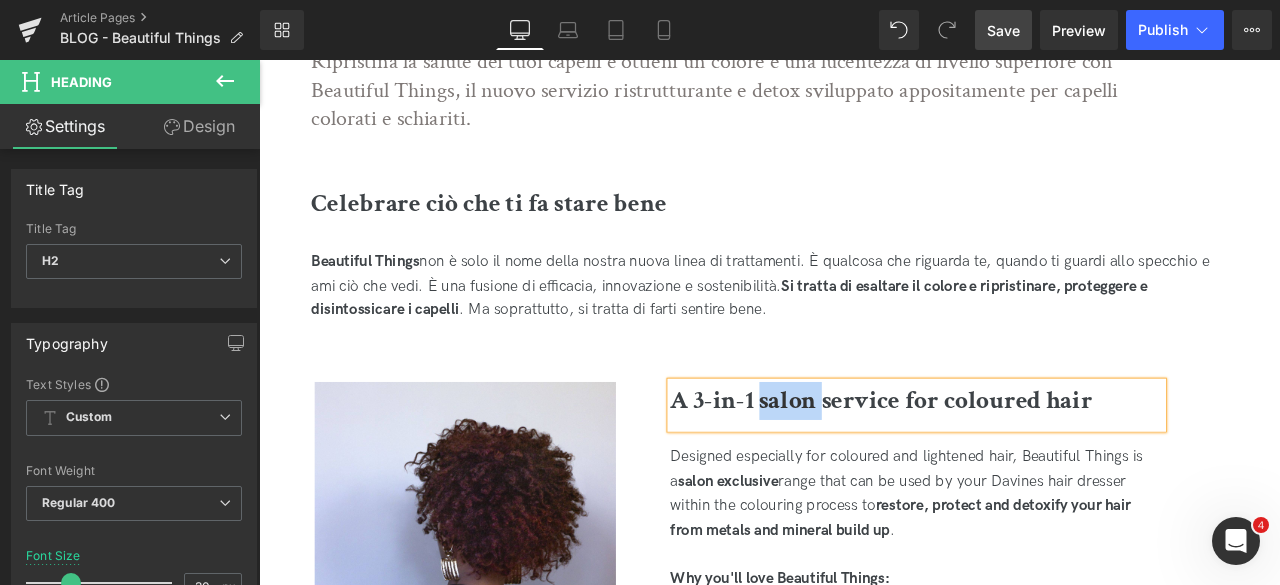 click on "A 3-in-1 salon service for coloured hair" at bounding box center [997, 464] 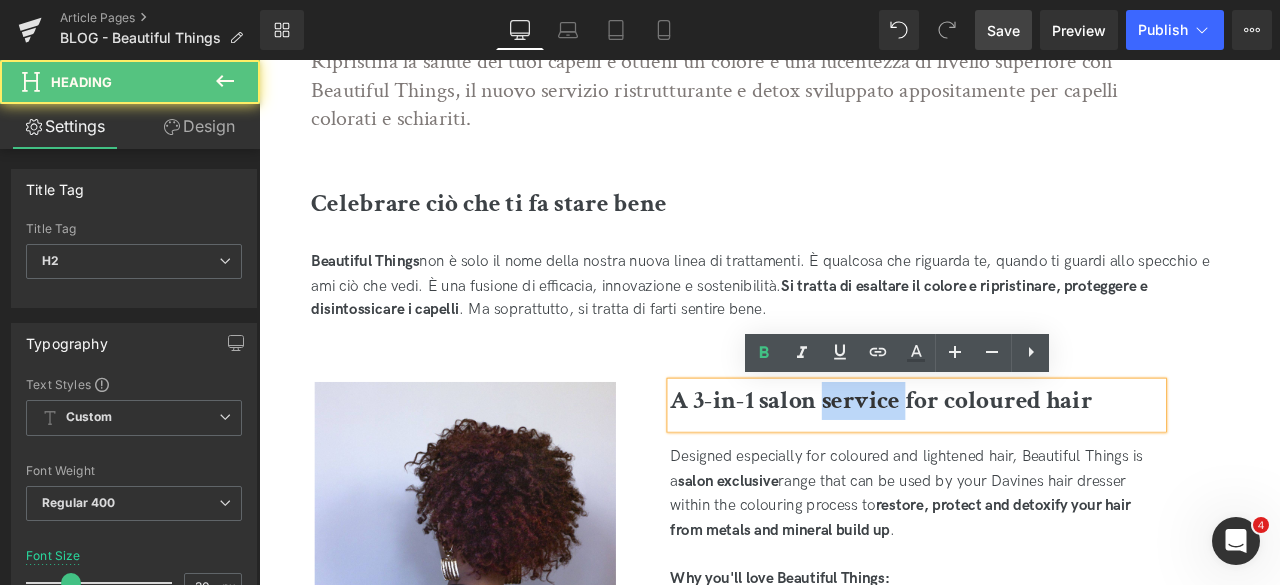 click on "A 3-in-1 salon service for coloured hair" at bounding box center (997, 464) 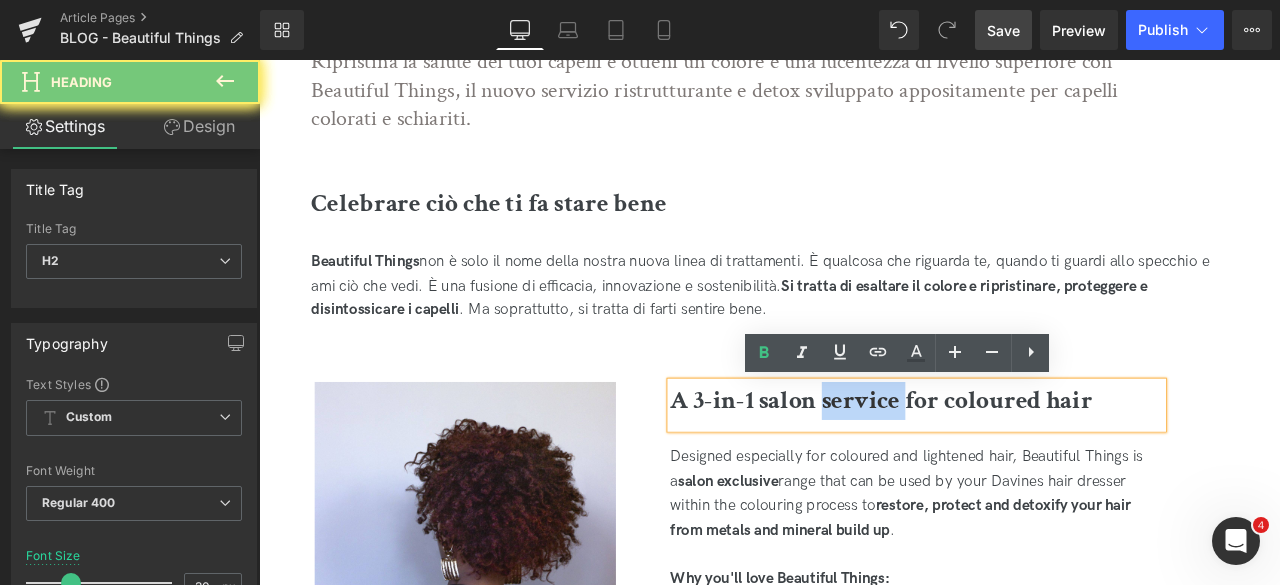 click on "A 3-in-1 salon service for coloured hair" at bounding box center (997, 464) 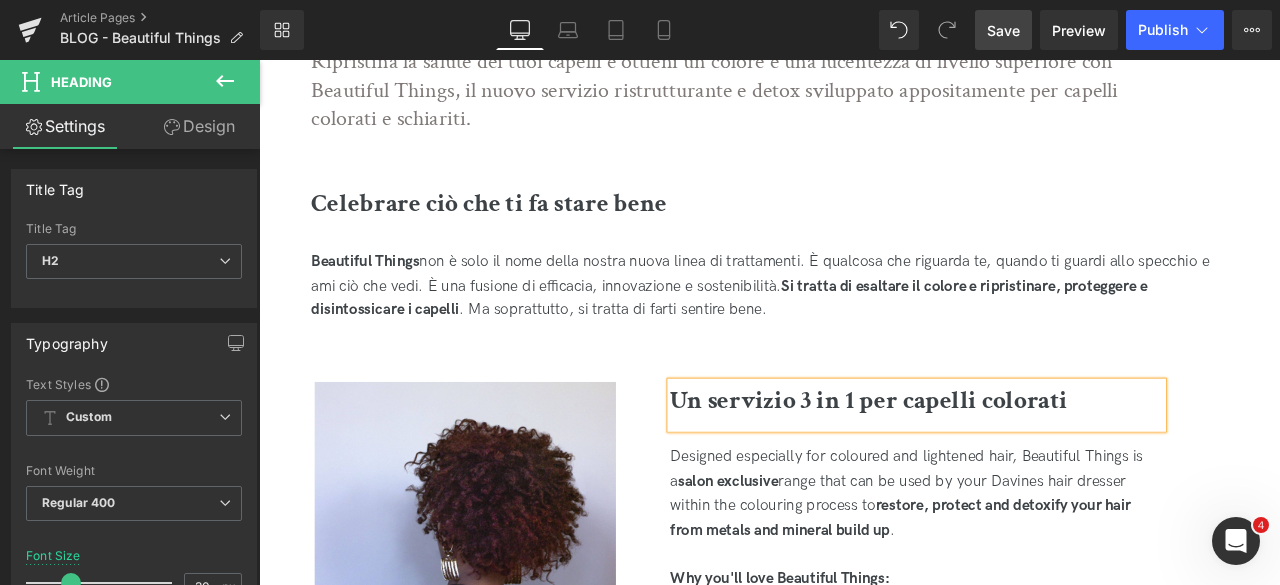 drag, startPoint x: 1016, startPoint y: 37, endPoint x: 718, endPoint y: 507, distance: 556.51056 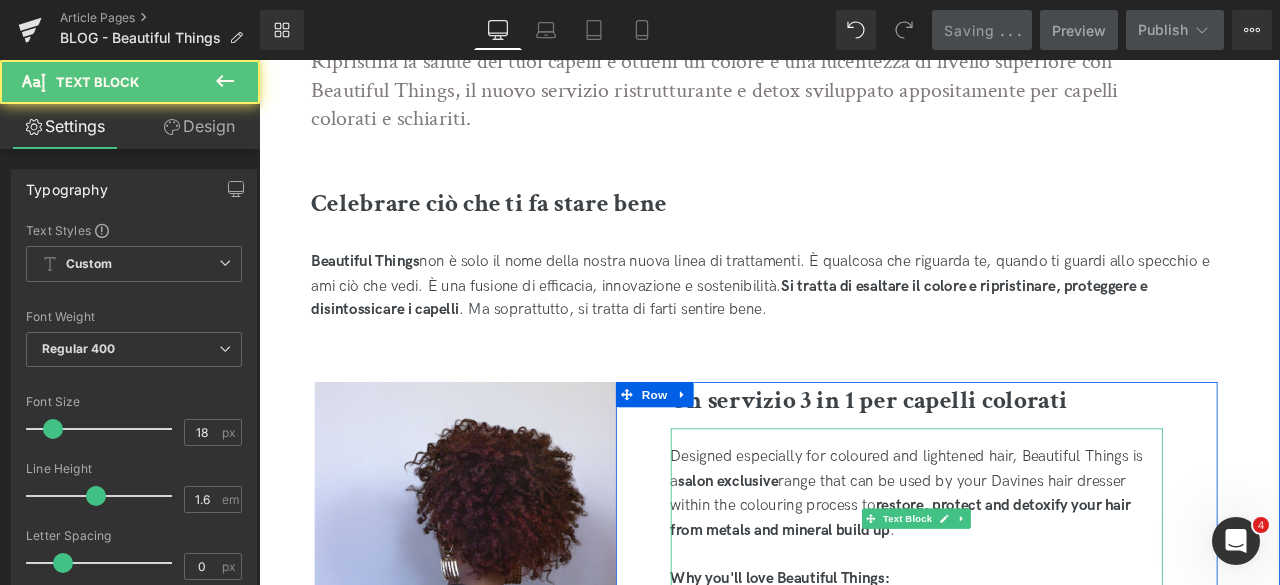 click on "Designed especially for coloured and lightened hair, Beautiful Things is a  salon exclusive  range that can be used by your Davines hair dresser within the colouring process to  restore, protect and detoxify your hair from metals and mineral build up ." at bounding box center [1038, 574] 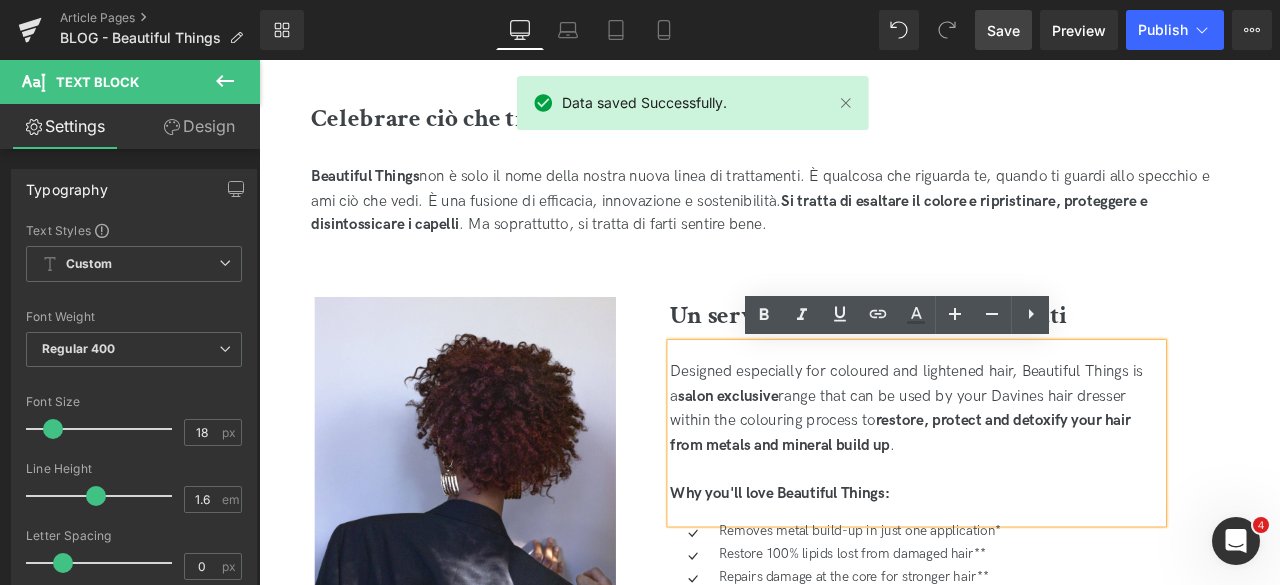 scroll, scrollTop: 800, scrollLeft: 0, axis: vertical 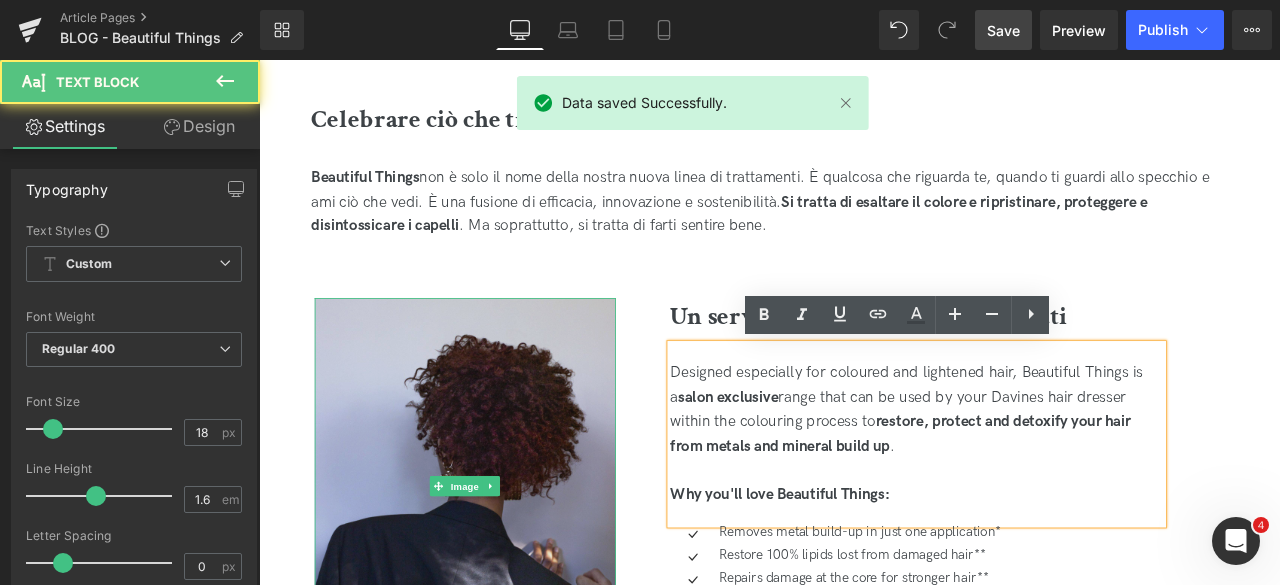 drag, startPoint x: 1045, startPoint y: 528, endPoint x: 630, endPoint y: 413, distance: 430.63907 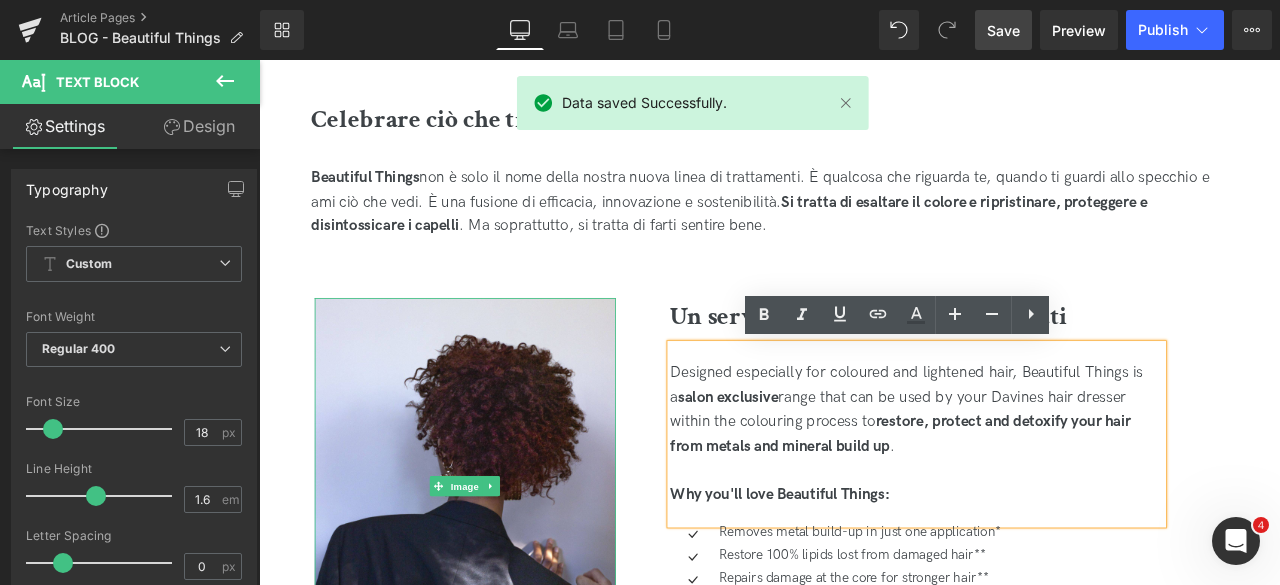 copy on "Designed especially for coloured and lightened hair, Beautiful Things is a  salon exclusive  range that can be used by your Davines hair dresser within the colouring process to  restore, protect and detoxify your hair from metals and mineral build up ." 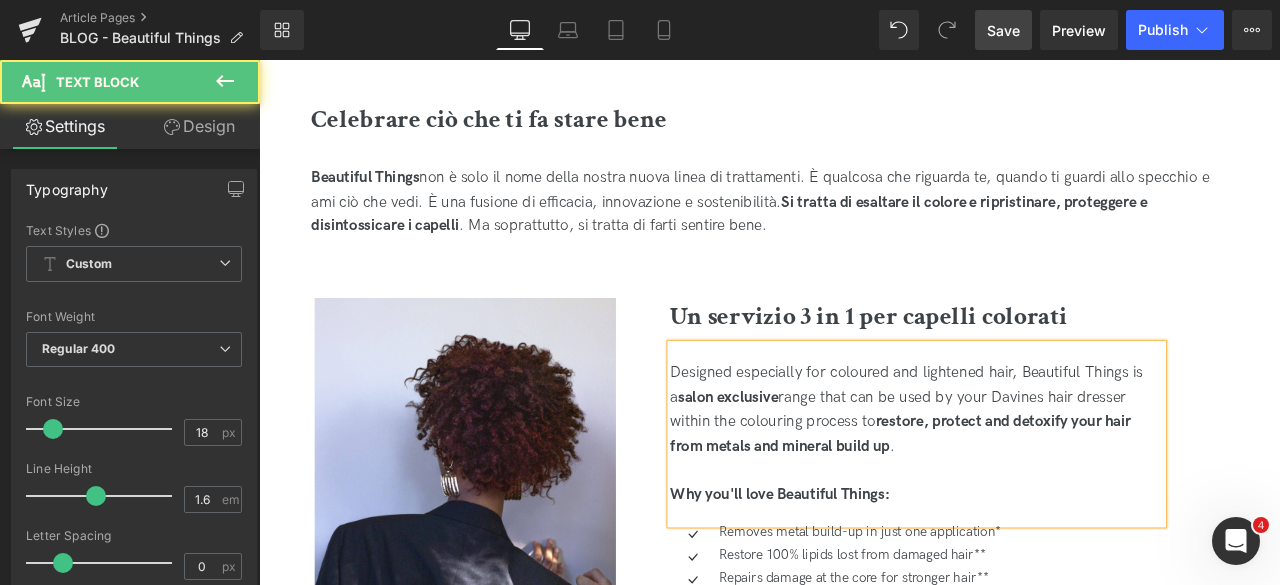 click on "Designed especially for coloured and lightened hair, Beautiful Things is a  salon exclusive  range that can be used by your Davines hair dresser within the colouring process to  restore, protect and detoxify your hair from metals and mineral build up ." at bounding box center (1038, 474) 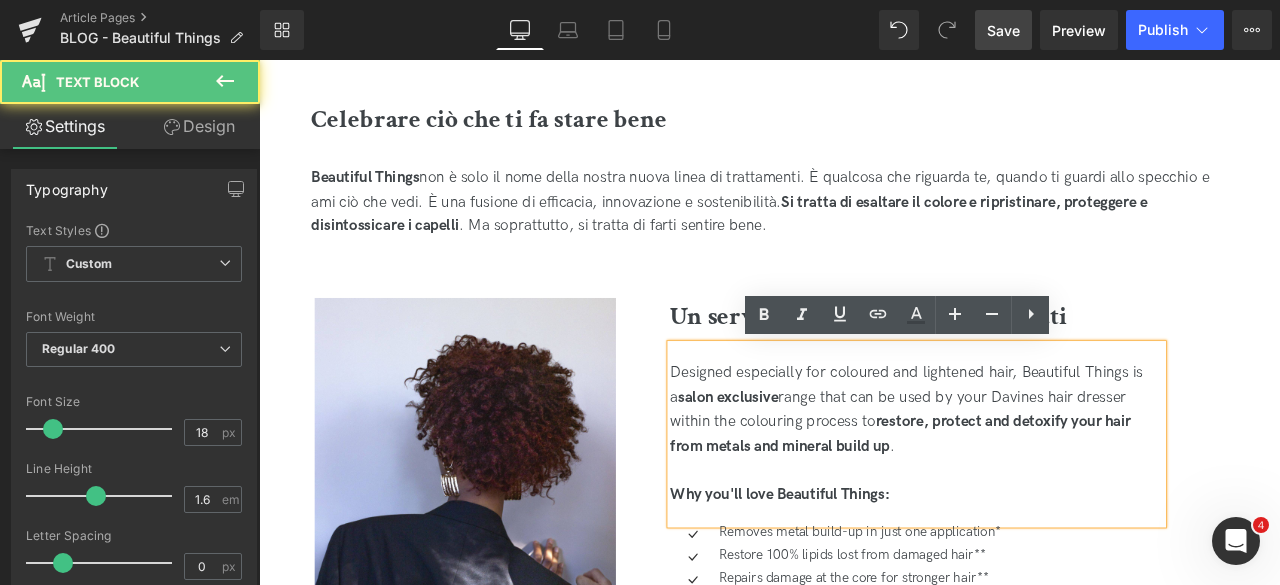 type 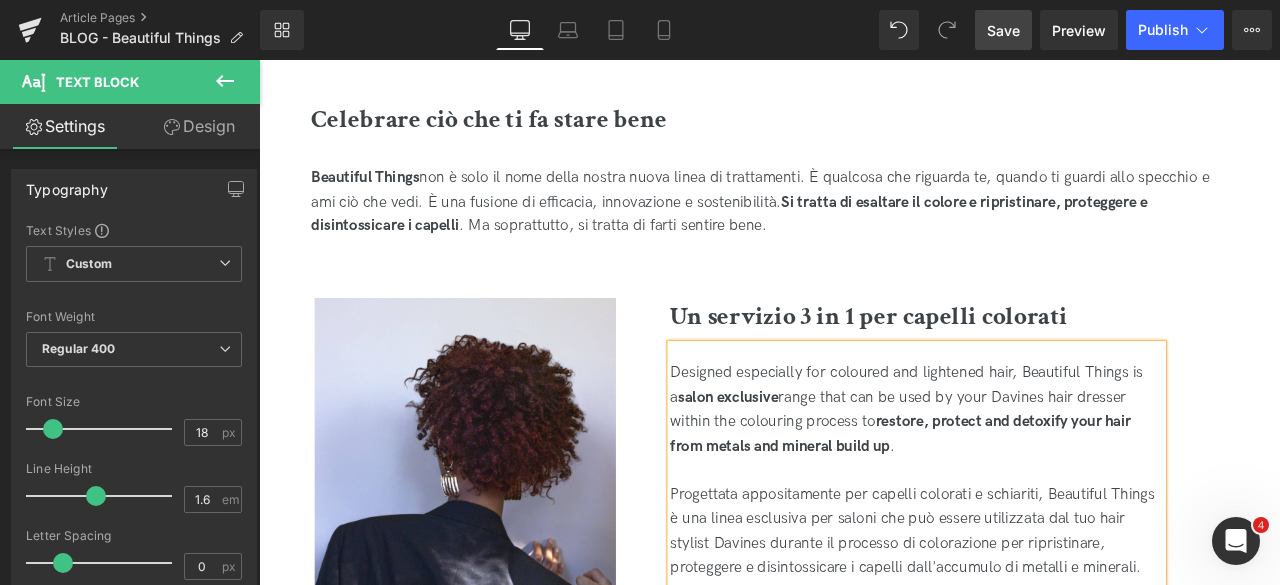 scroll, scrollTop: 900, scrollLeft: 0, axis: vertical 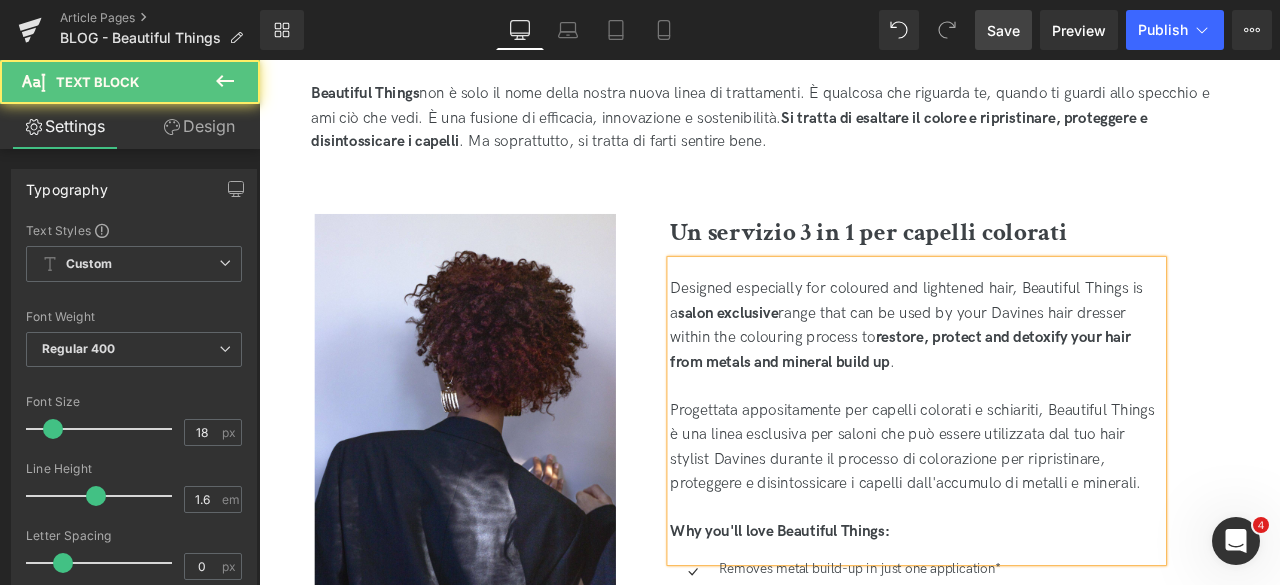 click on "Progettata appositamente per capelli colorati e schiariti, Beautiful Things è una linea esclusiva per saloni che può essere utilizzata dal tuo hair stylist Davines durante il processo di colorazione per ripristinare, proteggere e disintossicare i capelli dall'accumulo di metalli e minerali." at bounding box center (1038, 518) 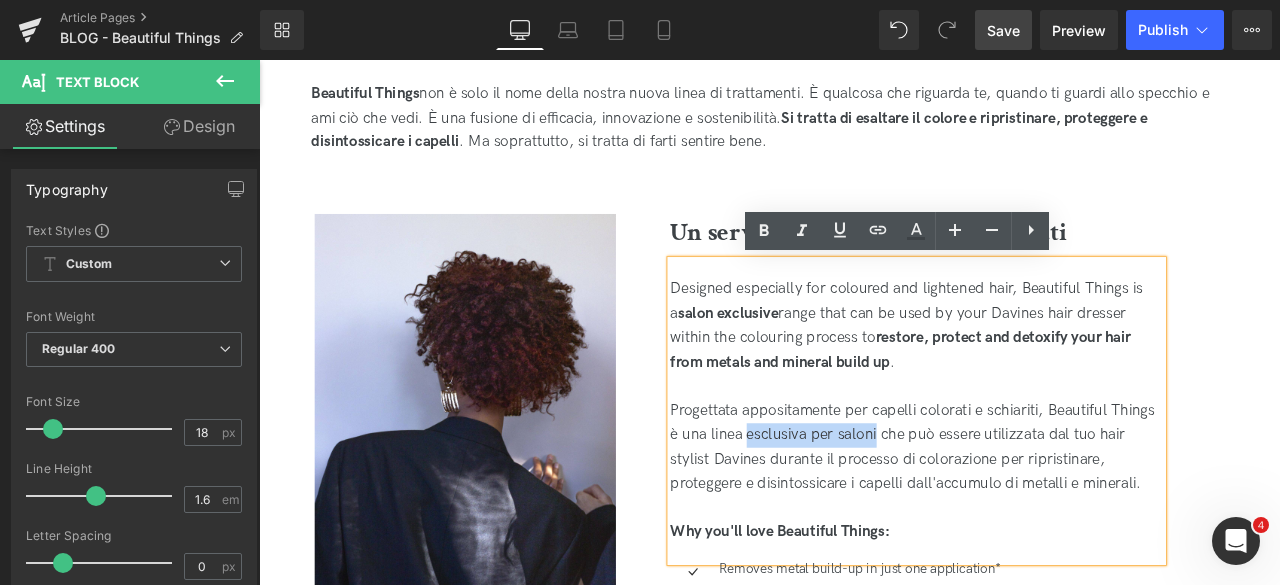 drag, startPoint x: 989, startPoint y: 505, endPoint x: 835, endPoint y: 507, distance: 154.01299 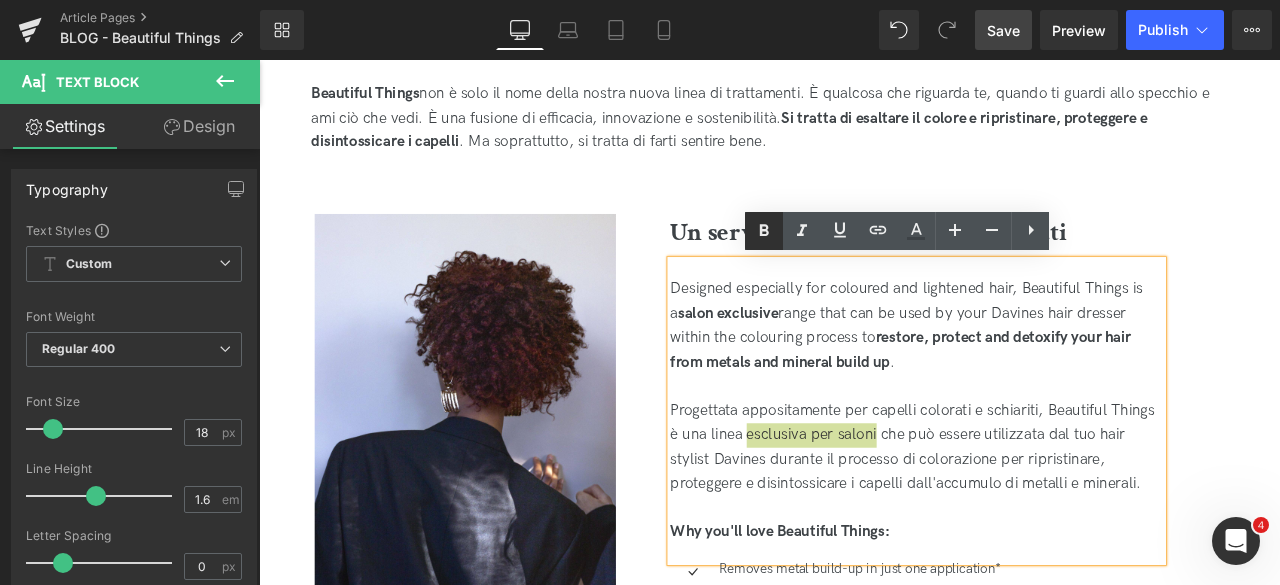 click 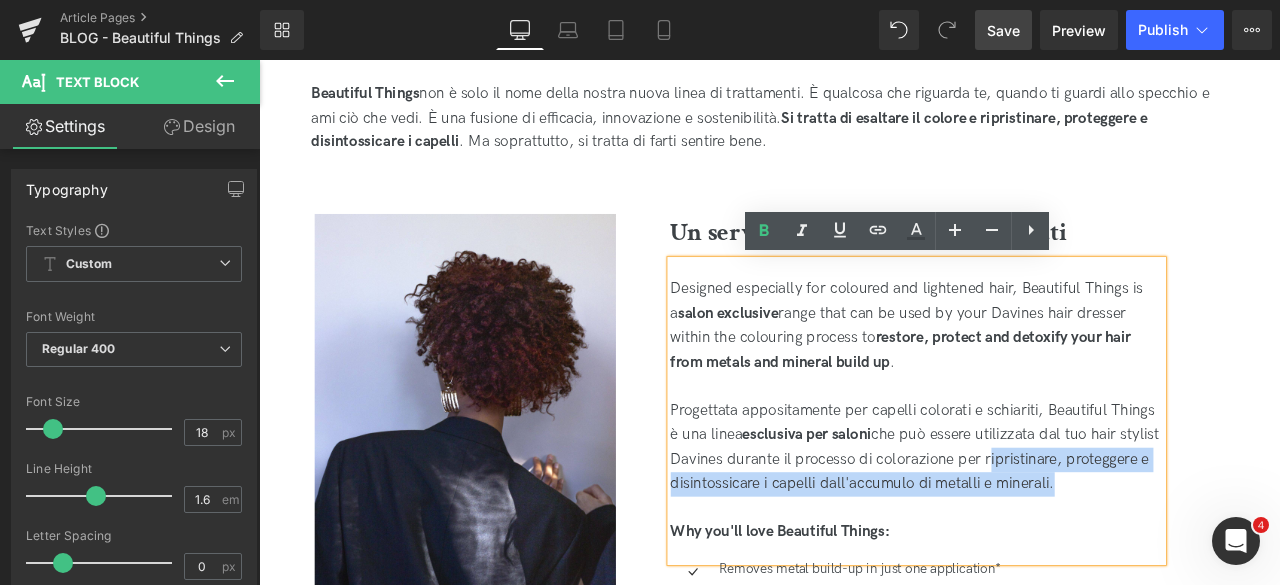 drag, startPoint x: 1170, startPoint y: 530, endPoint x: 1300, endPoint y: 561, distance: 133.64505 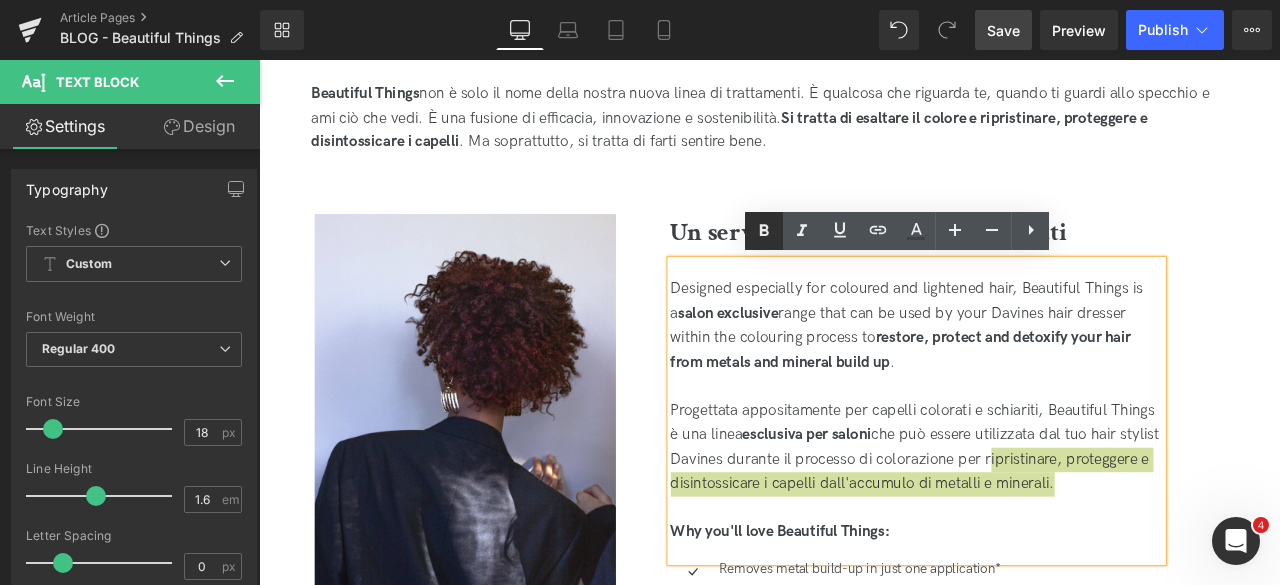 click 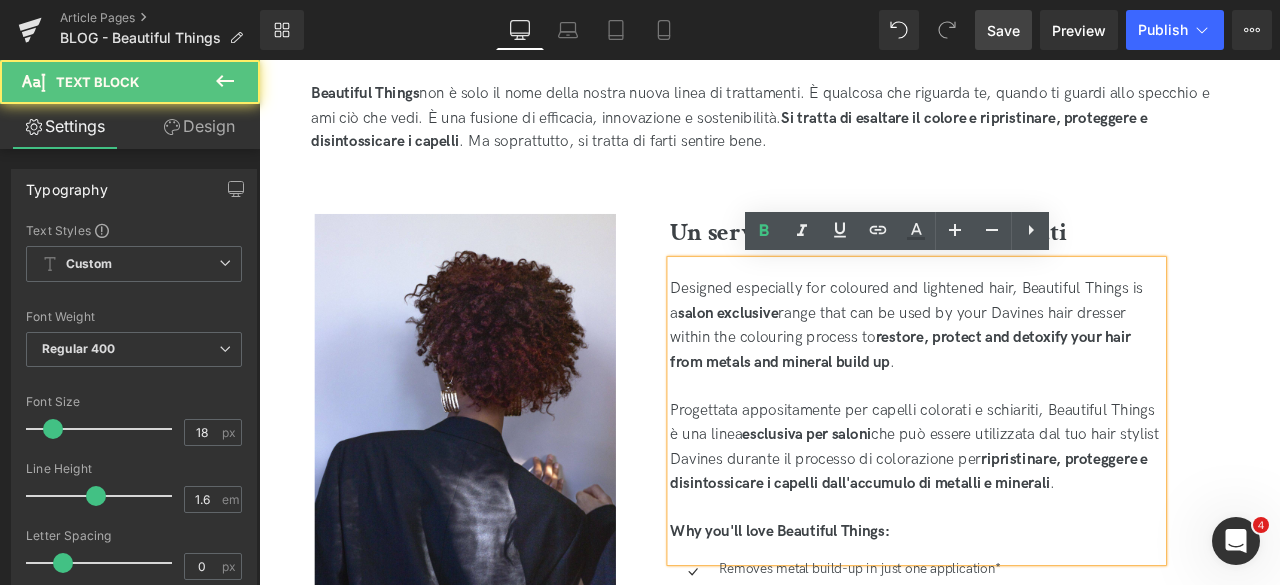 drag, startPoint x: 742, startPoint y: 478, endPoint x: 744, endPoint y: 419, distance: 59.03389 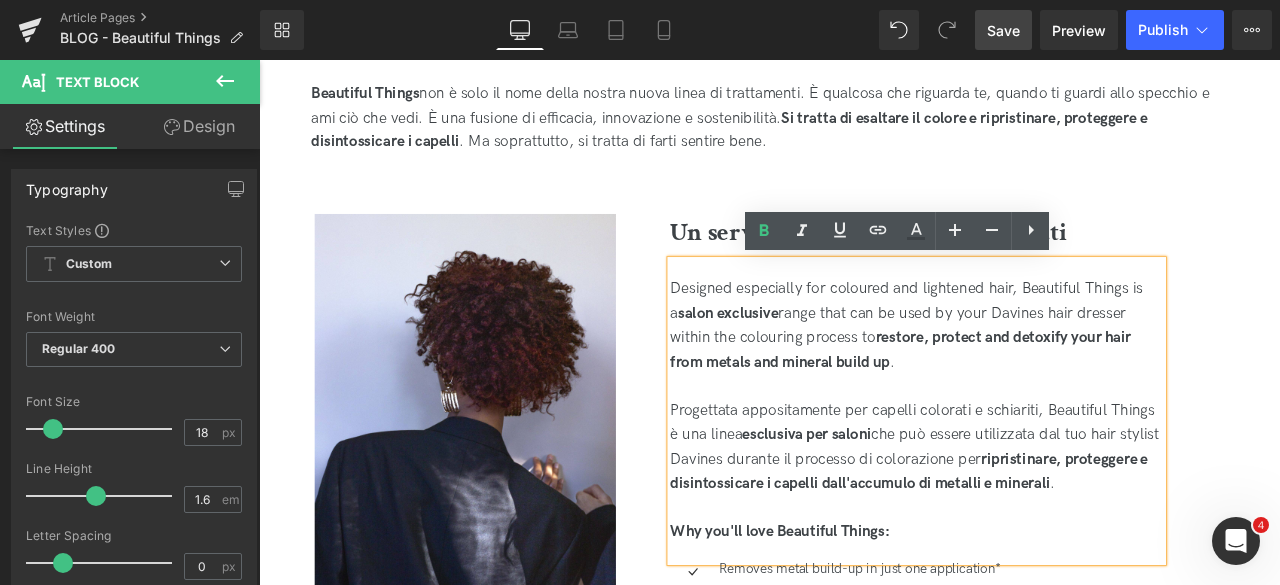 click at bounding box center [1038, 446] 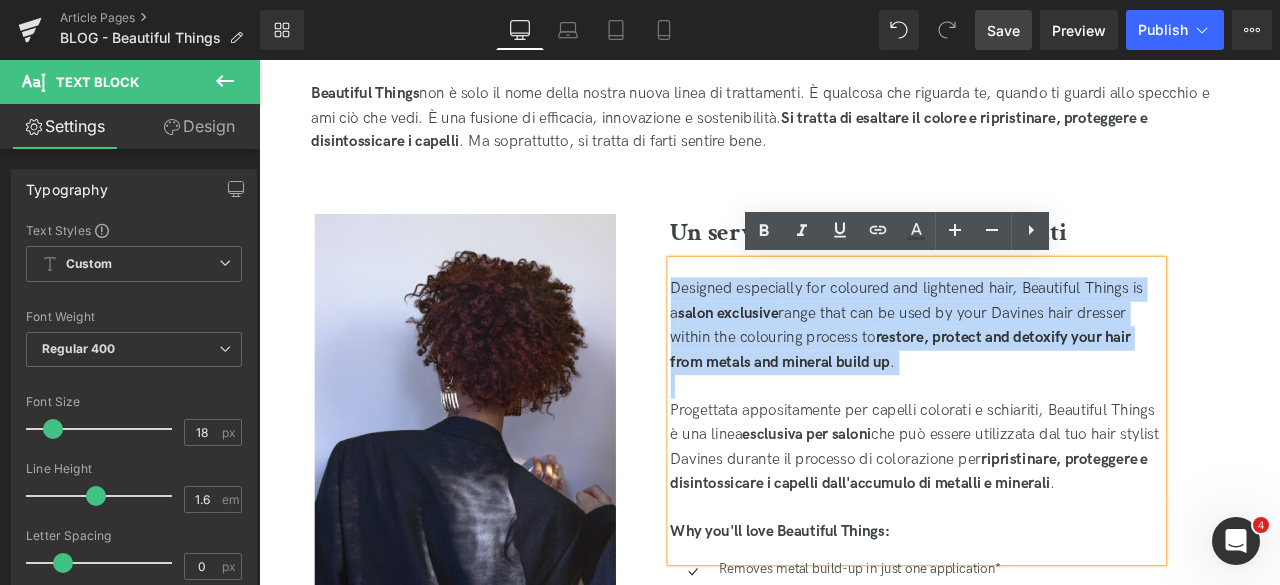 drag, startPoint x: 747, startPoint y: 465, endPoint x: 735, endPoint y: 329, distance: 136.52838 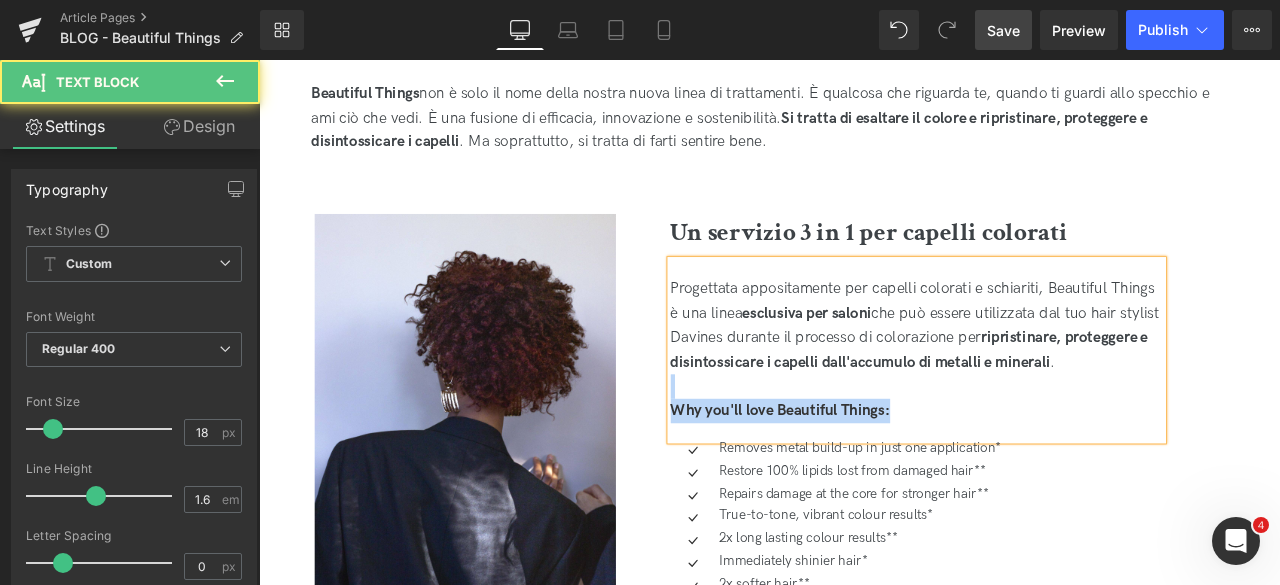 drag, startPoint x: 1045, startPoint y: 483, endPoint x: 786, endPoint y: 476, distance: 259.09457 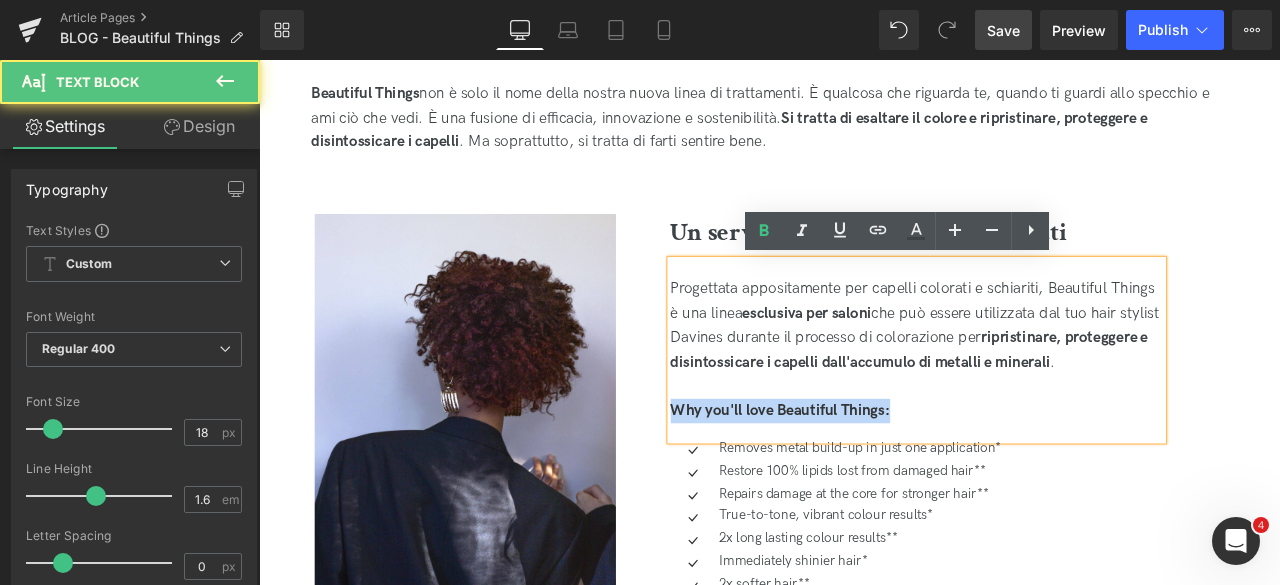 drag, startPoint x: 1013, startPoint y: 468, endPoint x: 701, endPoint y: 494, distance: 313.08145 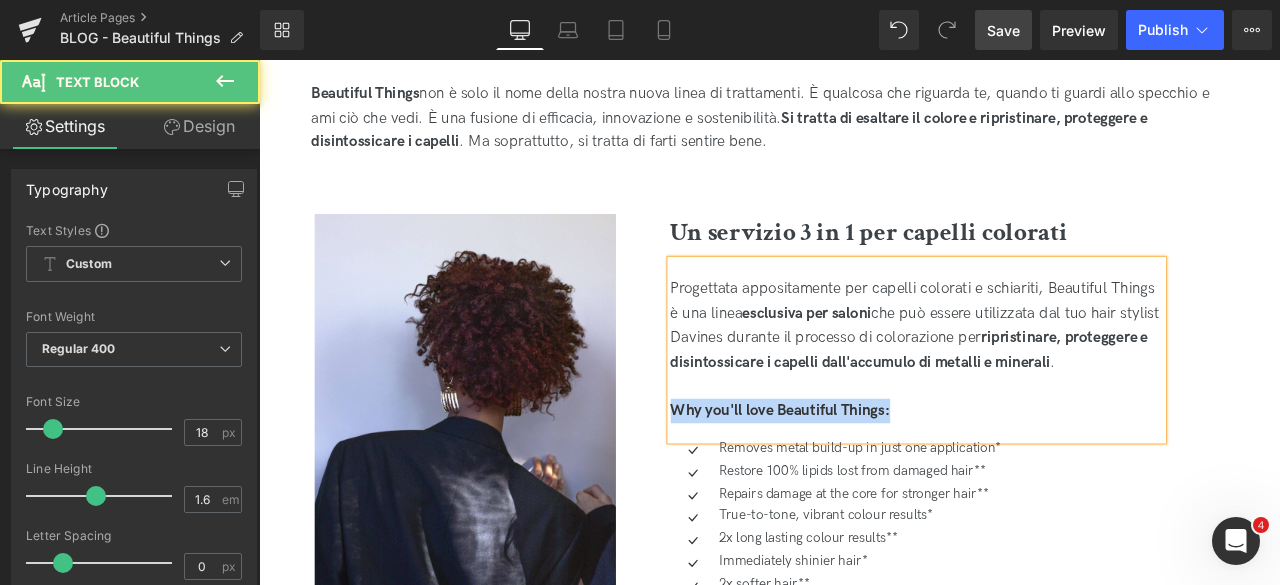 click on "Why you'll love Beautiful Things:" at bounding box center (1038, 475) 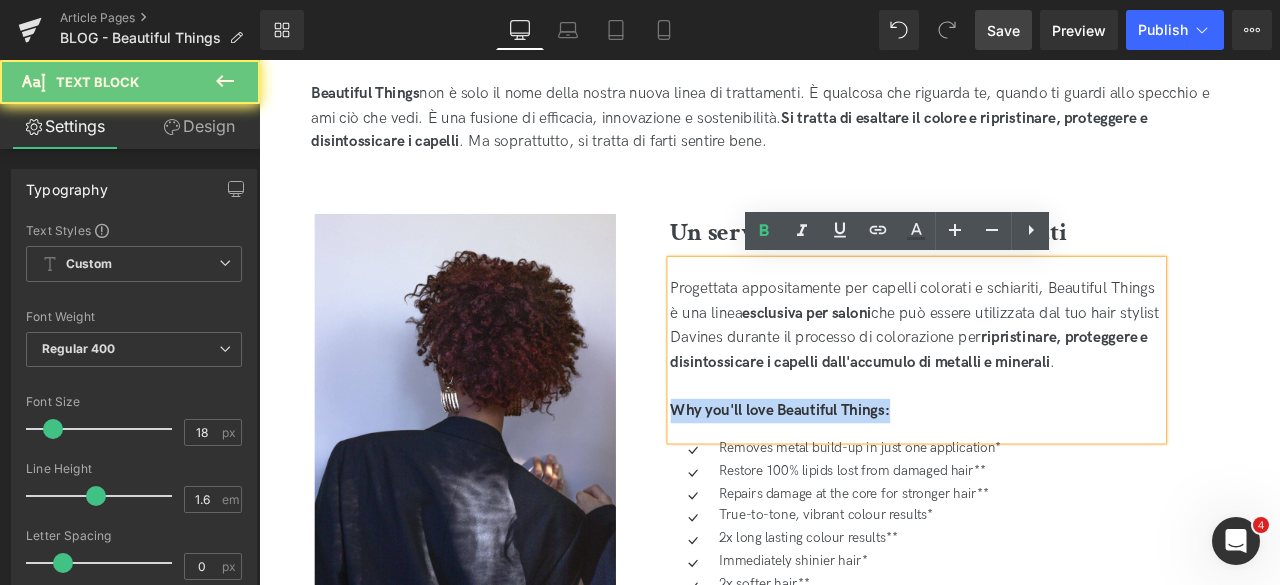 click on "Why you'll love Beautiful Things:" at bounding box center (1038, 475) 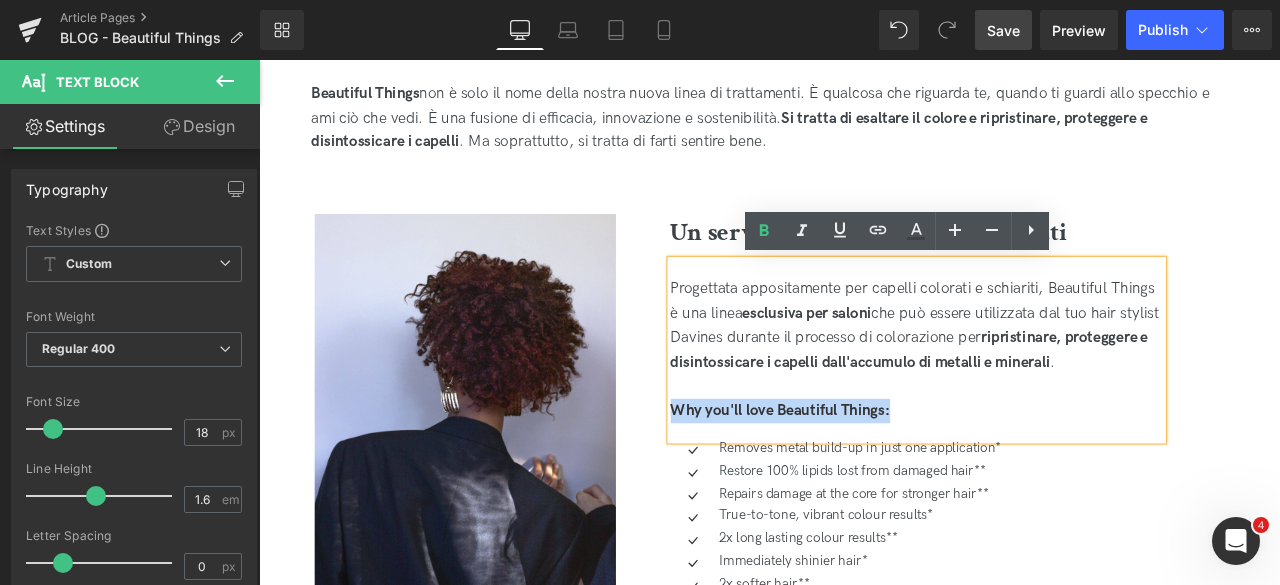drag, startPoint x: 1021, startPoint y: 475, endPoint x: 714, endPoint y: 474, distance: 307.00162 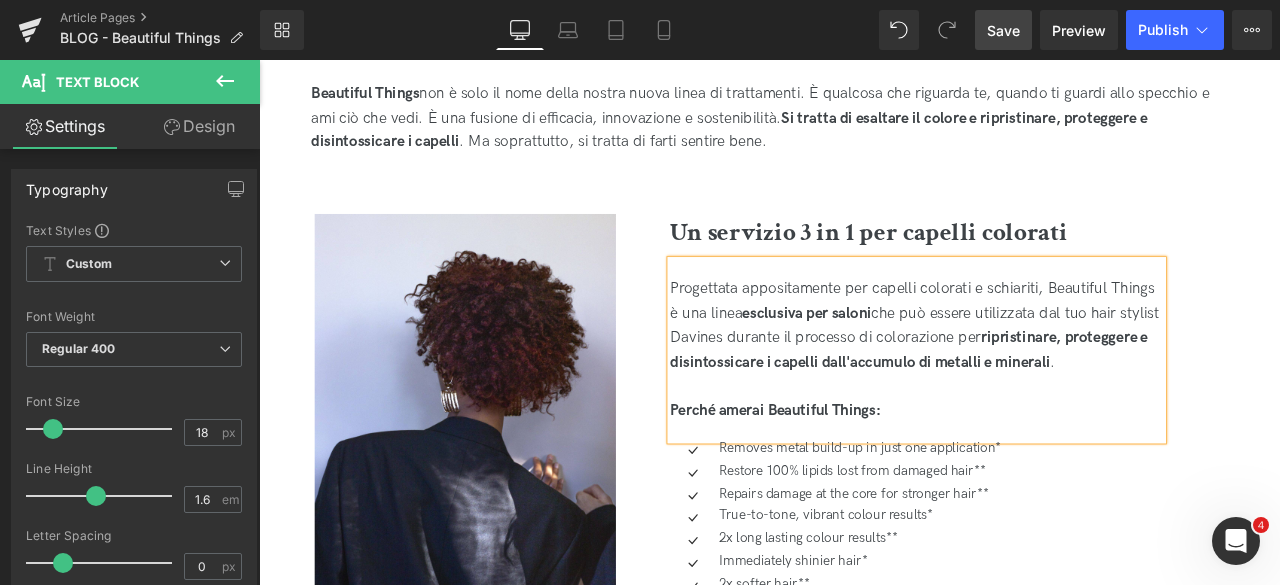 drag, startPoint x: 1018, startPoint y: 23, endPoint x: 954, endPoint y: 280, distance: 264.849 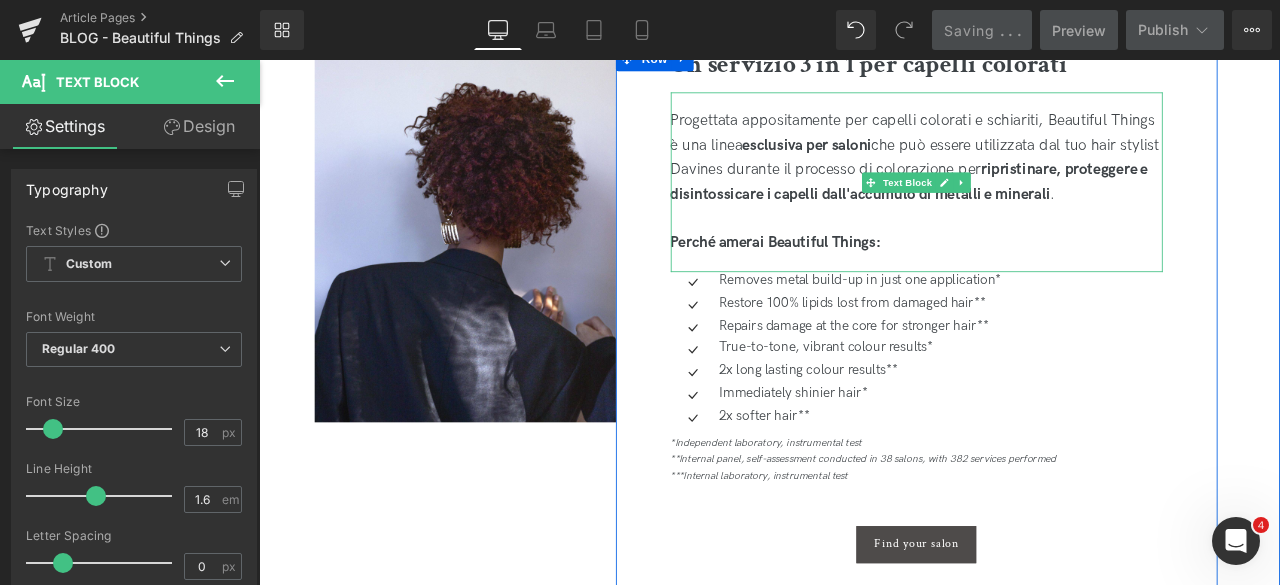 scroll, scrollTop: 1100, scrollLeft: 0, axis: vertical 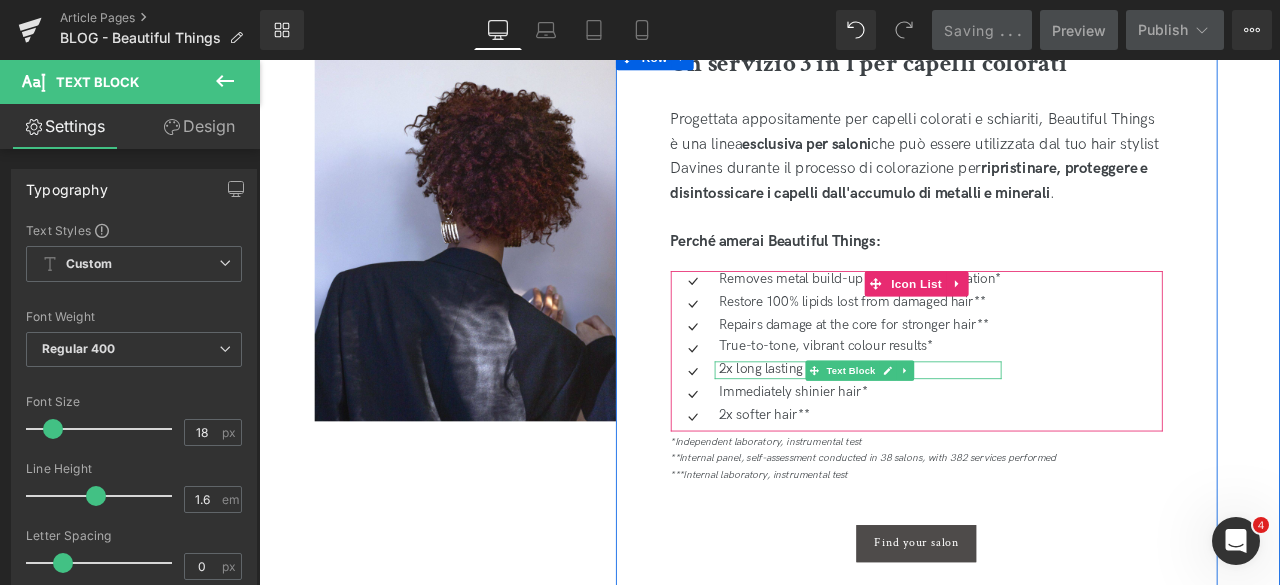 click on "2x long lasting colour results**" at bounding box center [971, 427] 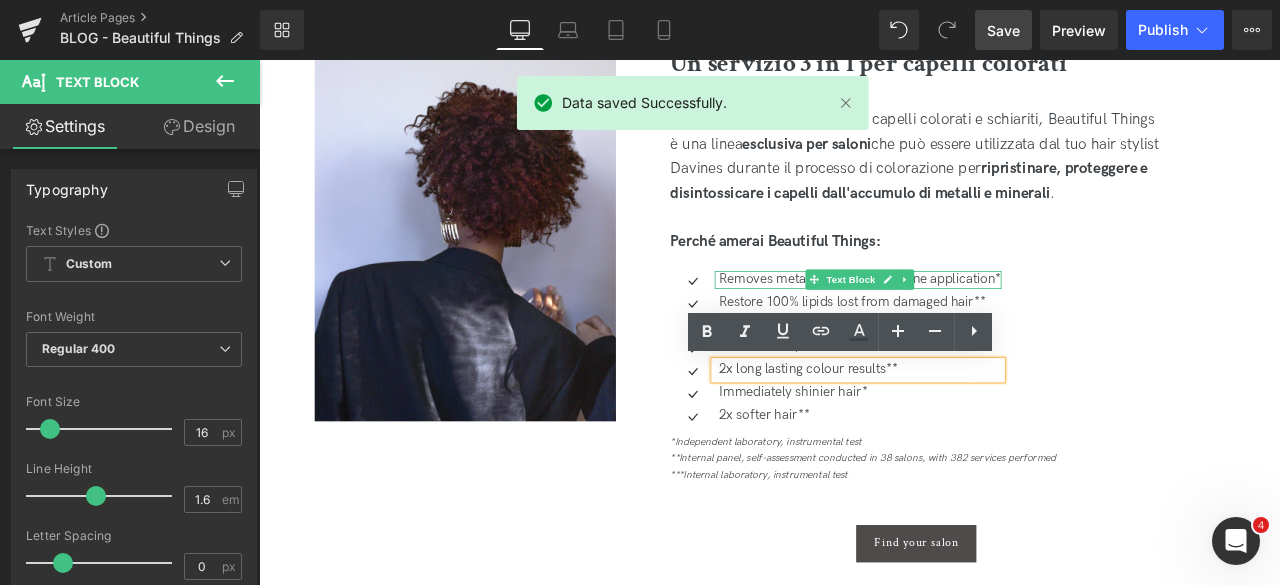 click on "Removes metal build-up in just one application*" at bounding box center [971, 320] 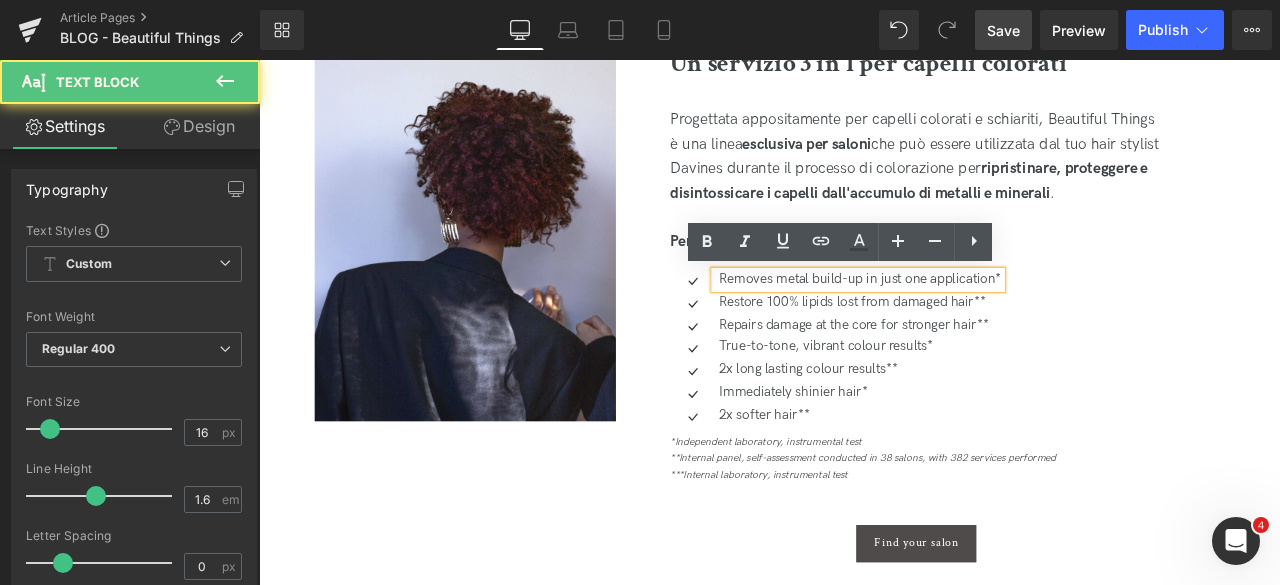 click on "Removes metal build-up in just one application*" at bounding box center [971, 320] 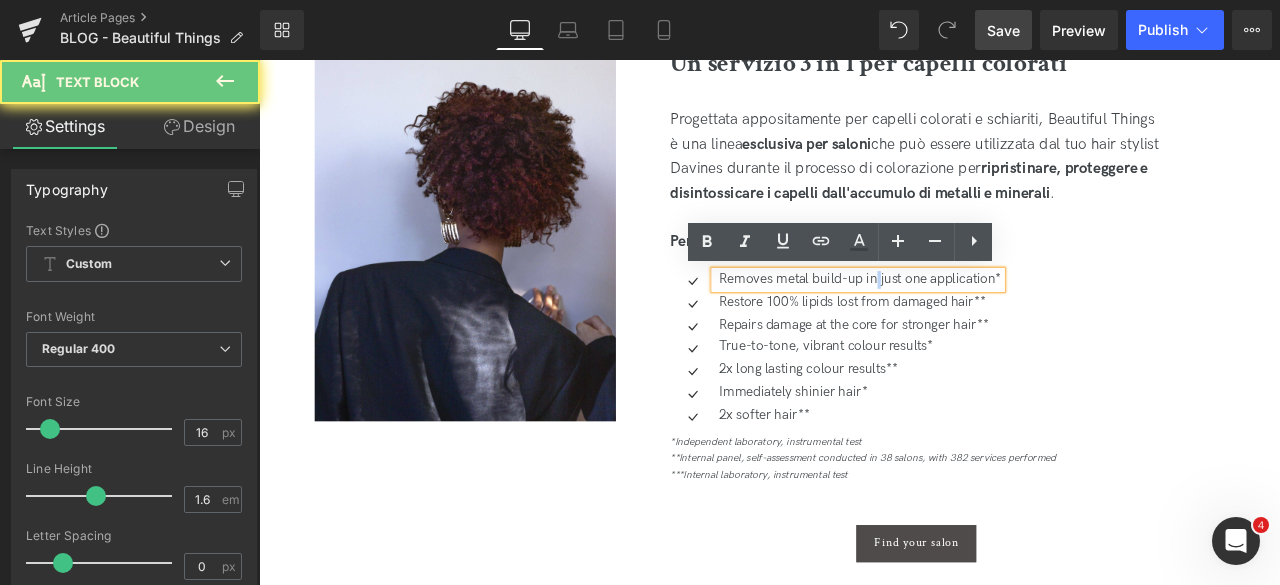 click on "Removes metal build-up in just one application*" at bounding box center [971, 320] 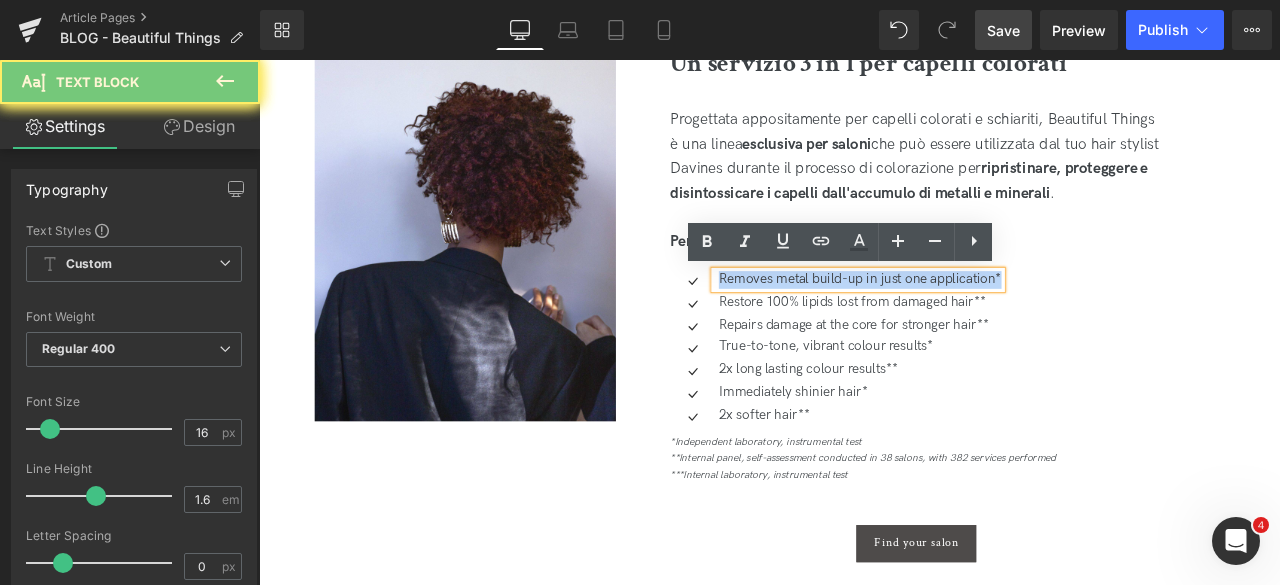 click on "Removes metal build-up in just one application*" at bounding box center (971, 320) 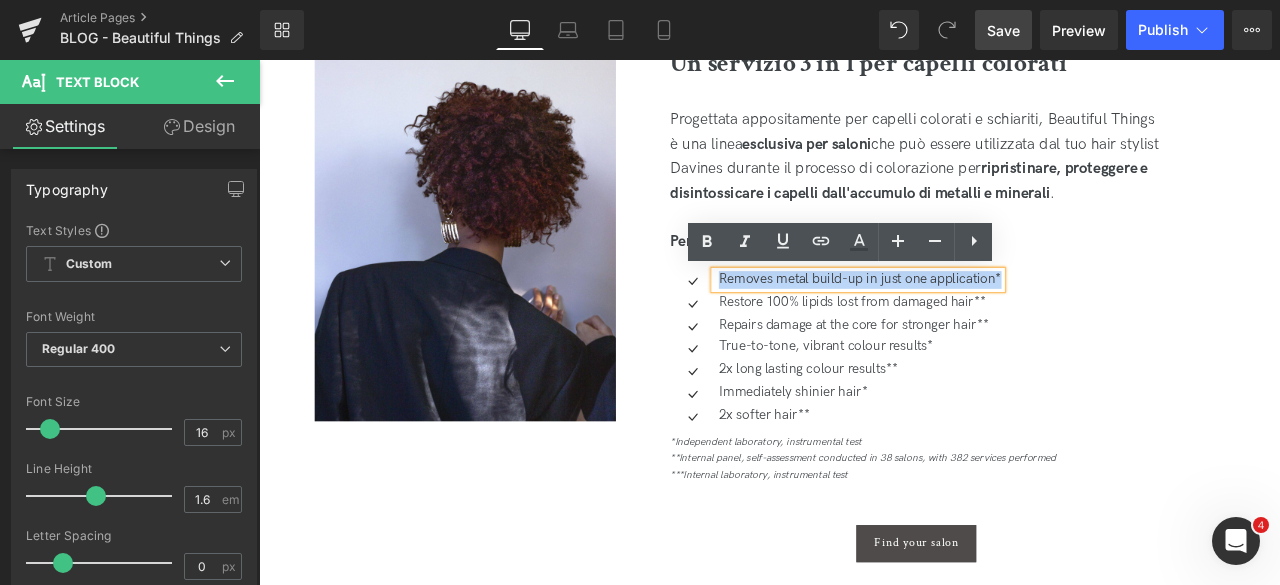 copy on "Removes metal build-up in just one application*" 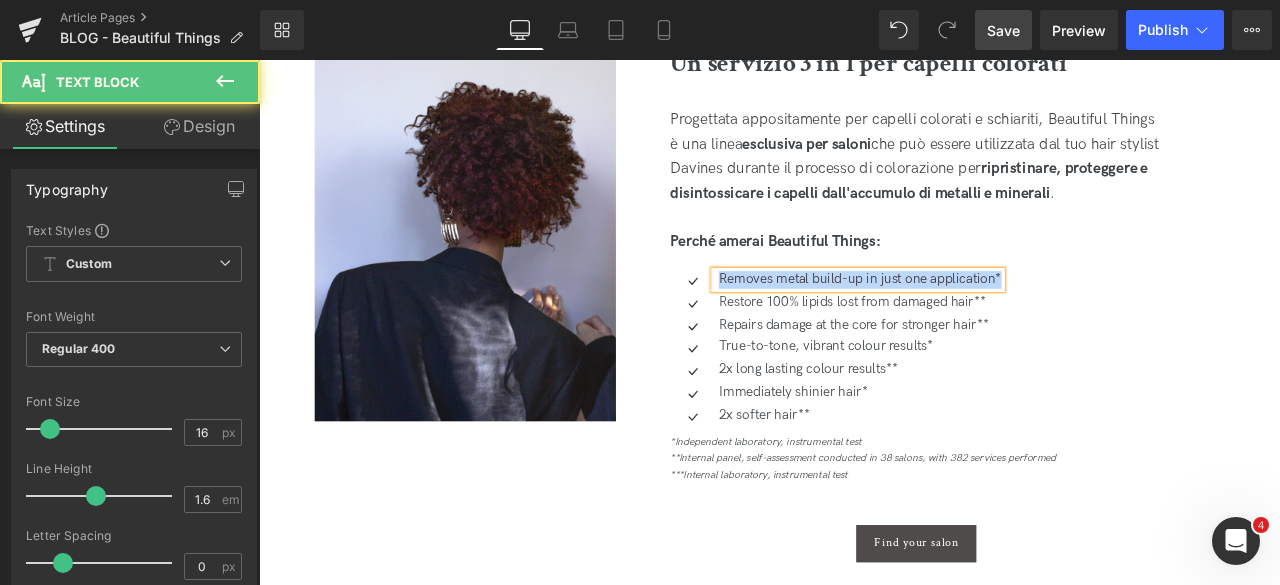 click on "Removes metal build-up in just one application*" at bounding box center [971, 320] 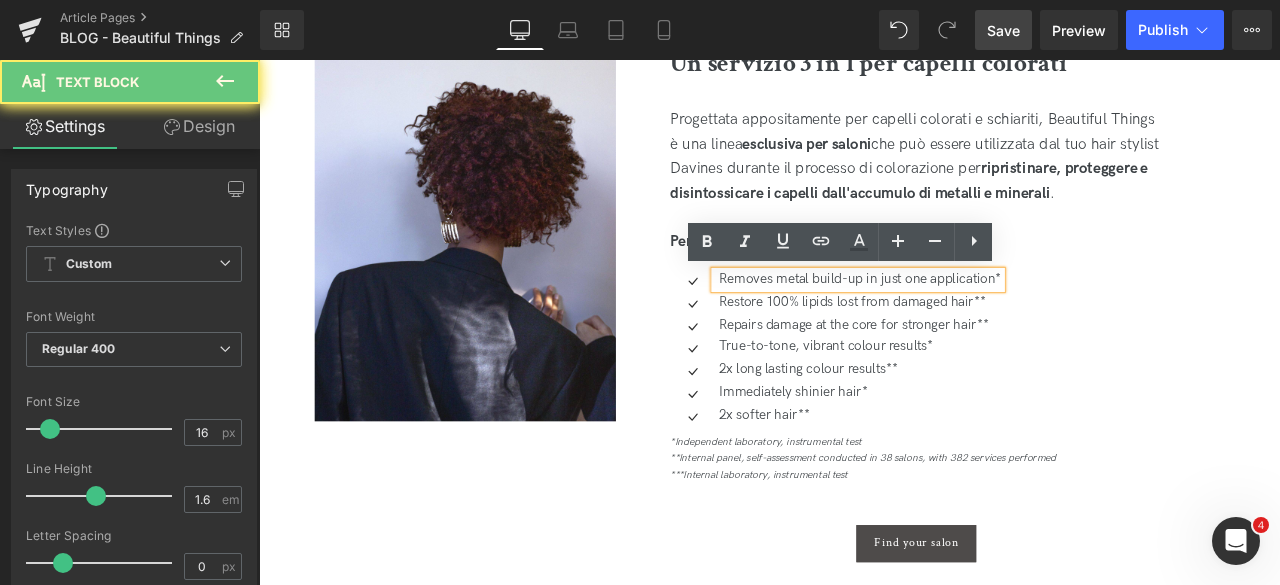click on "Removes metal build-up in just one application*" at bounding box center [971, 320] 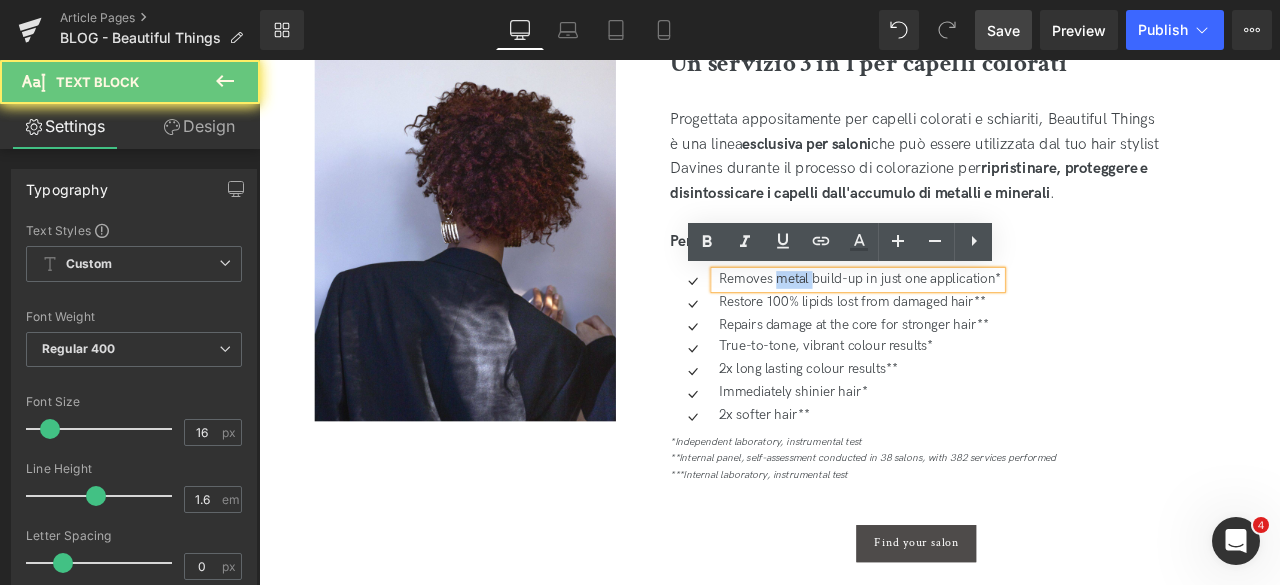 click on "Removes metal build-up in just one application*" at bounding box center [971, 320] 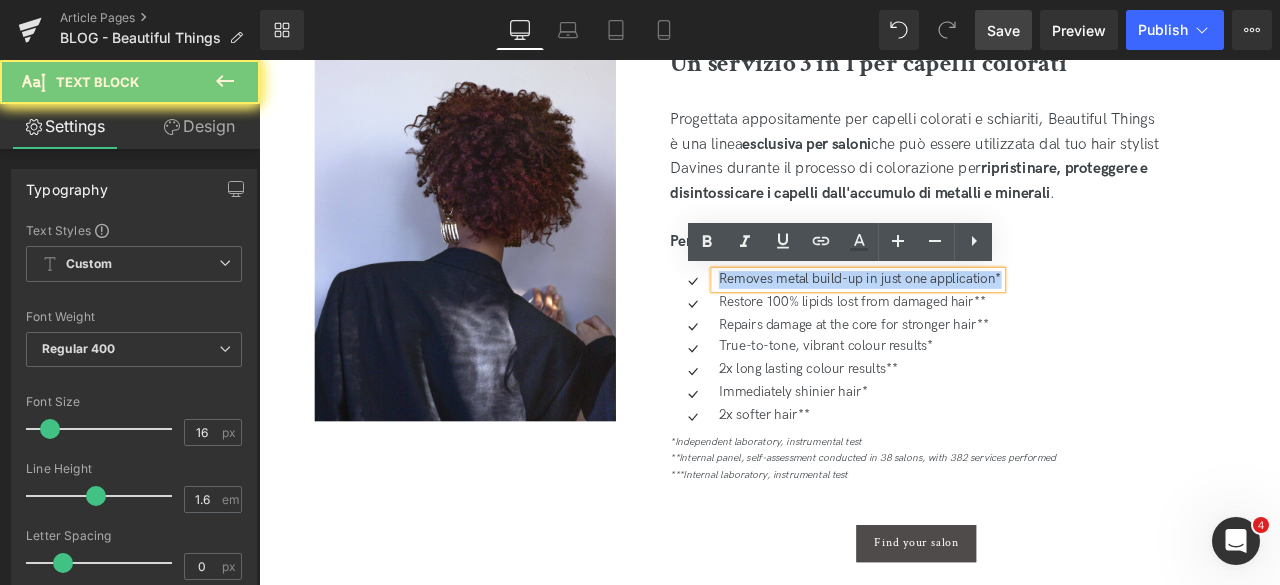 click on "Removes metal build-up in just one application*" at bounding box center [971, 320] 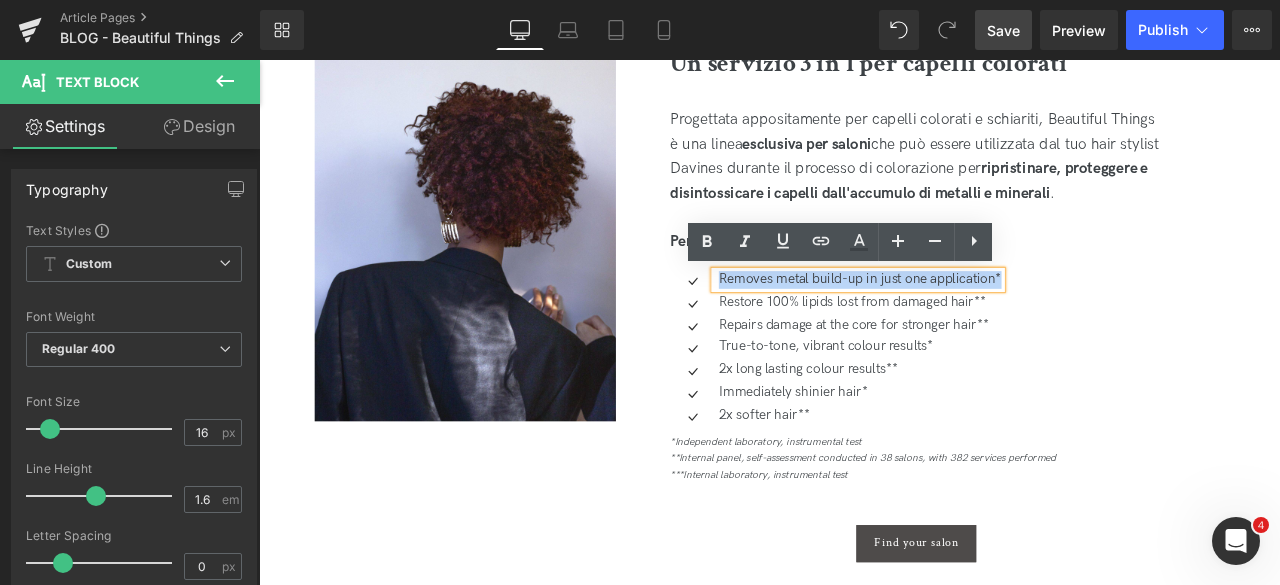 paste 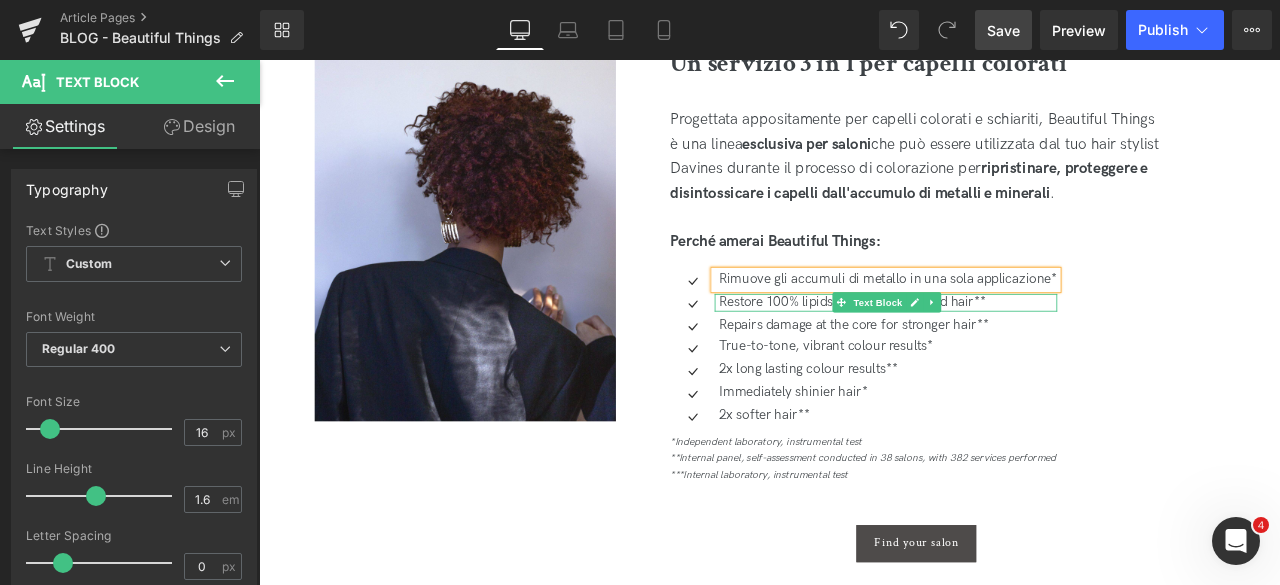 click on "Restore 100% lipids lost from damaged hair**" at bounding box center (1004, 347) 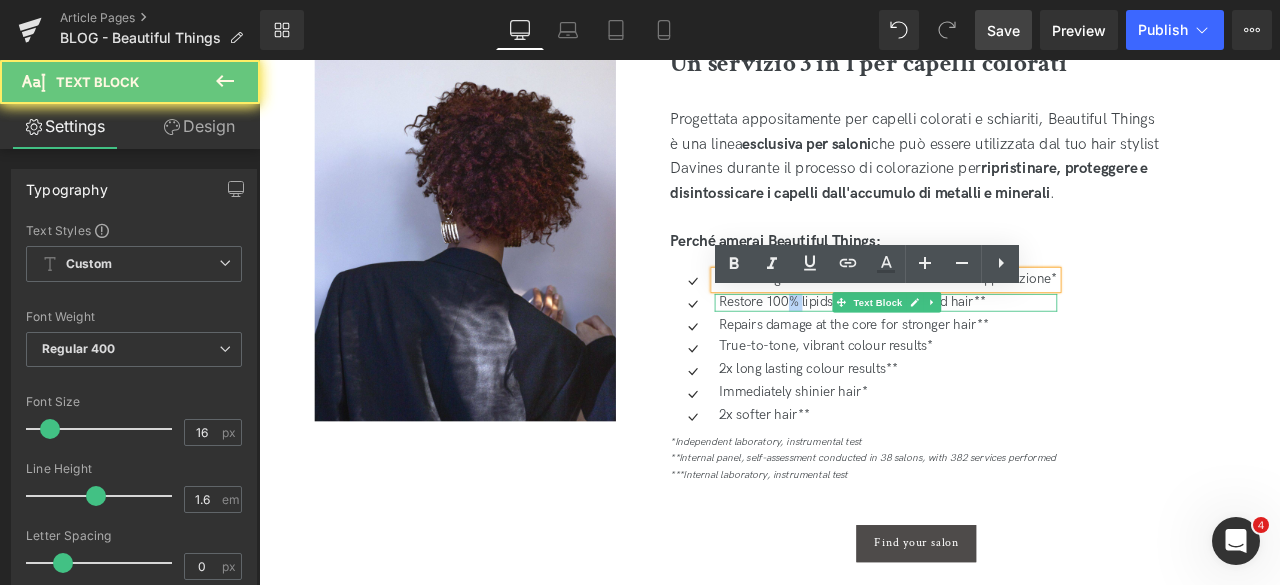 click on "Restore 100% lipids lost from damaged hair**" at bounding box center [1004, 347] 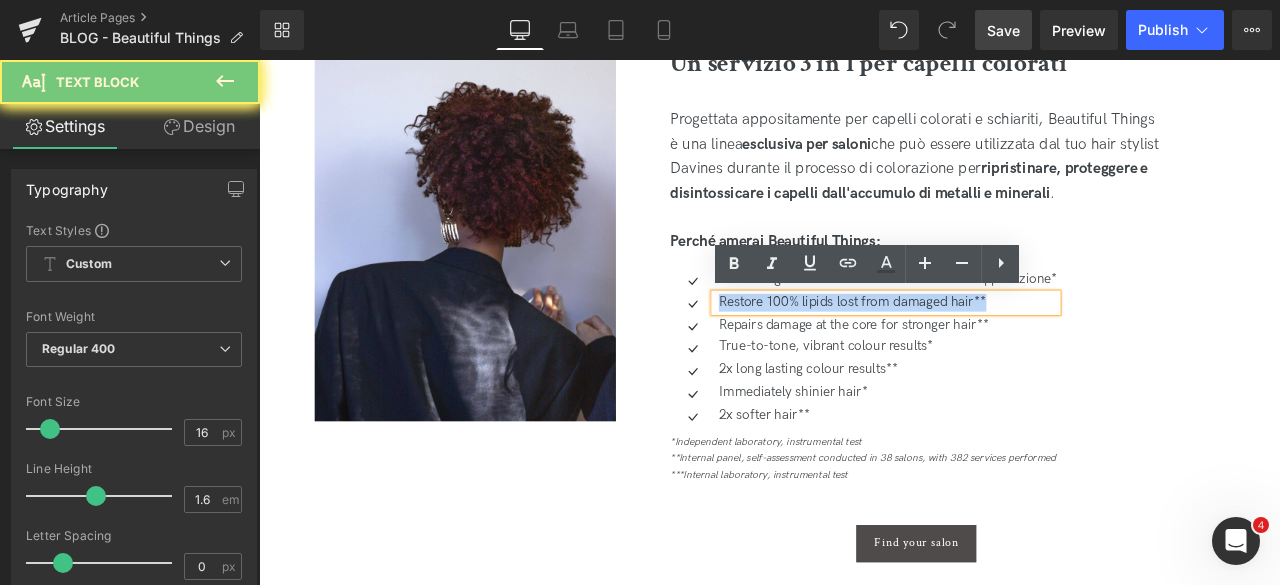 click on "Restore 100% lipids lost from damaged hair**" at bounding box center (1004, 347) 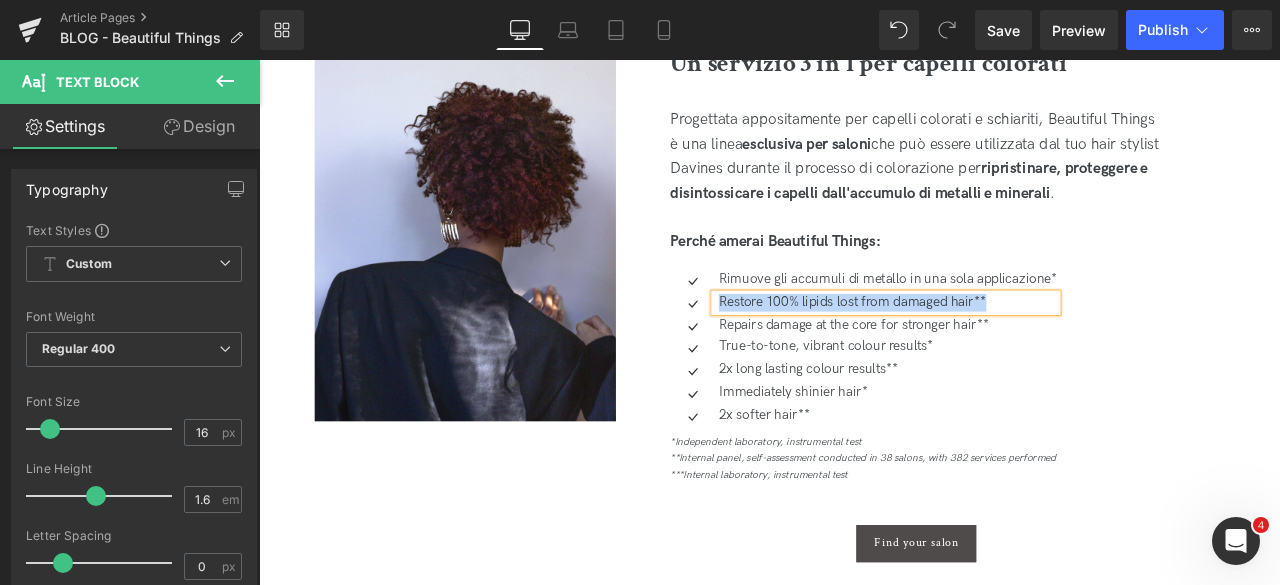 click on "Restore 100% lipids lost from damaged hair**" at bounding box center [1004, 347] 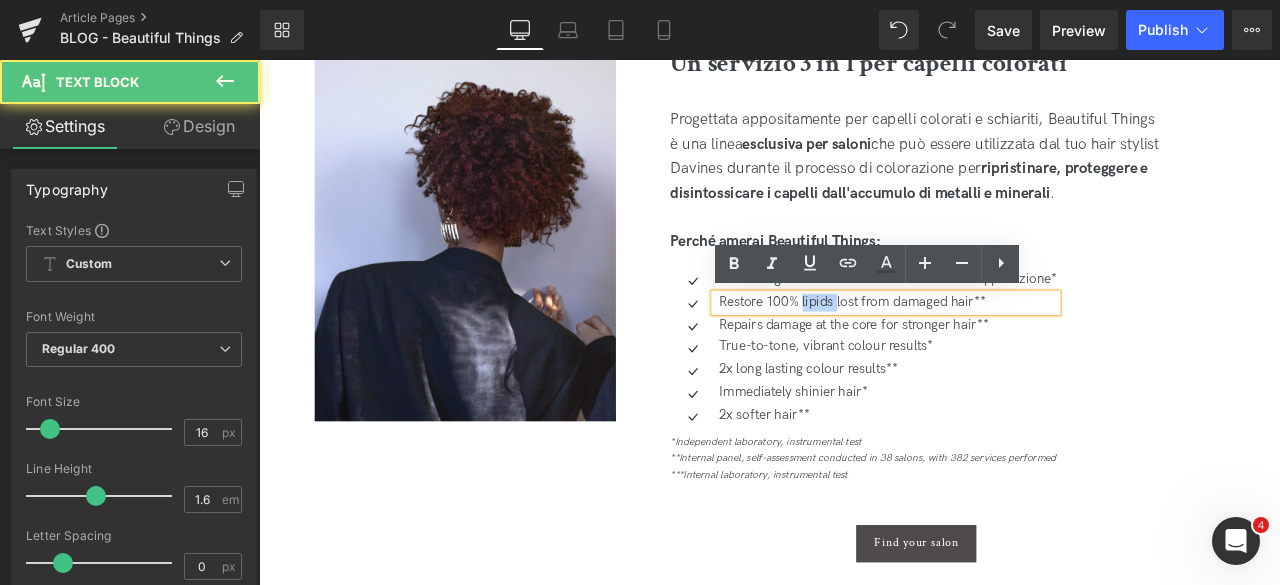 click on "Restore 100% lipids lost from damaged hair**" at bounding box center (1004, 347) 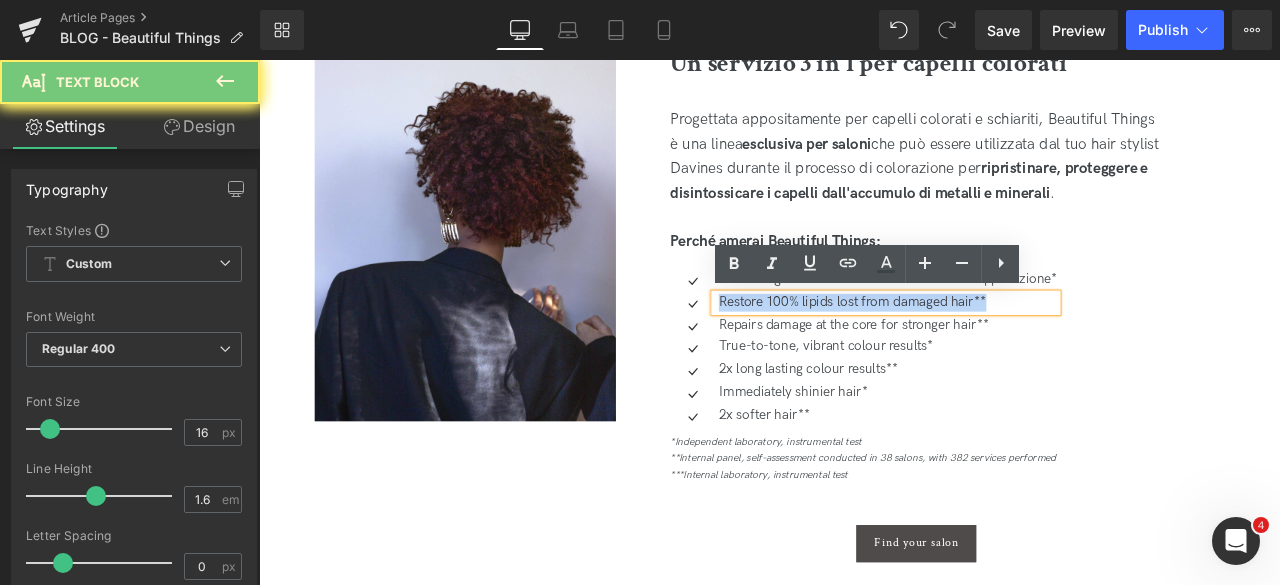 click on "Restore 100% lipids lost from damaged hair**" at bounding box center [1004, 347] 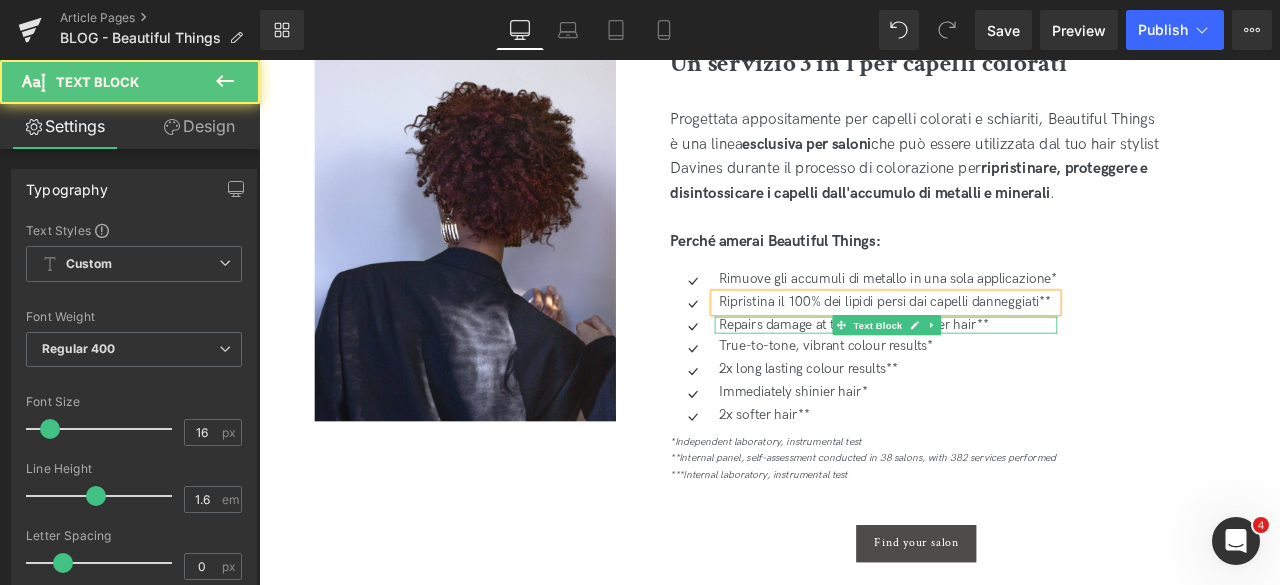 click on "Repairs damage at the core for stronger hair**" at bounding box center (1004, 374) 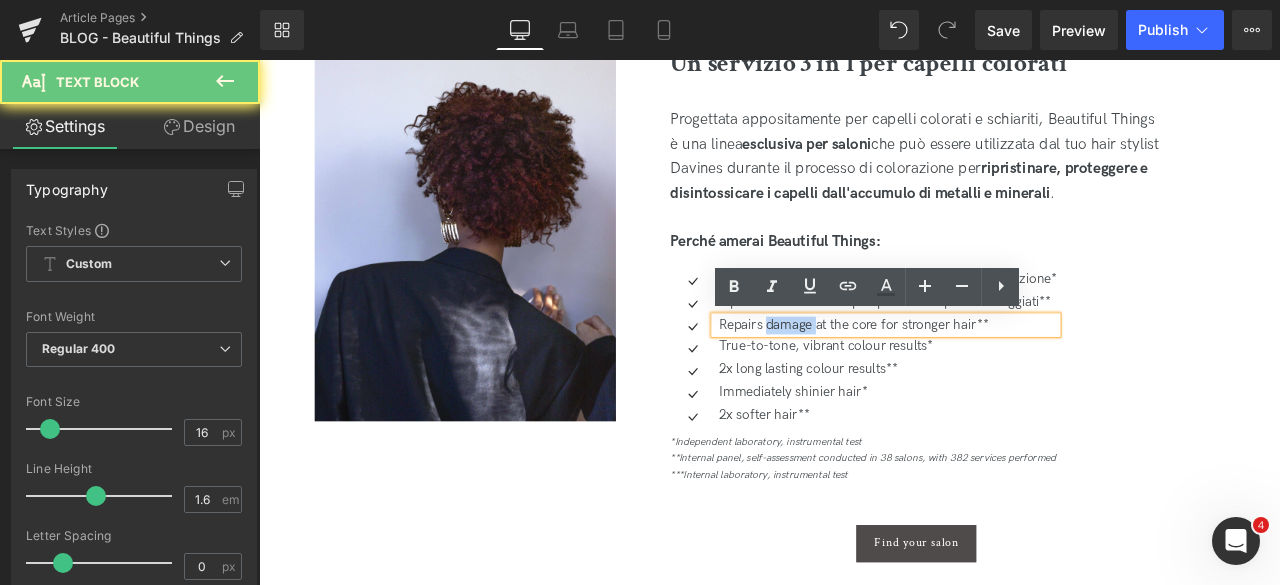 click on "Repairs damage at the core for stronger hair**" at bounding box center [1004, 374] 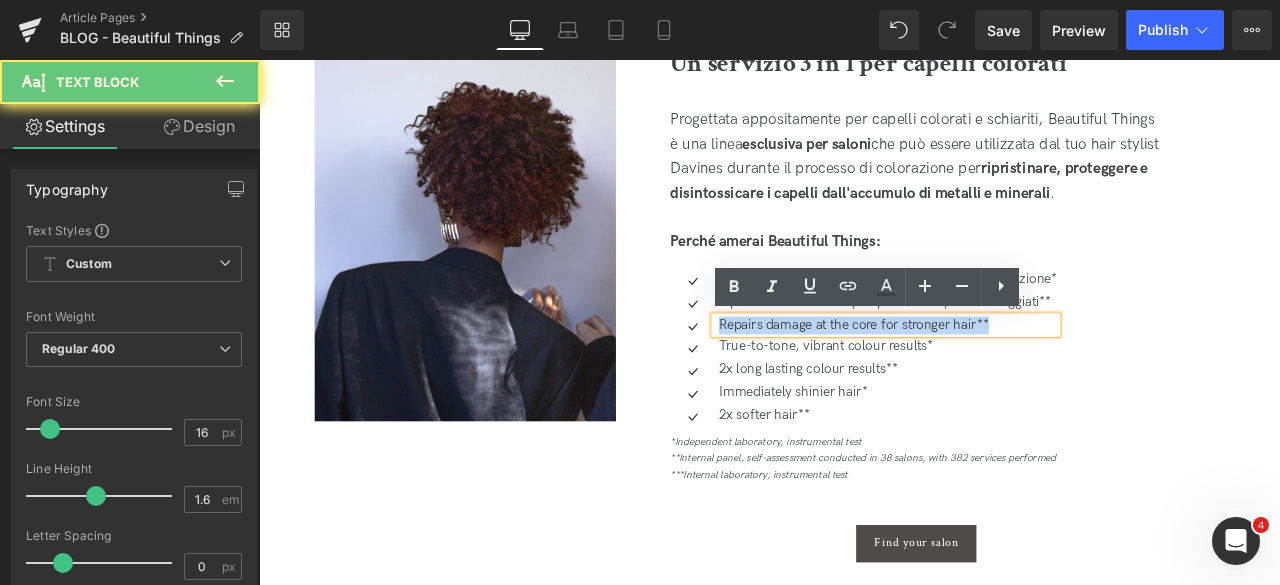 click on "Repairs damage at the core for stronger hair**" at bounding box center [1004, 374] 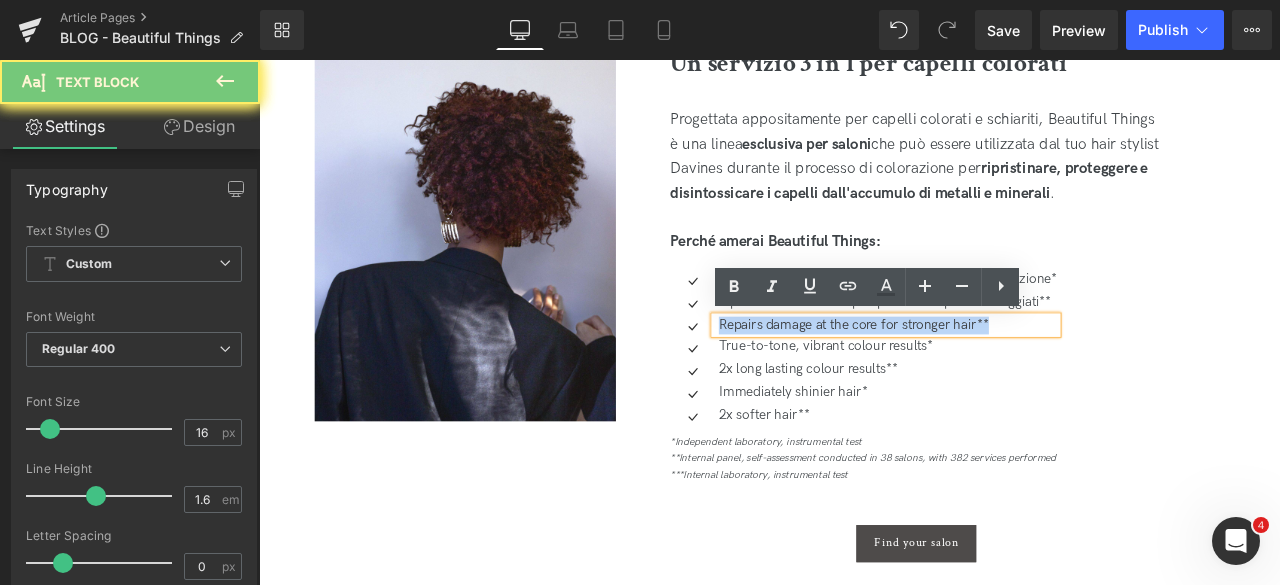copy on "Repairs damage at the core for stronger hair**" 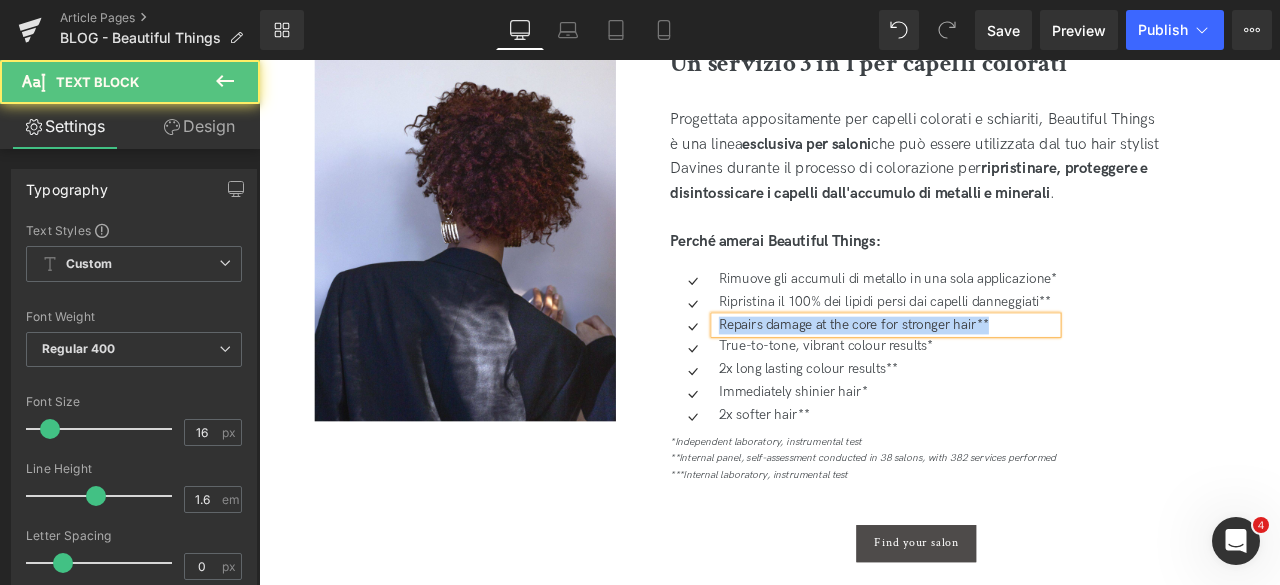 click on "Repairs damage at the core for stronger hair**" at bounding box center (1004, 374) 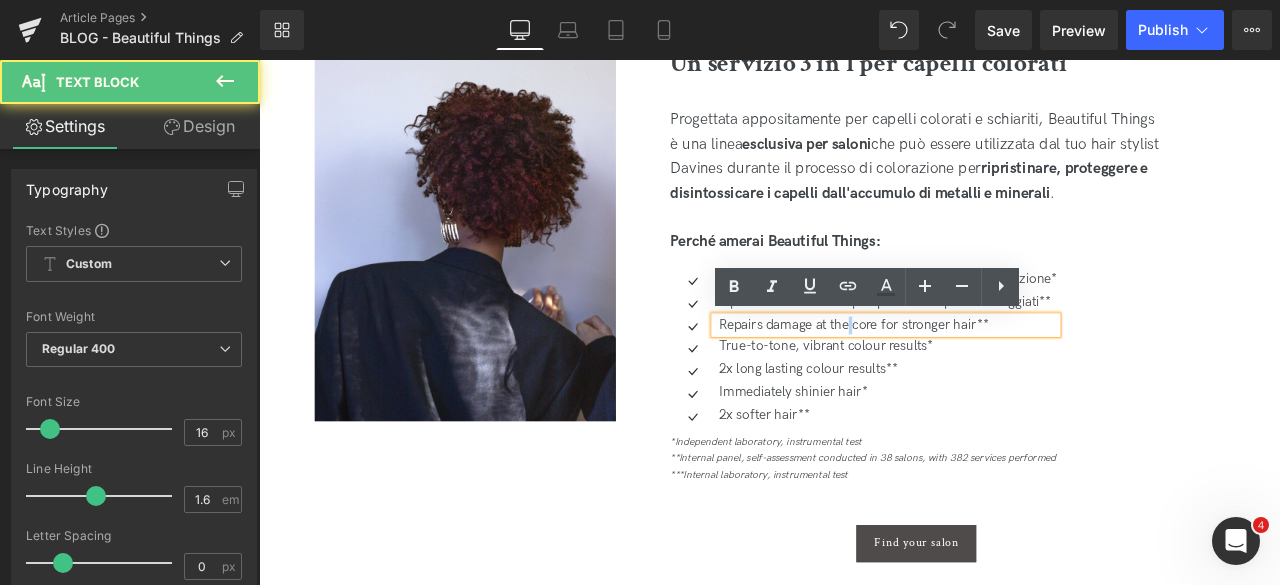 click on "Repairs damage at the core for stronger hair**" at bounding box center (1004, 374) 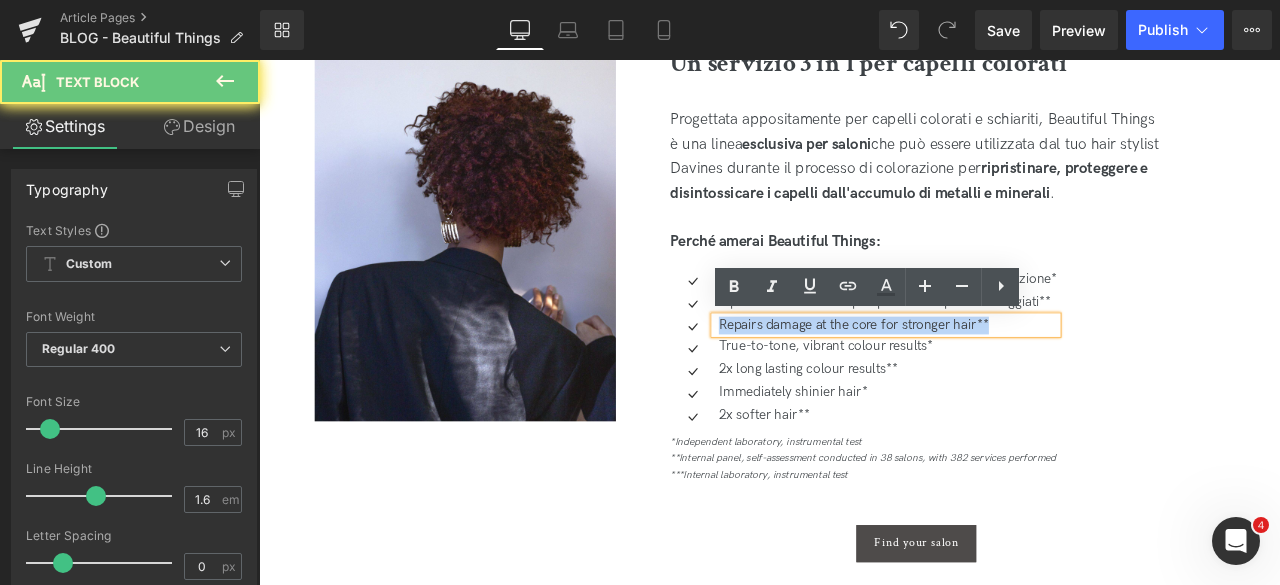 click on "Repairs damage at the core for stronger hair**" at bounding box center (1004, 374) 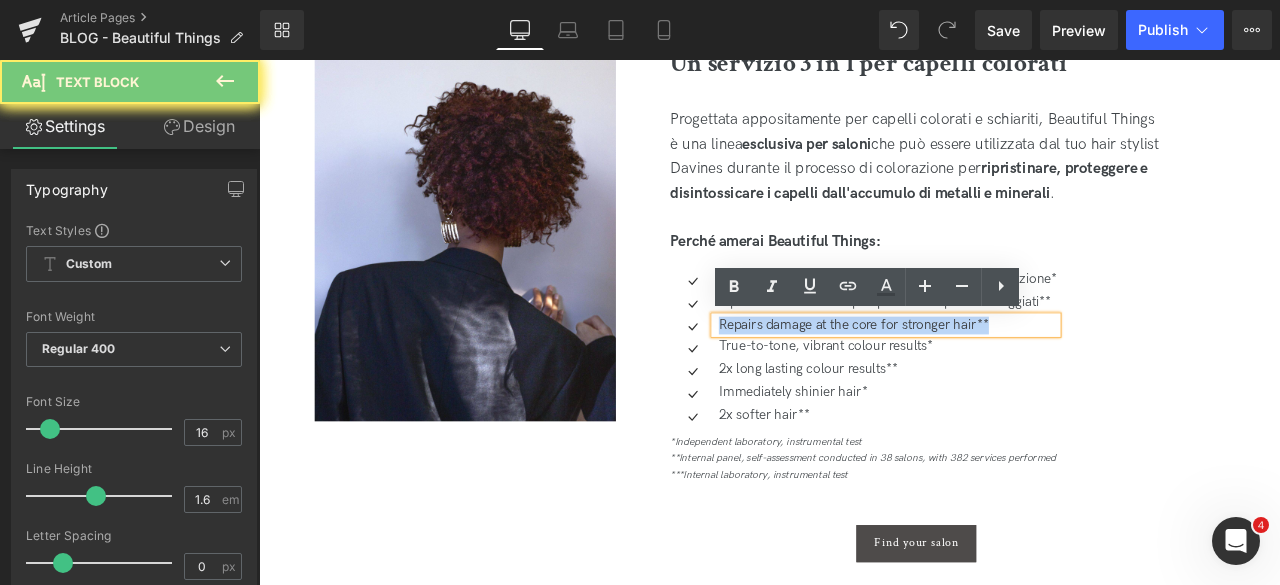 paste 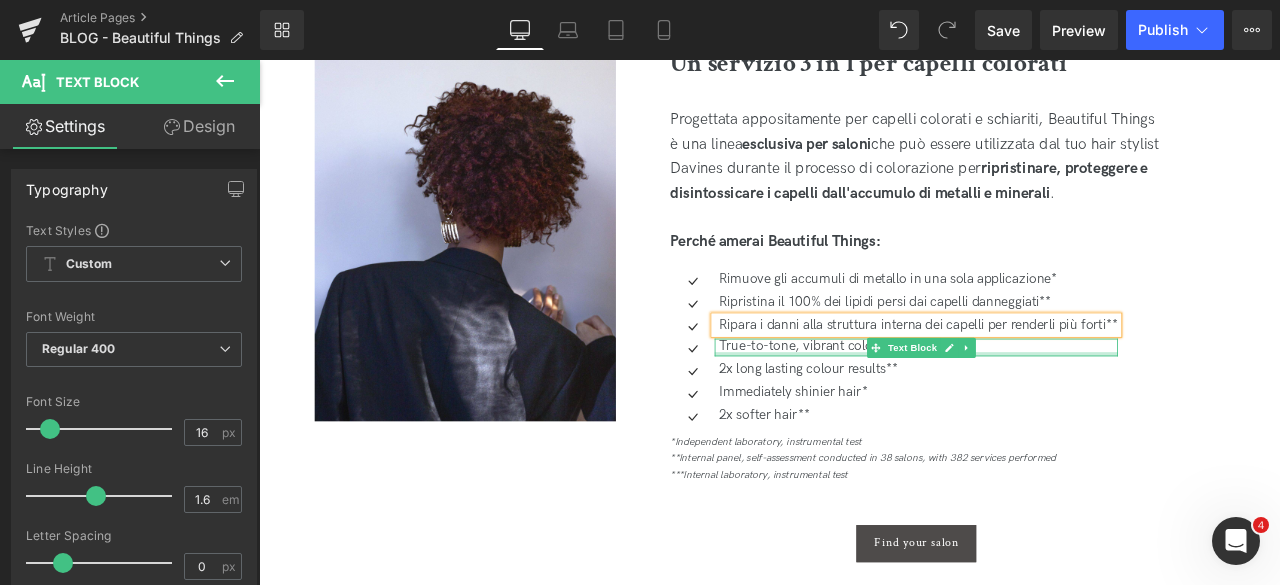 click at bounding box center (1038, 408) 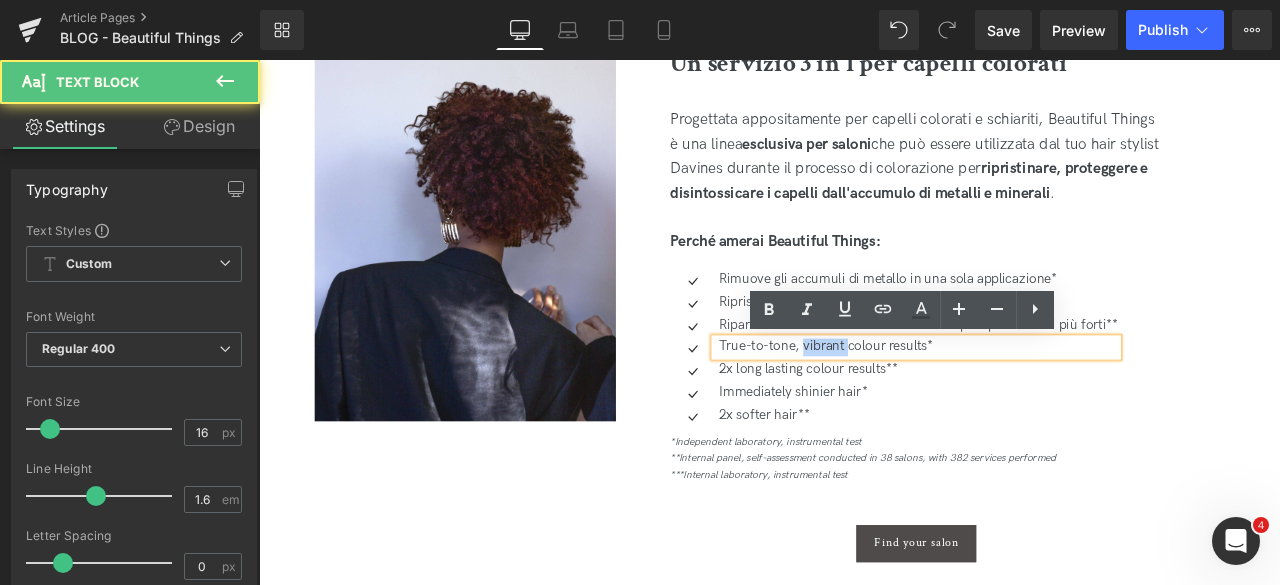 click on "True-to-tone, vibrant colour results*" at bounding box center [1040, 400] 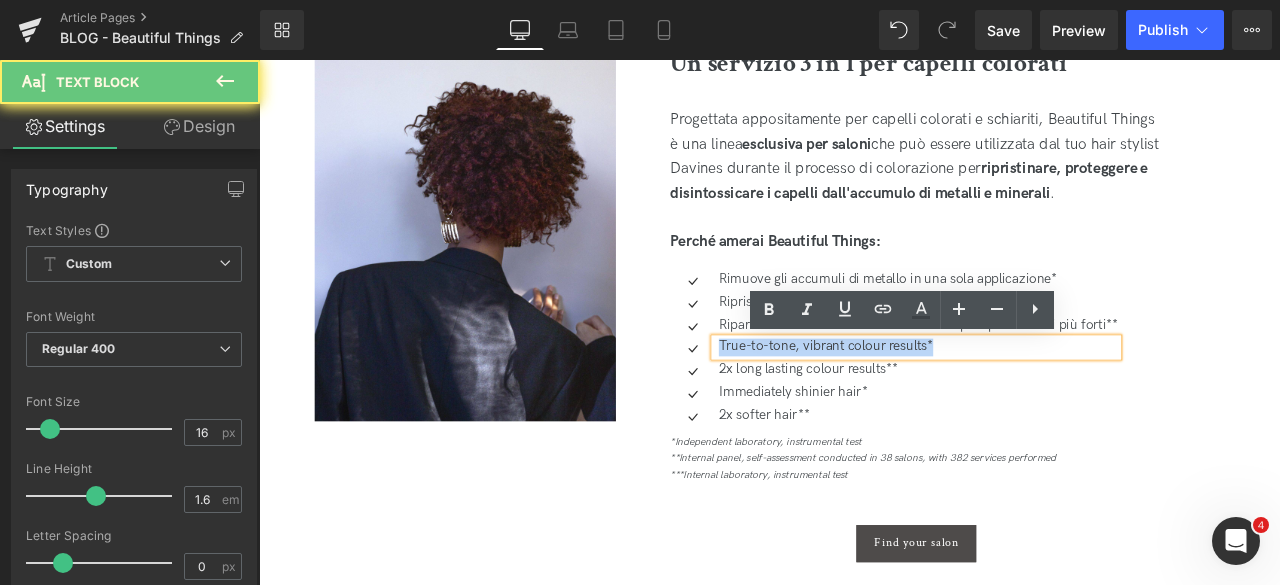 click on "True-to-tone, vibrant colour results*" at bounding box center [1040, 400] 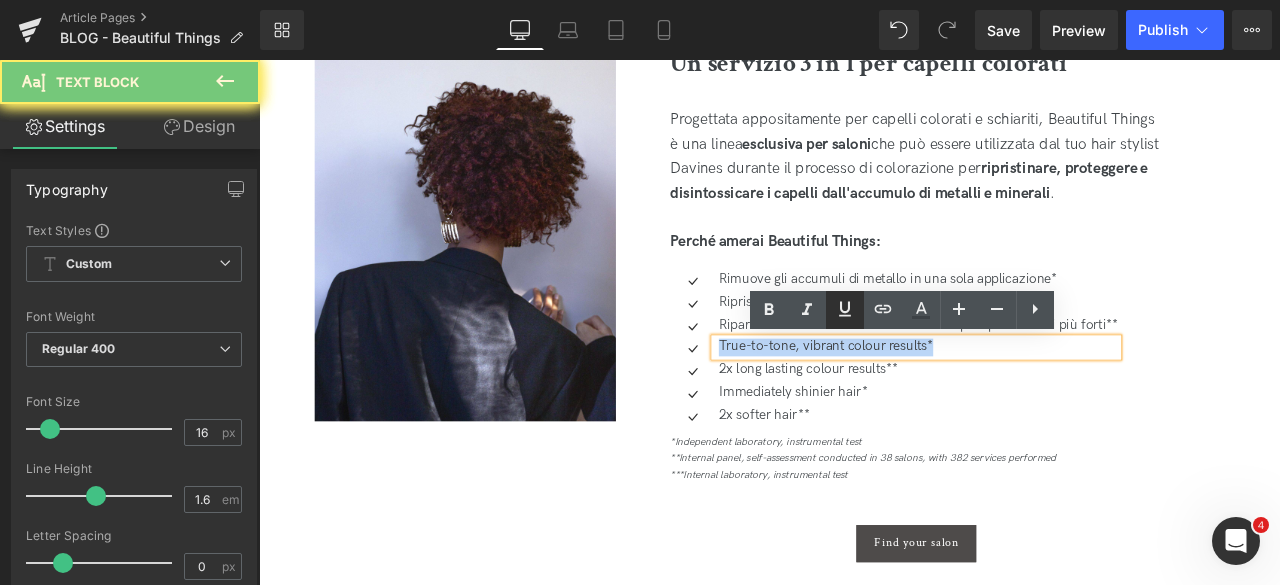 copy on "True-to-tone, vibrant colour results*" 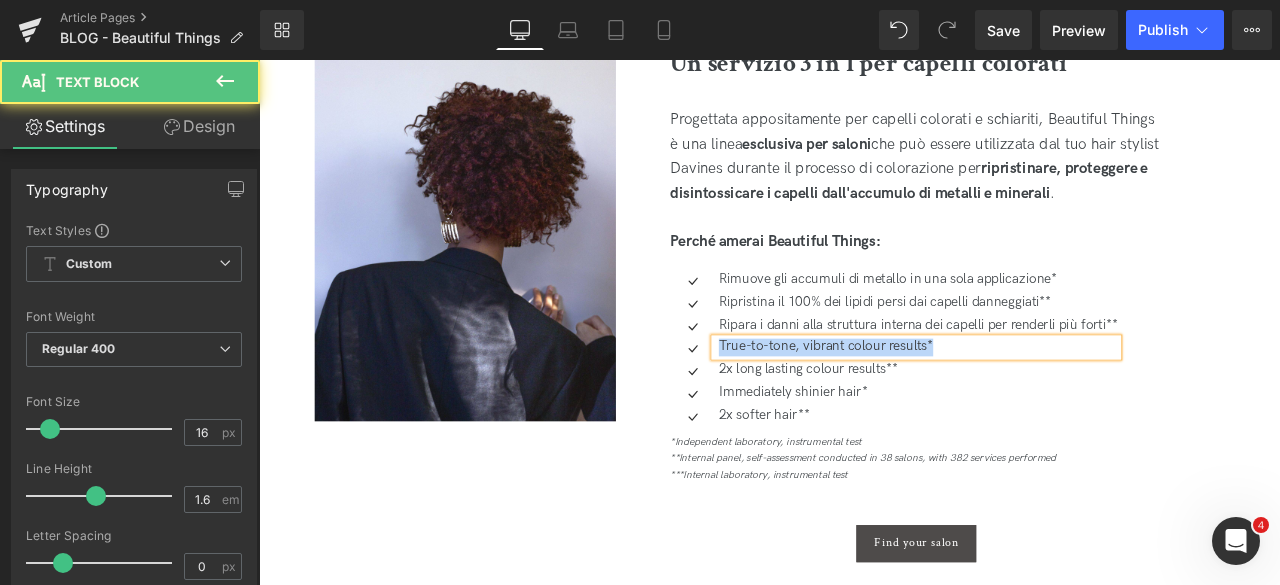 click on "True-to-tone, vibrant colour results*" at bounding box center [1040, 400] 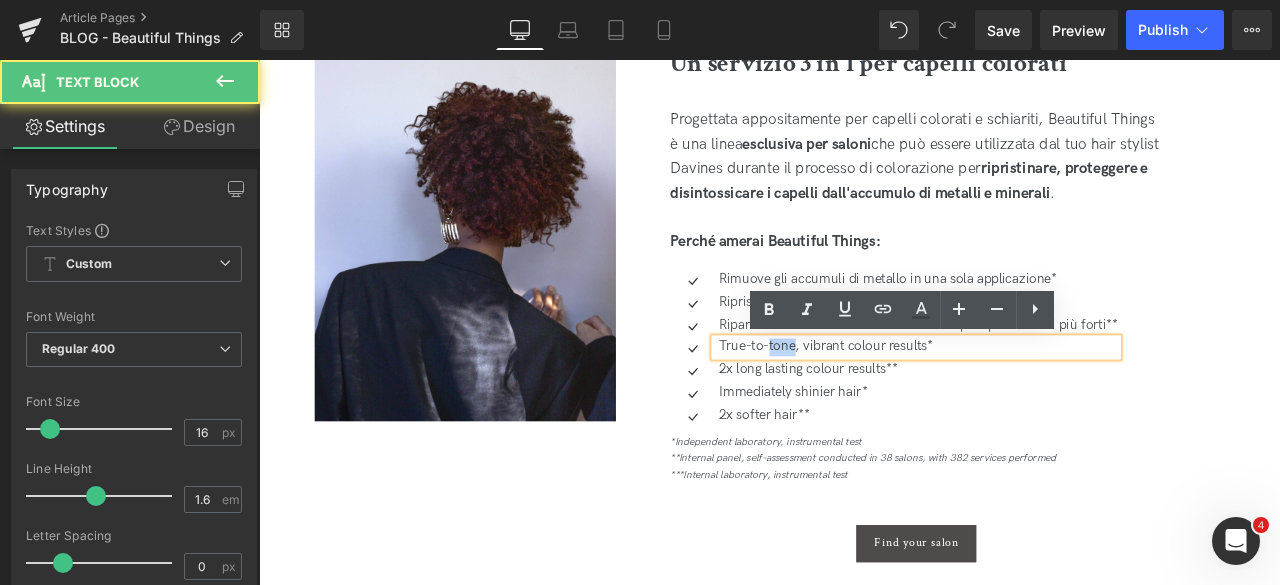 click on "True-to-tone, vibrant colour results*" at bounding box center (1040, 400) 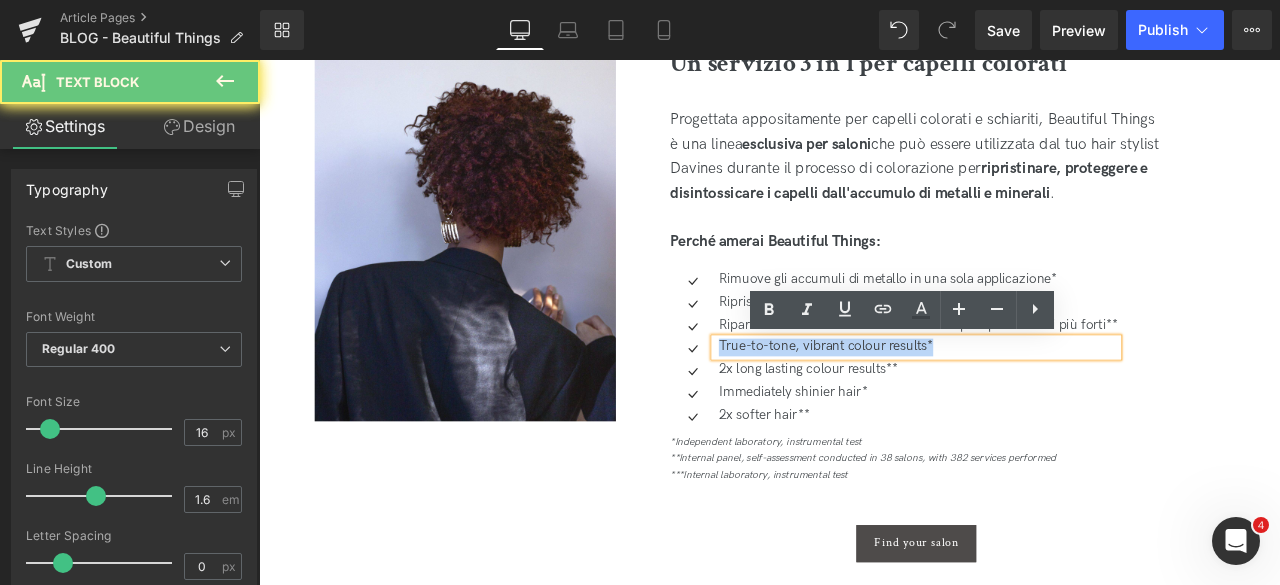 click on "True-to-tone, vibrant colour results*" at bounding box center [1040, 400] 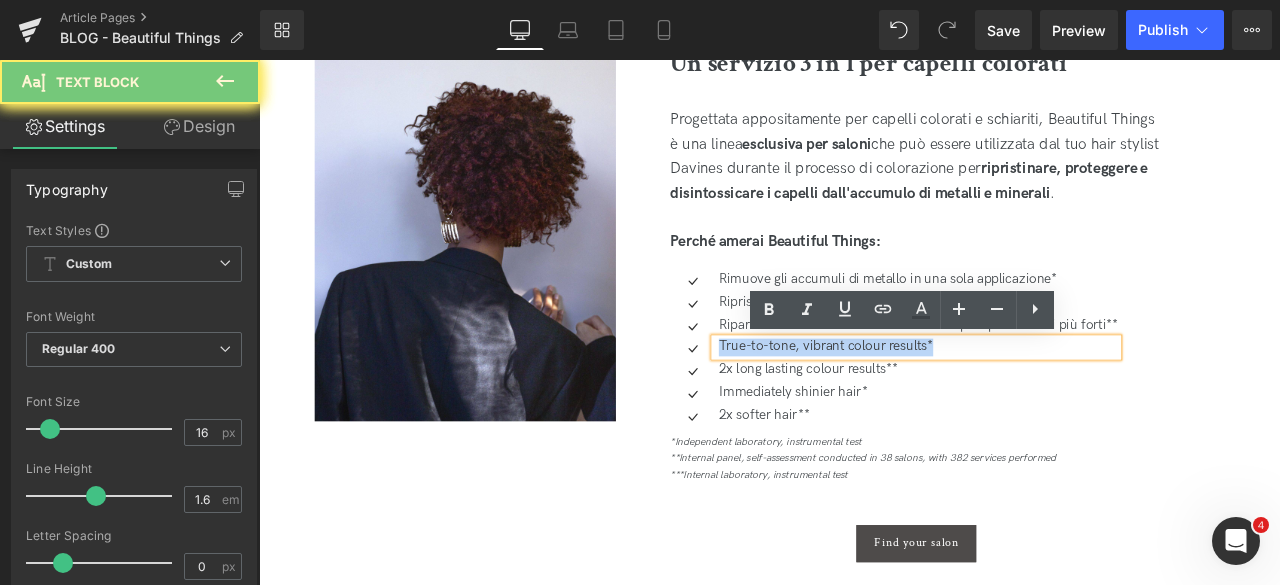 paste 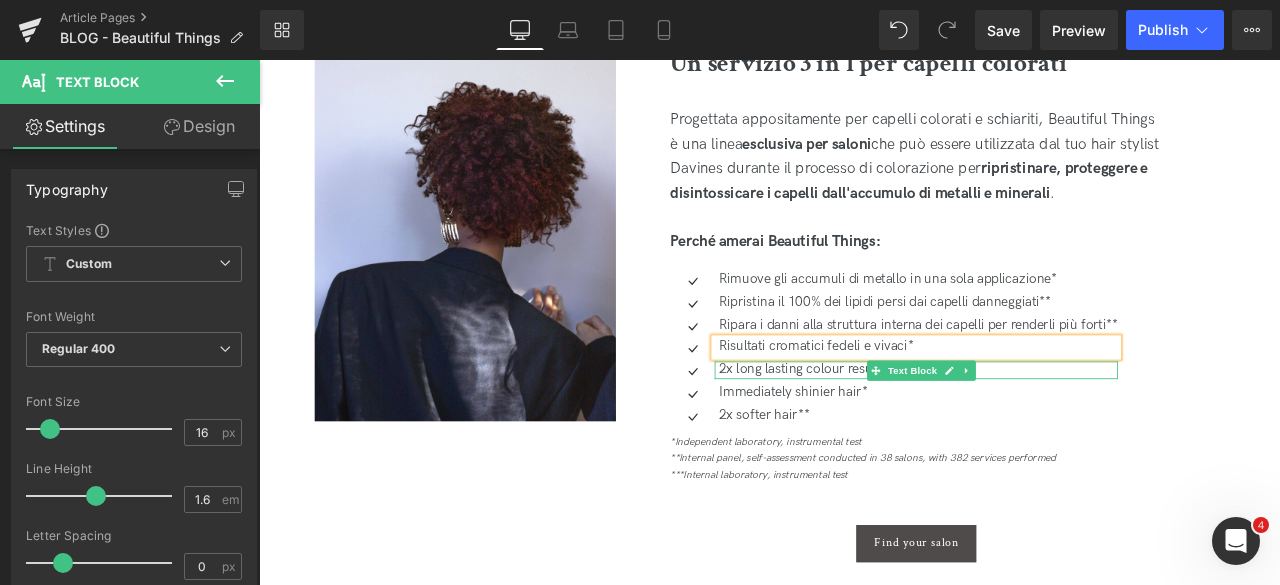 click on "2x long lasting colour results**" at bounding box center (1040, 427) 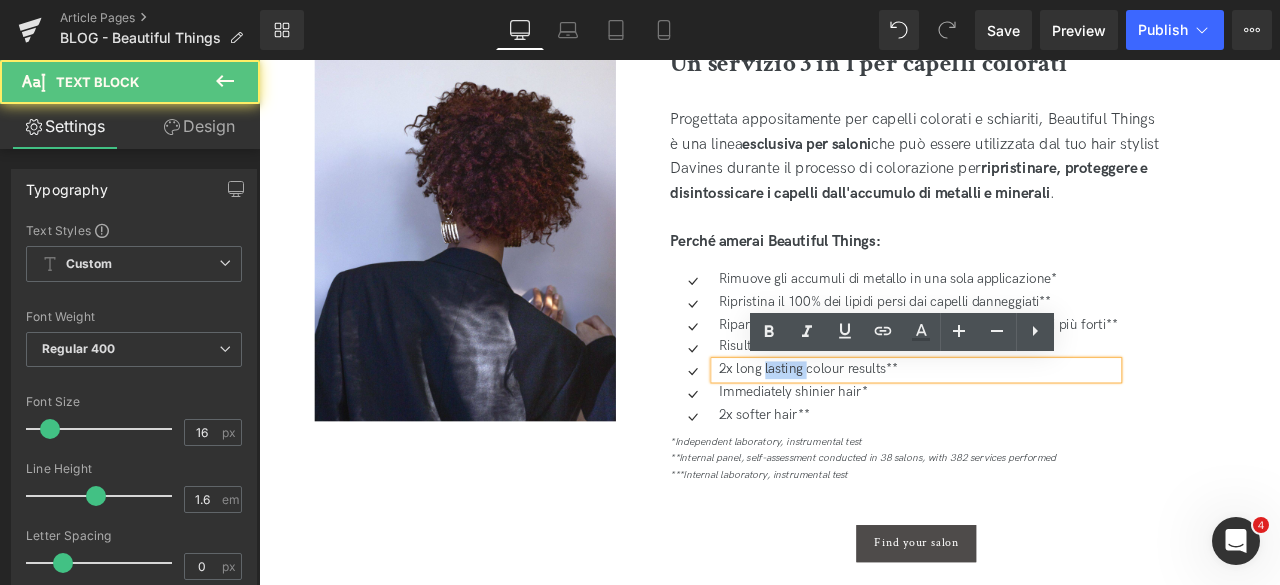 click on "2x long lasting colour results**" at bounding box center (1040, 427) 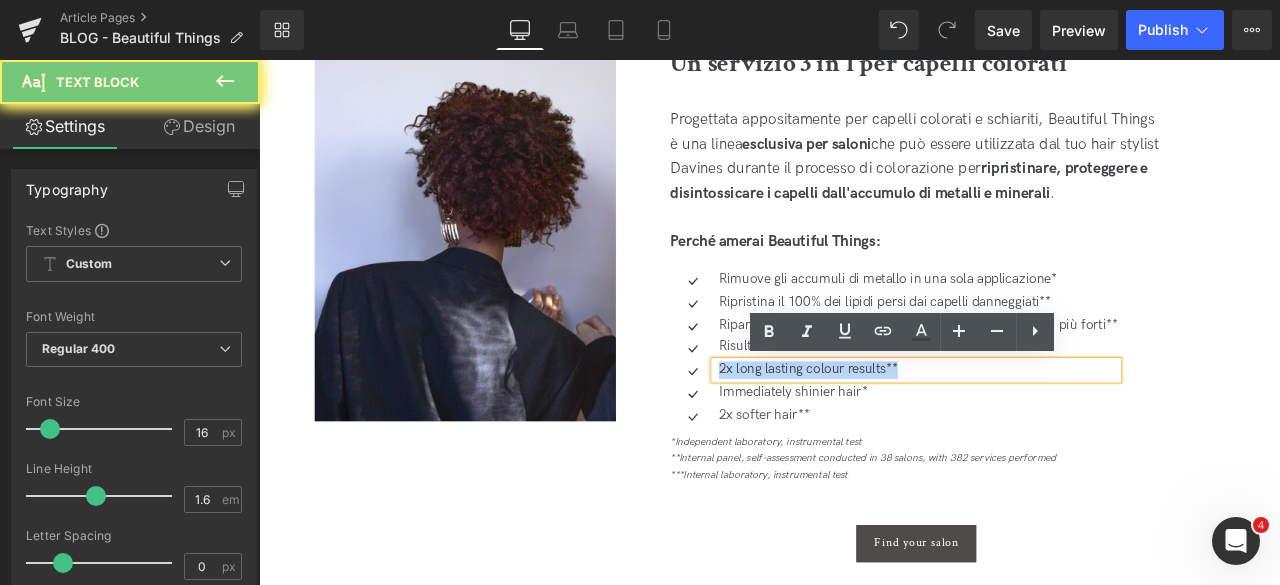 click on "2x long lasting colour results**" at bounding box center [1040, 427] 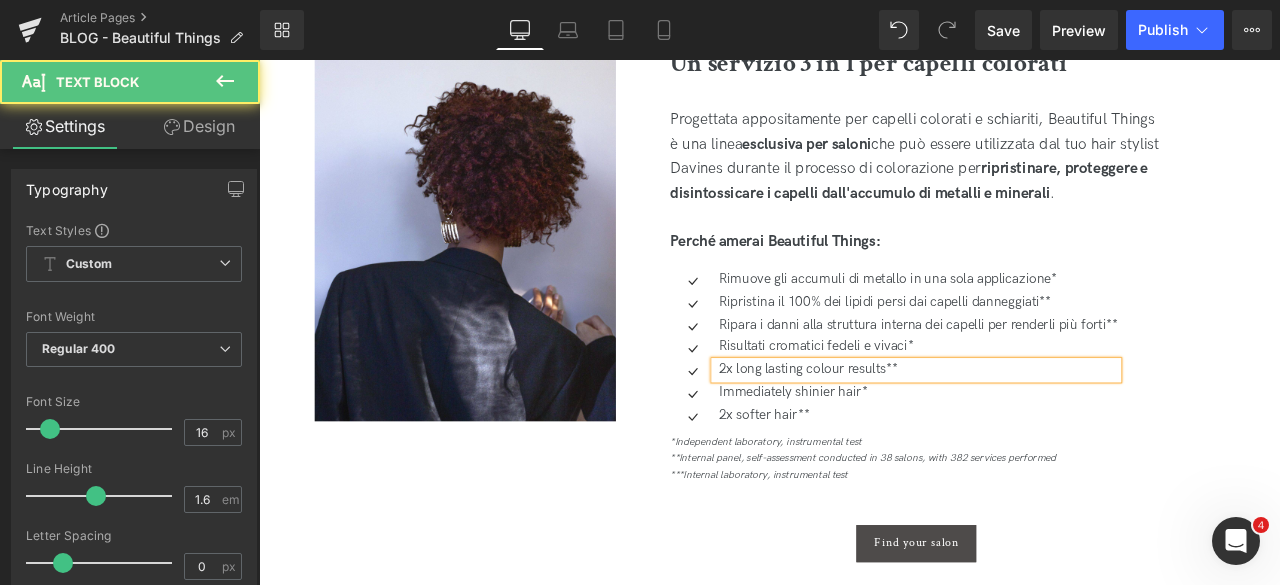 click on "2x long lasting colour results**" at bounding box center (1038, 427) 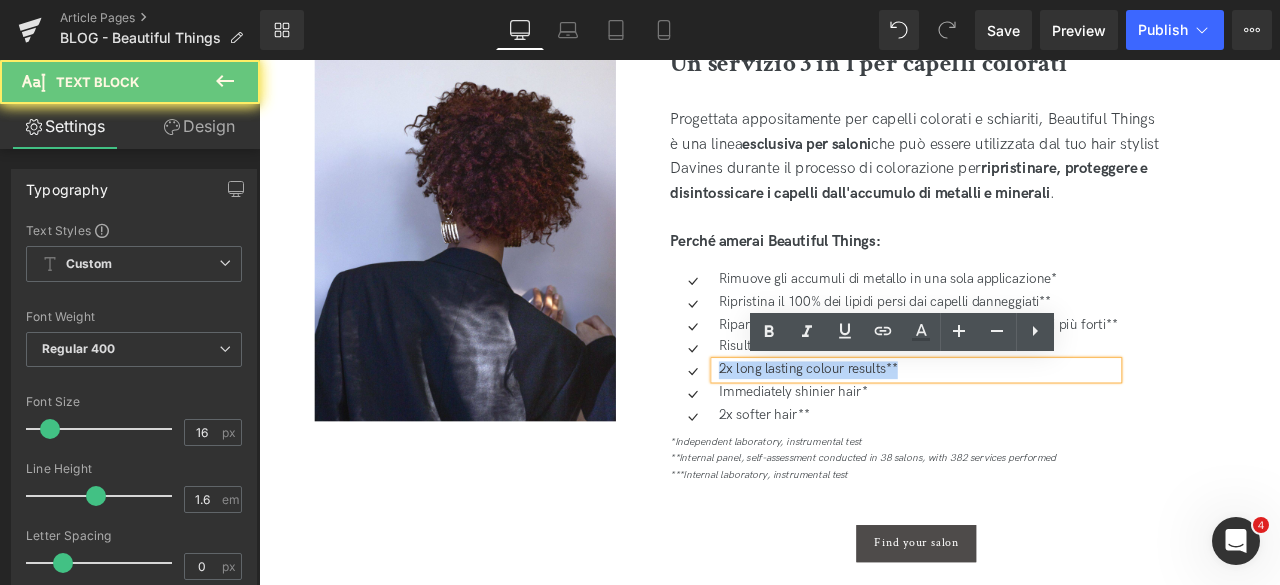 click on "2x long lasting colour results**" at bounding box center (1038, 427) 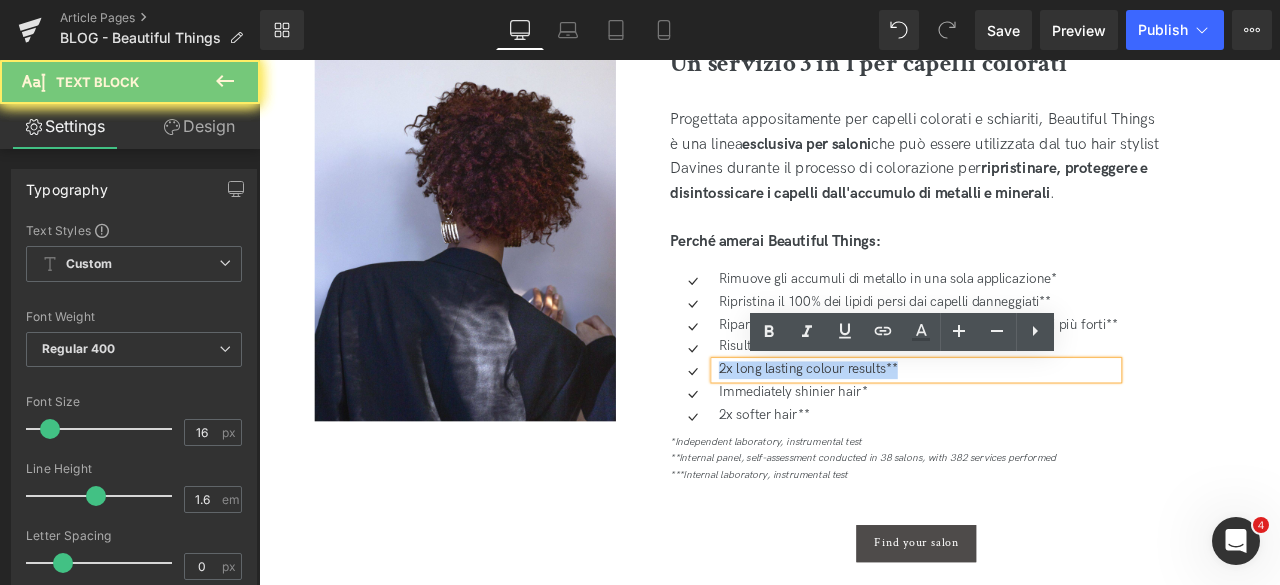 paste 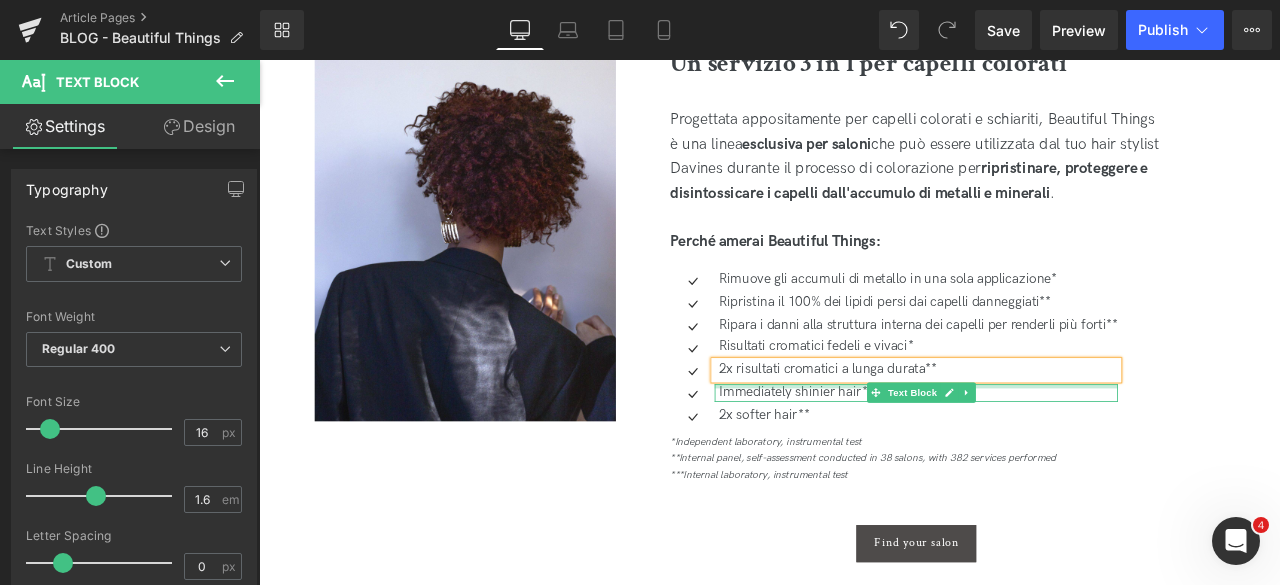 click on "Immediately shinier hair*" at bounding box center [1040, 454] 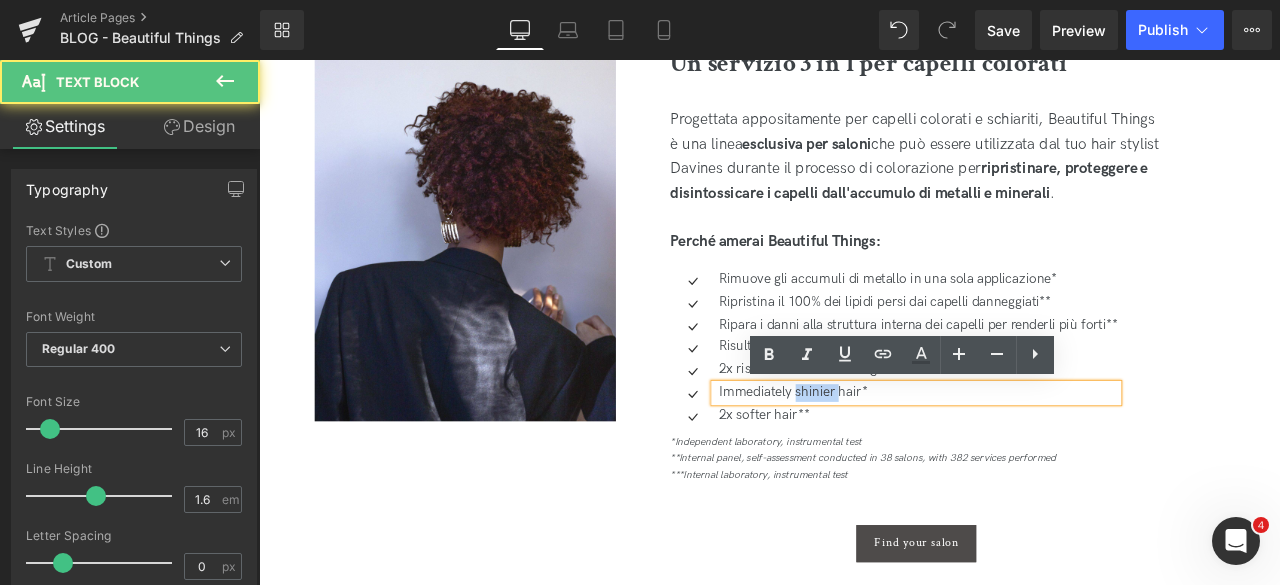 click on "Immediately shinier hair*" at bounding box center (1040, 454) 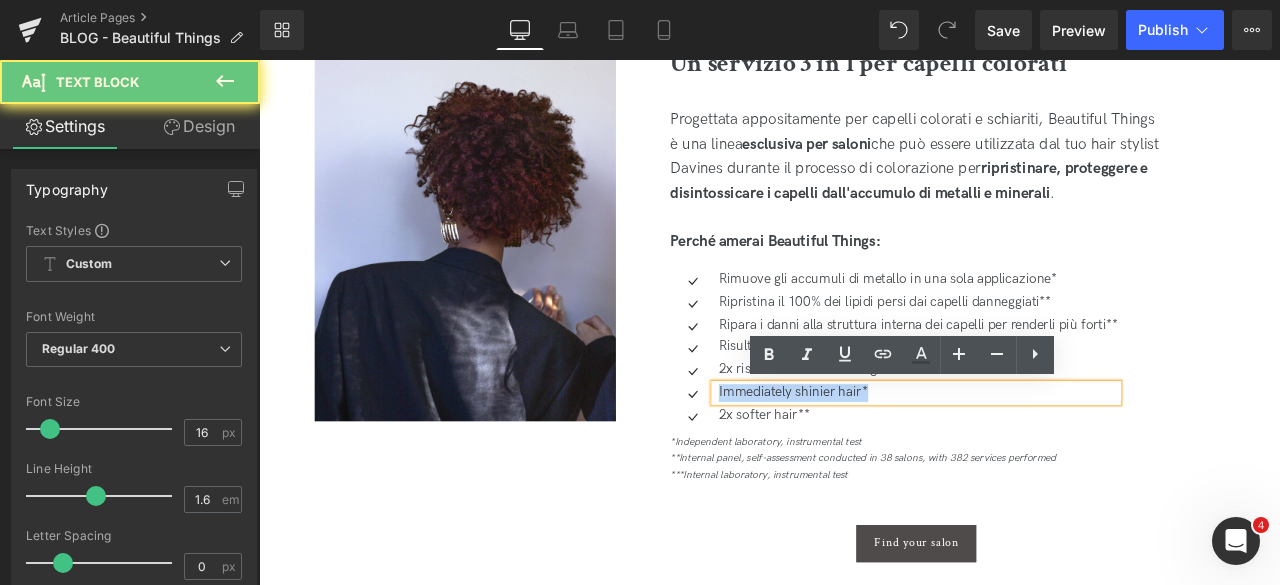 click on "Immediately shinier hair*" at bounding box center (1040, 454) 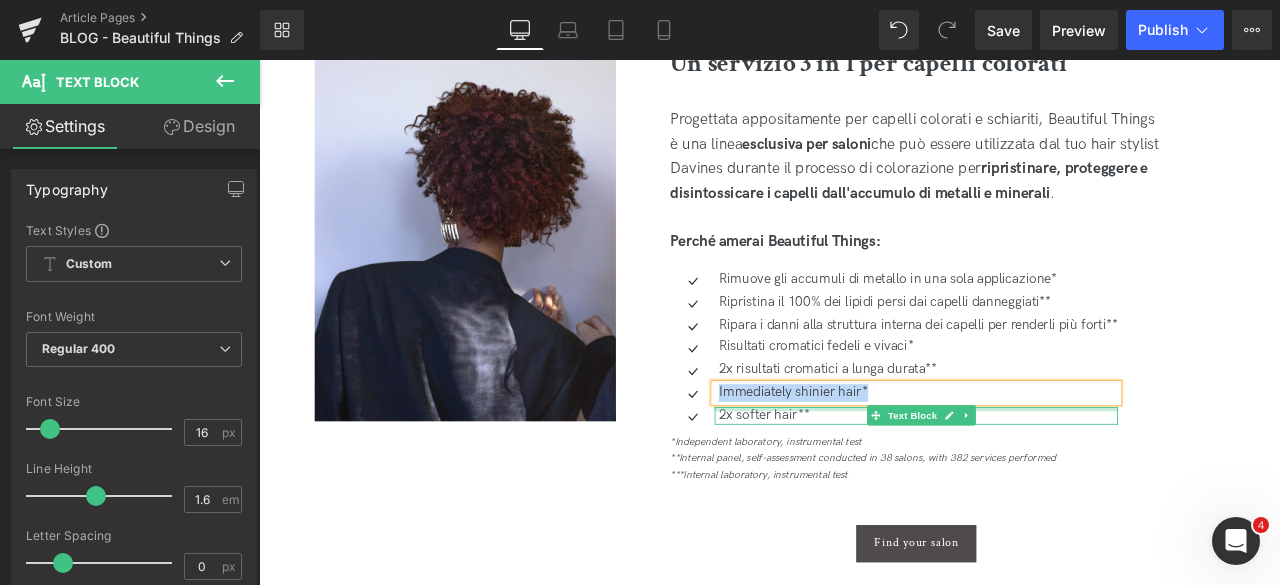 click at bounding box center [1038, 473] 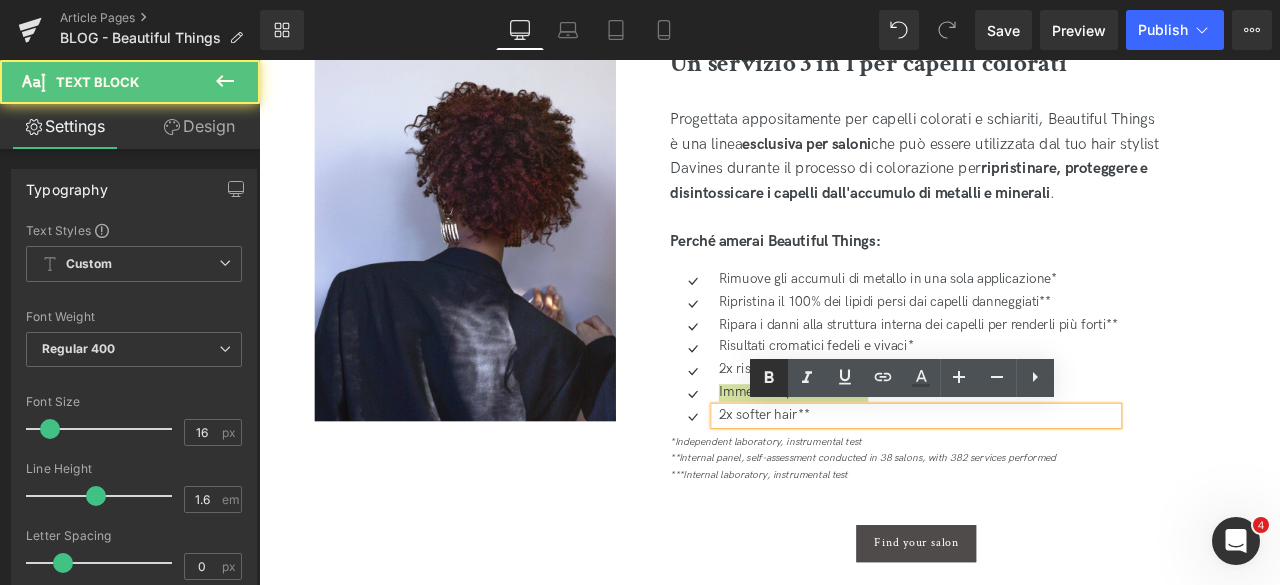 click at bounding box center (769, 378) 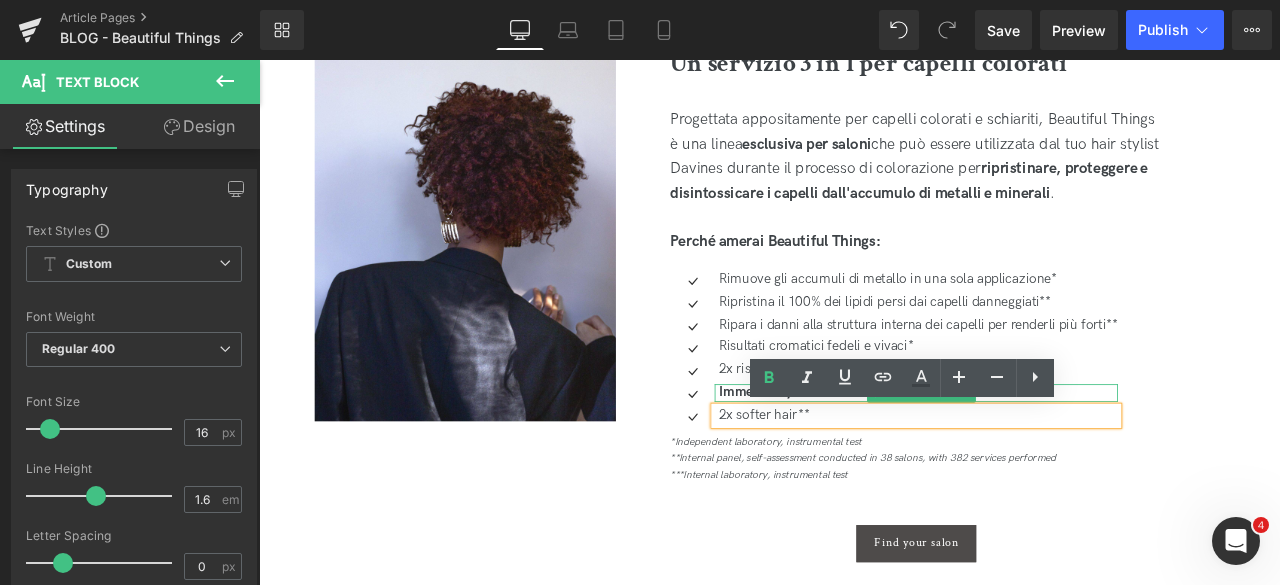 click on "Immediately shinier hair*" at bounding box center [893, 453] 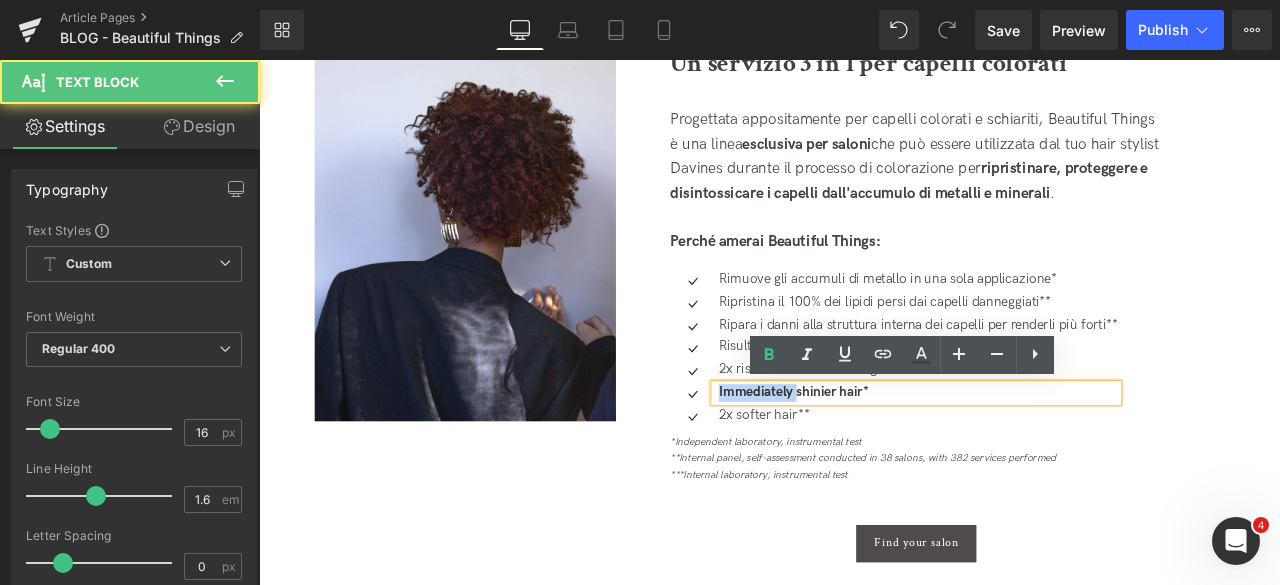 click on "Immediately shinier hair*" at bounding box center (893, 453) 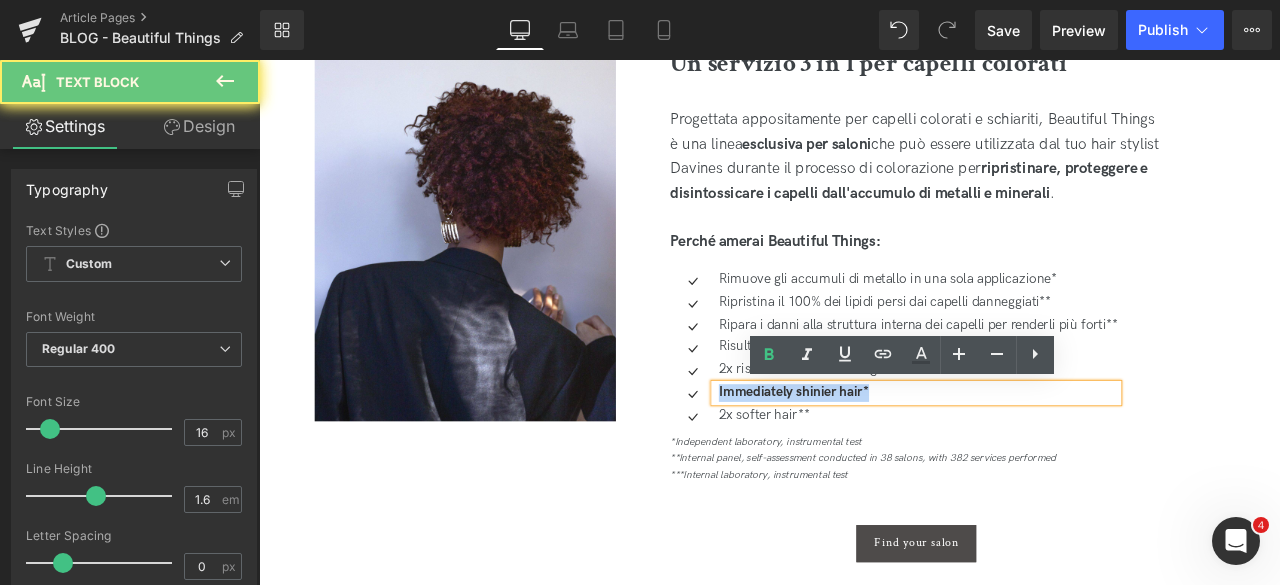 click on "Immediately shinier hair*" at bounding box center [893, 453] 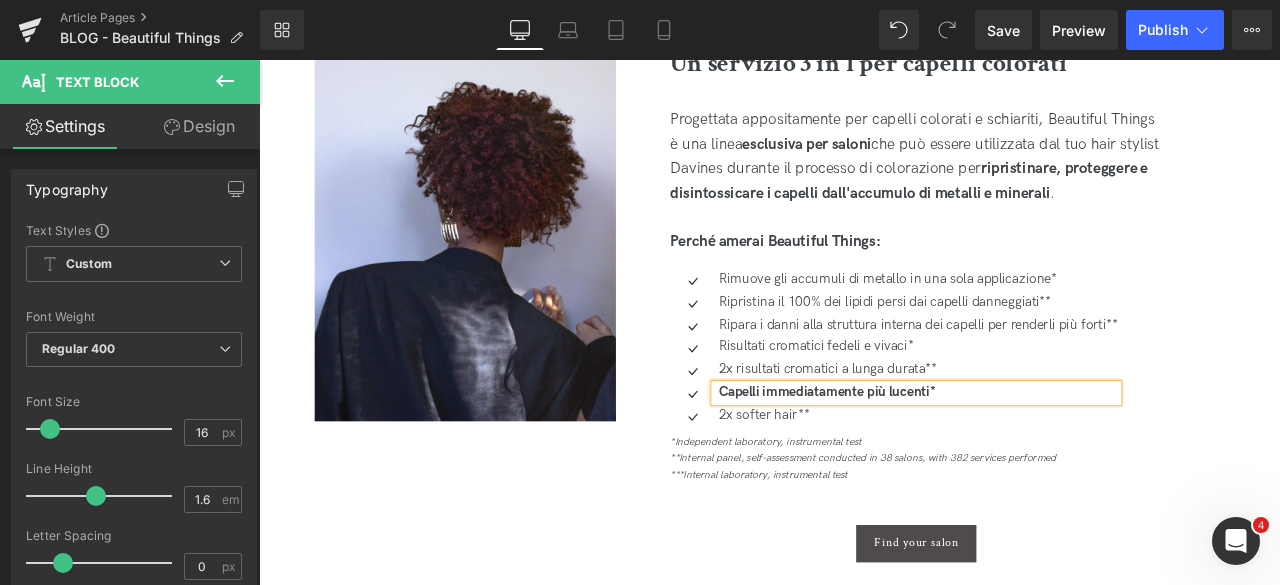 click on "Capelli immediatamente più lucenti*" at bounding box center [932, 453] 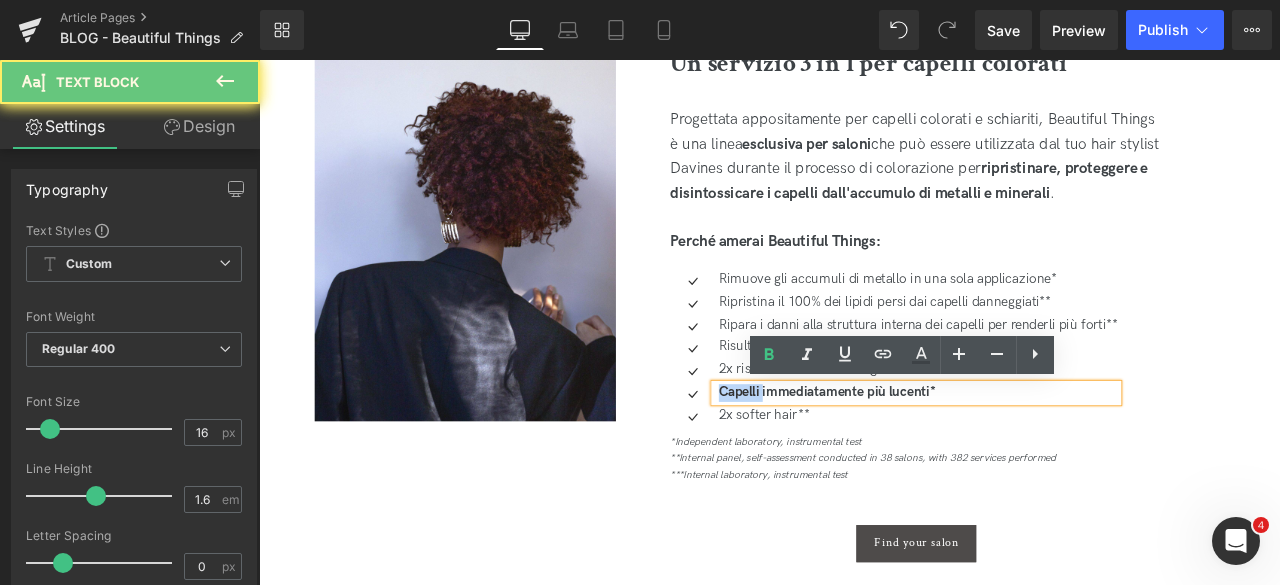 click on "Capelli immediatamente più lucenti*" at bounding box center [932, 453] 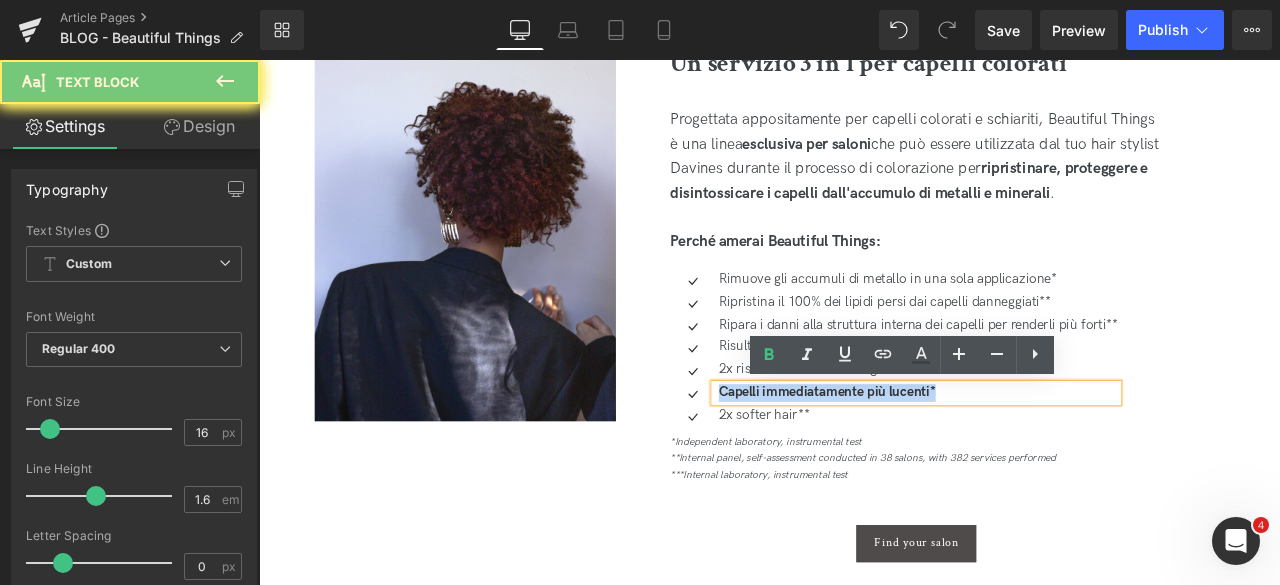 click on "Capelli immediatamente più lucenti*" at bounding box center (932, 453) 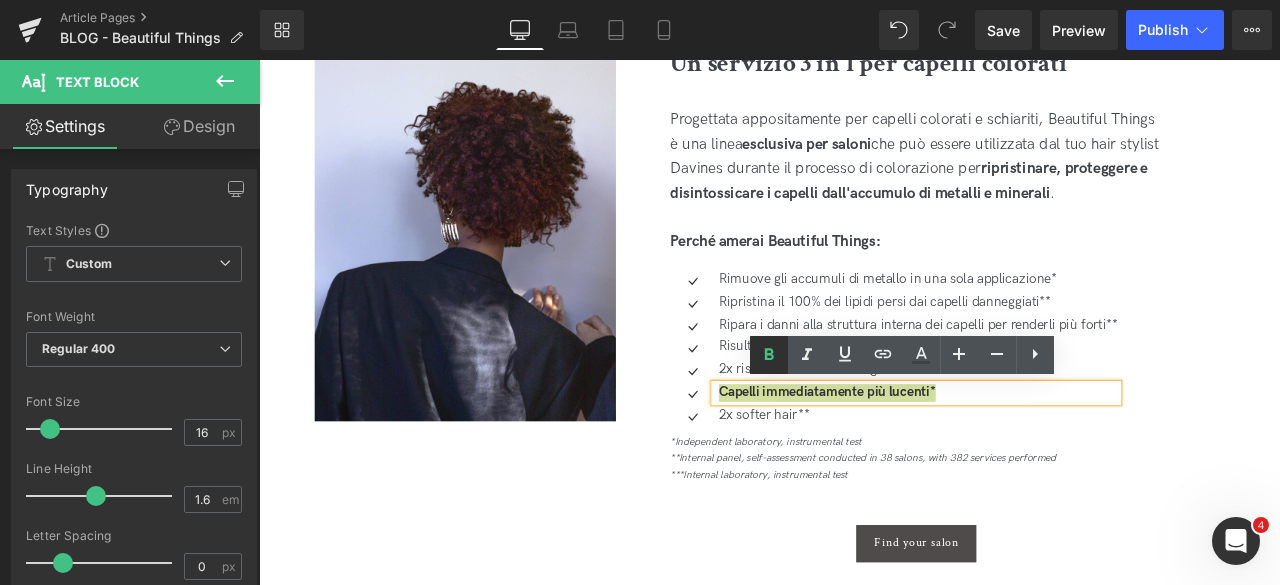 click 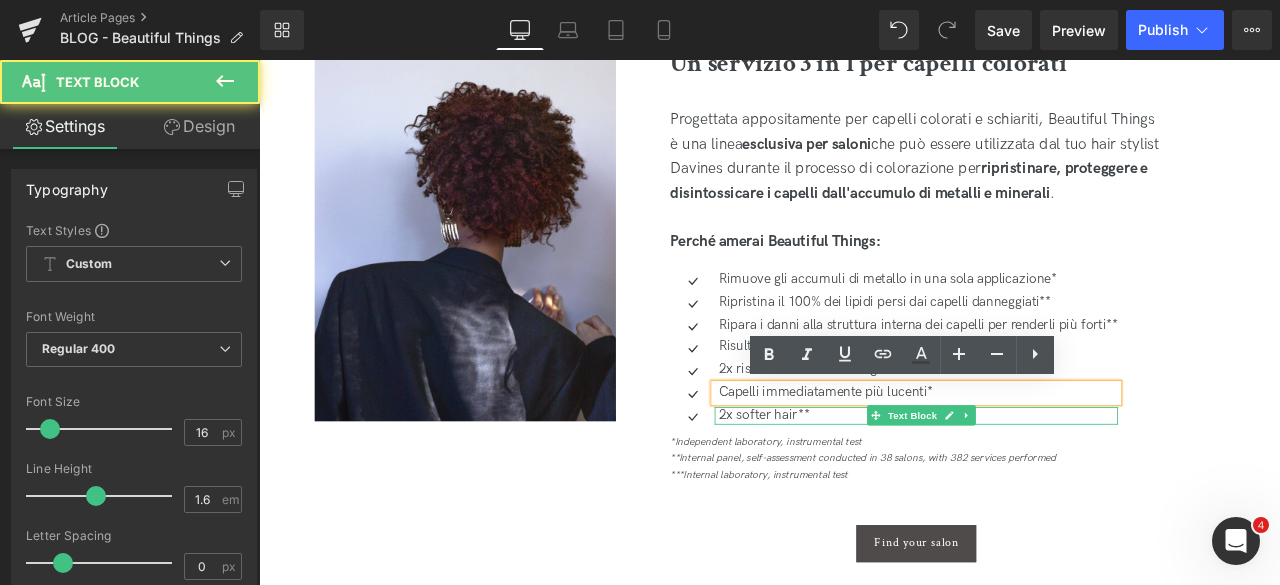 click on "2x softer hair**" at bounding box center [1040, 481] 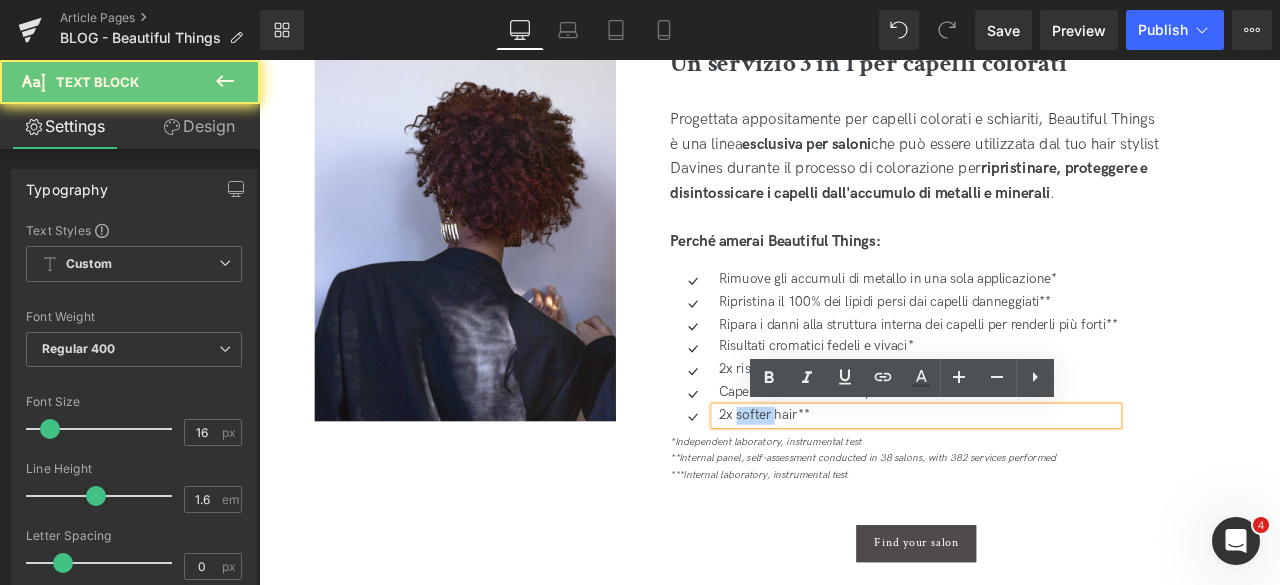click on "2x softer hair**" at bounding box center (1040, 481) 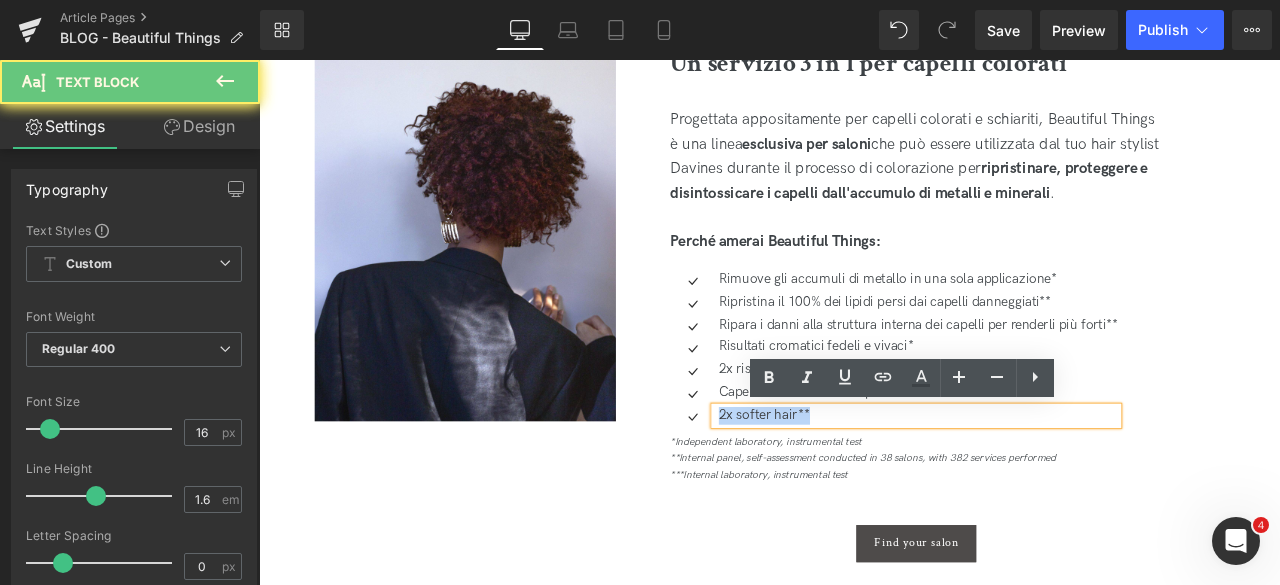 click on "2x softer hair**" at bounding box center (1040, 481) 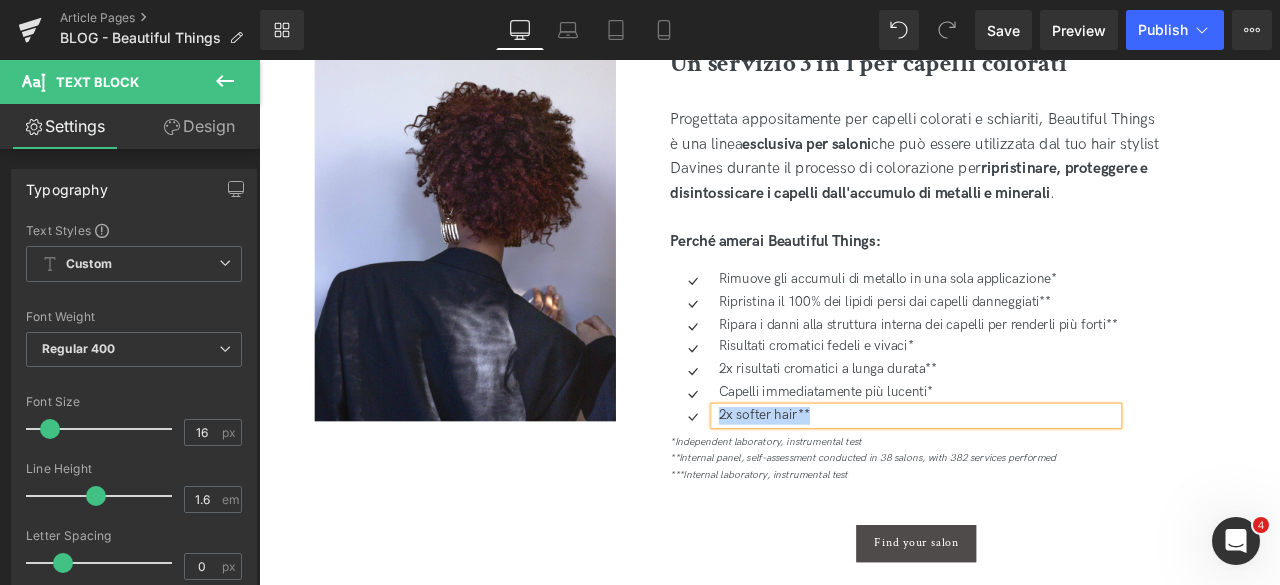 click on "2x softer hair**" at bounding box center (1040, 481) 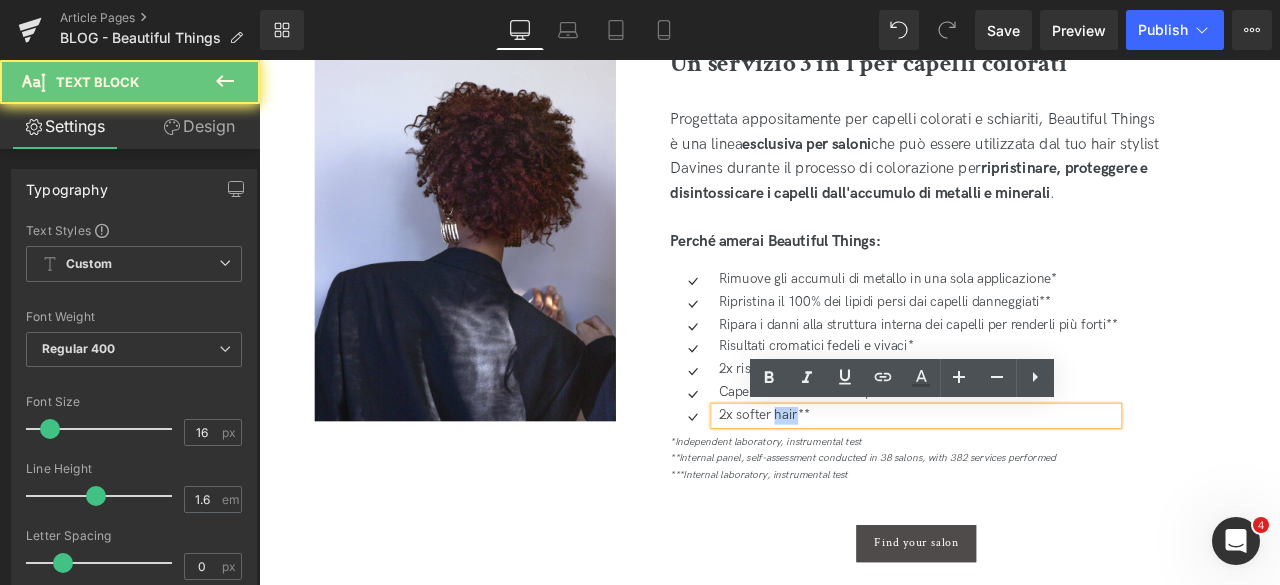 click on "2x softer hair**" at bounding box center [1040, 481] 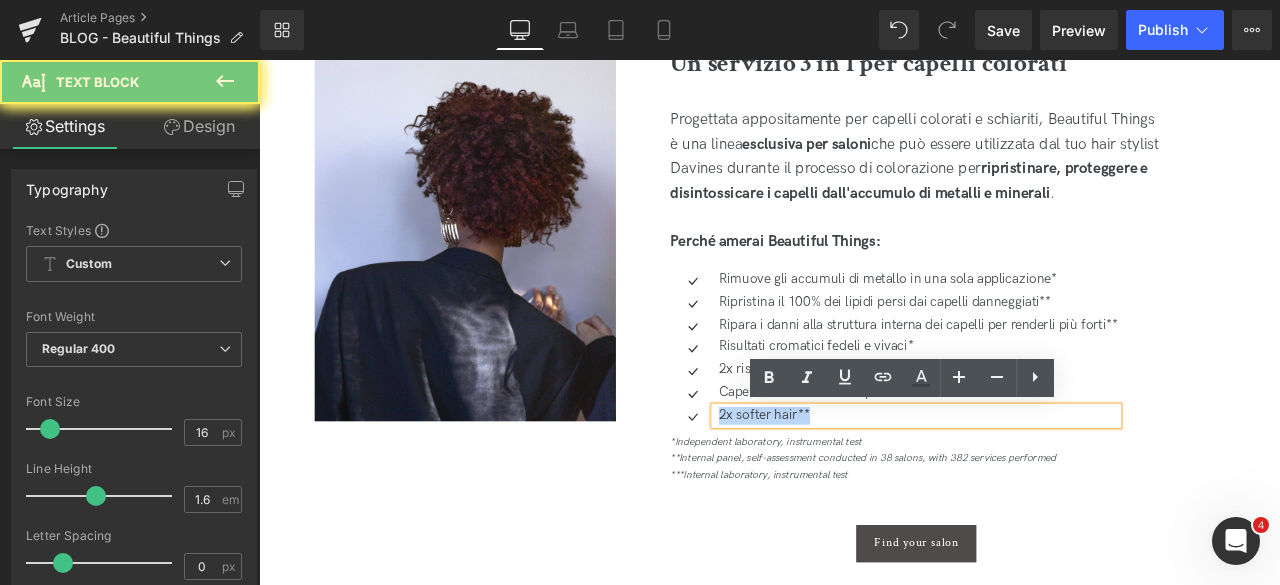 click on "2x softer hair**" at bounding box center (1040, 481) 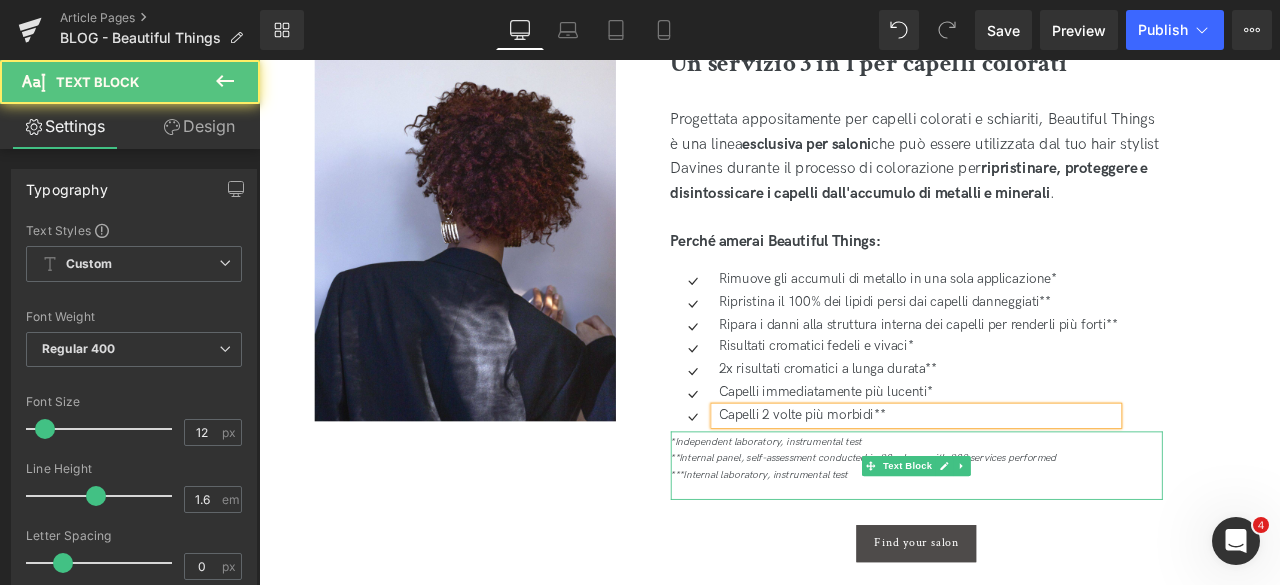 click on "**Internal panel, self-assessment conducted in 38 salons, with 382 services performed" at bounding box center (975, 531) 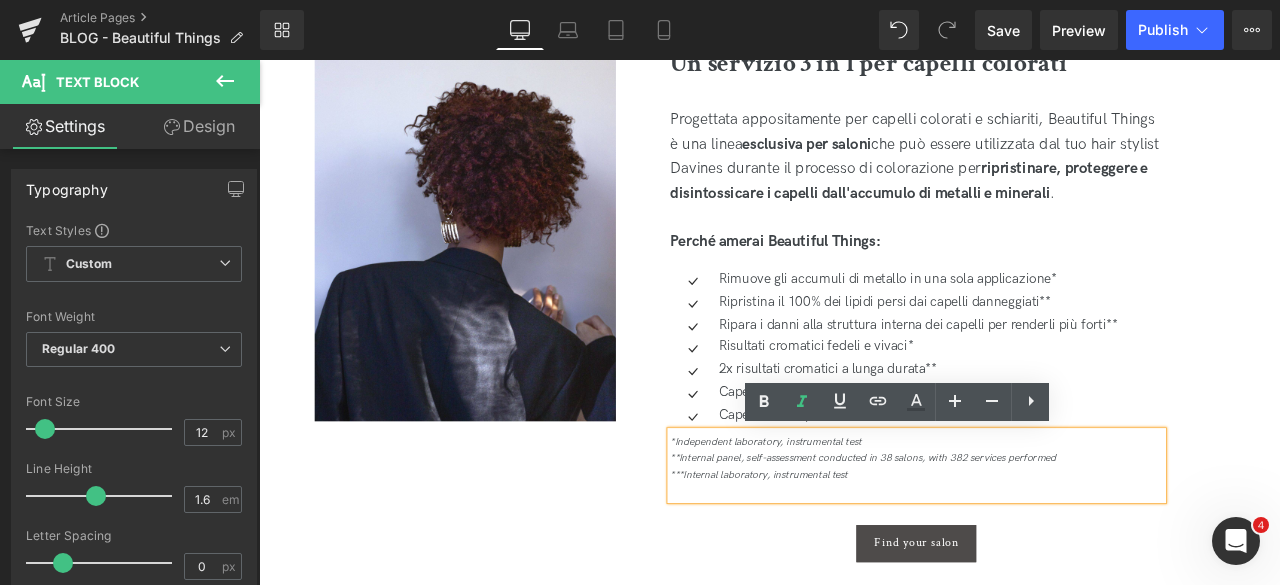 drag, startPoint x: 966, startPoint y: 556, endPoint x: 697, endPoint y: 505, distance: 273.7919 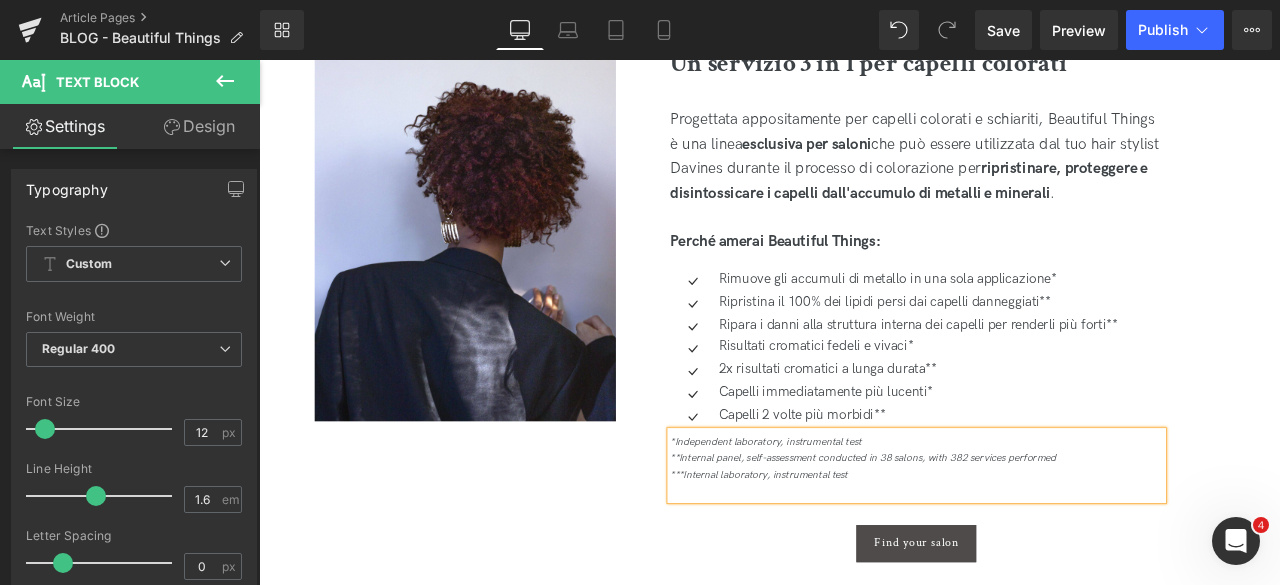 click on "***Internal laboratory, instrumental test" at bounding box center (1038, 551) 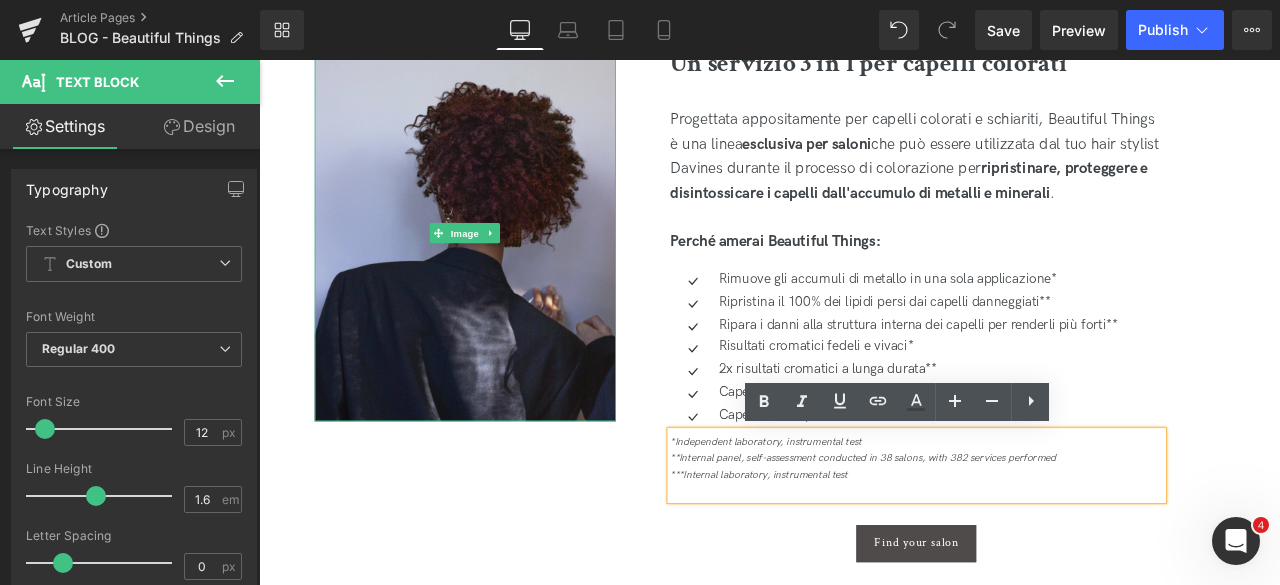 drag, startPoint x: 962, startPoint y: 557, endPoint x: 570, endPoint y: 468, distance: 401.97638 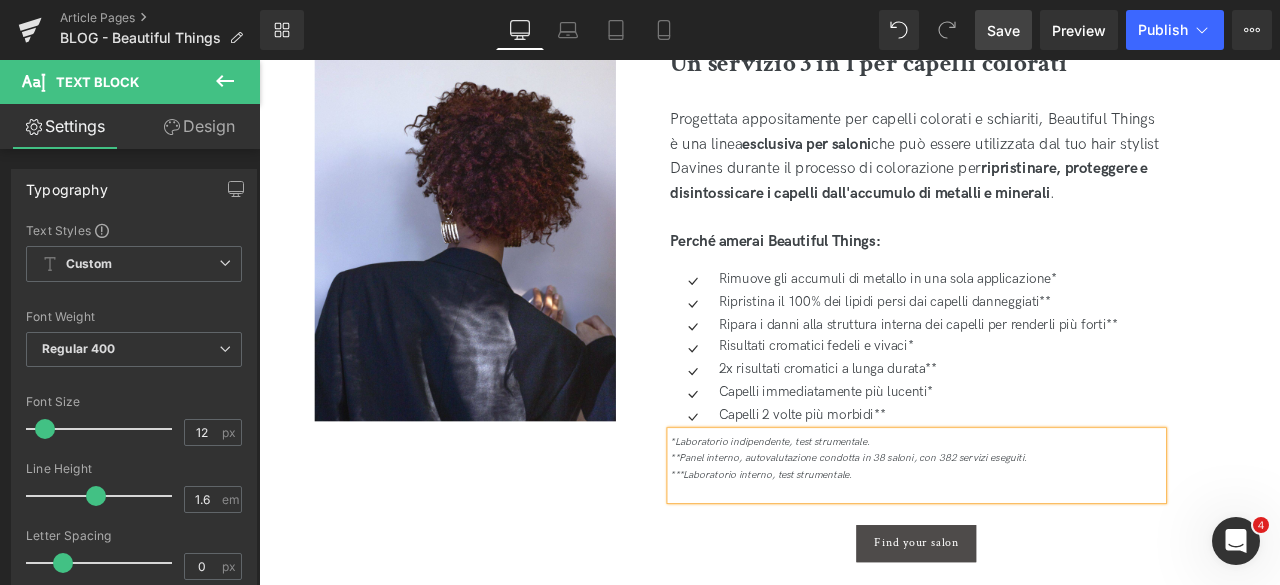 click on "Save" at bounding box center [1003, 30] 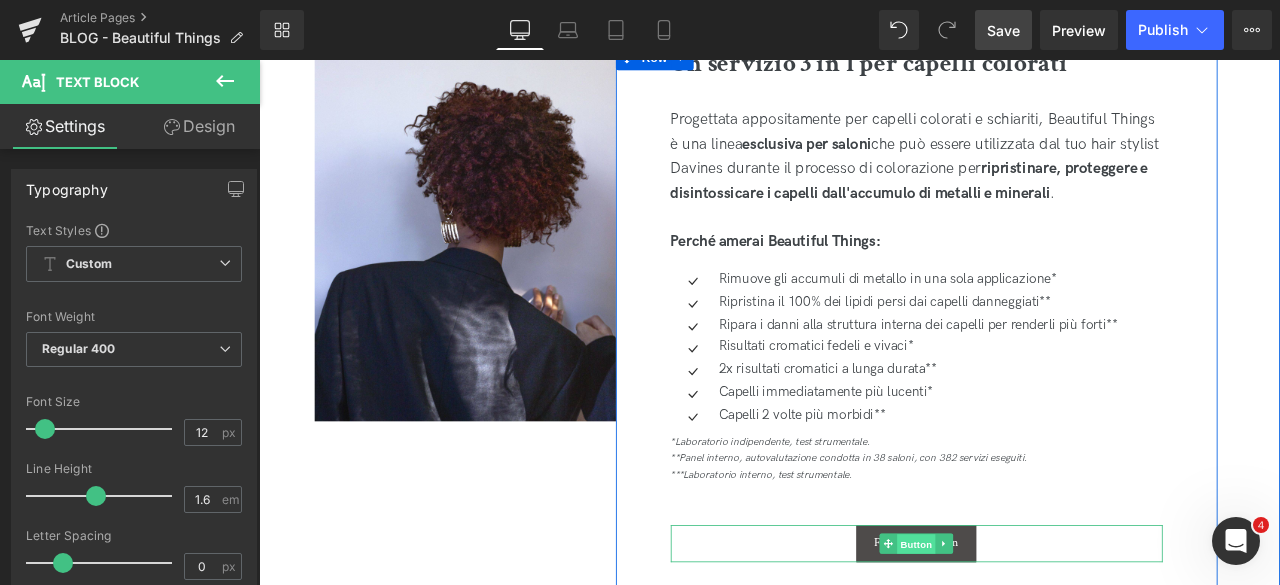 click on "Button" at bounding box center [1039, 634] 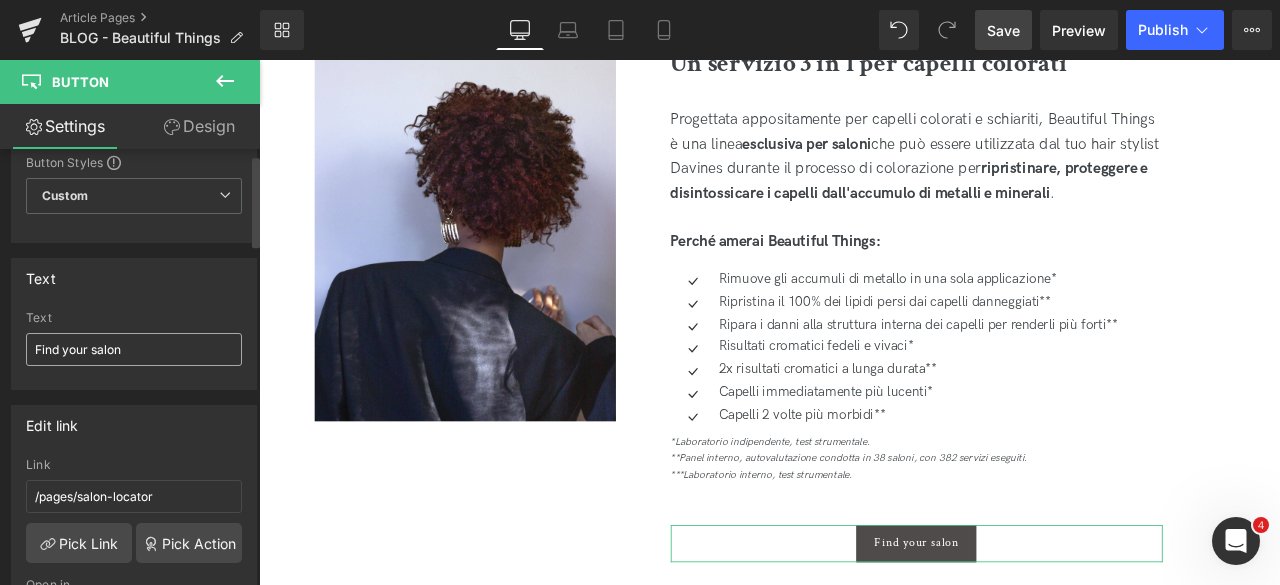 scroll, scrollTop: 100, scrollLeft: 0, axis: vertical 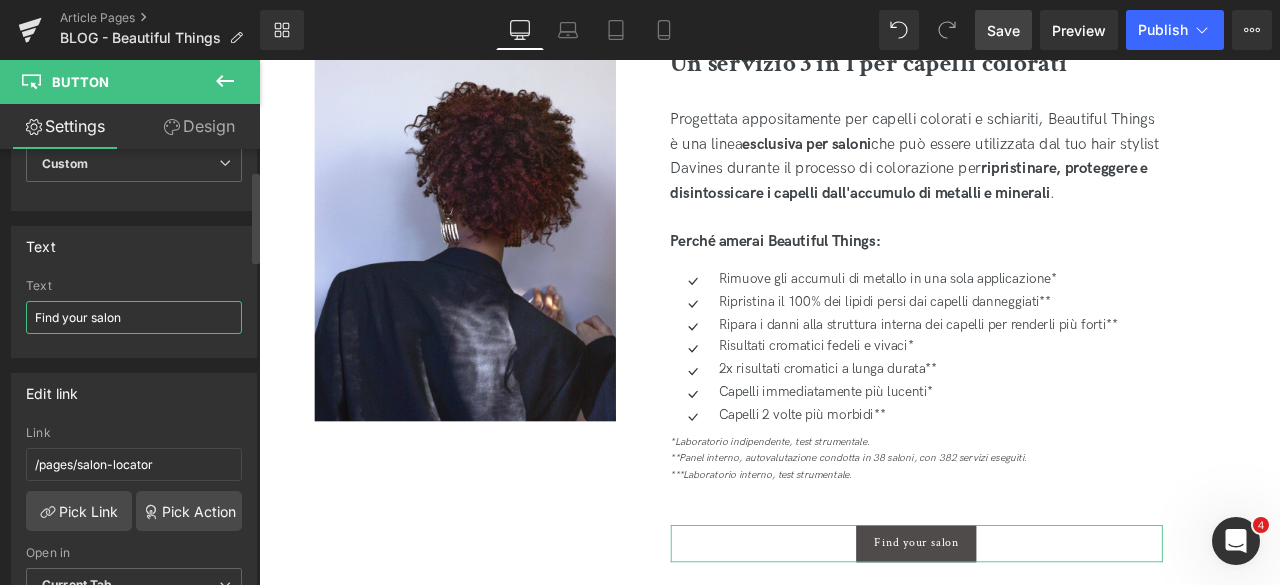 drag, startPoint x: 168, startPoint y: 307, endPoint x: 0, endPoint y: 316, distance: 168.2409 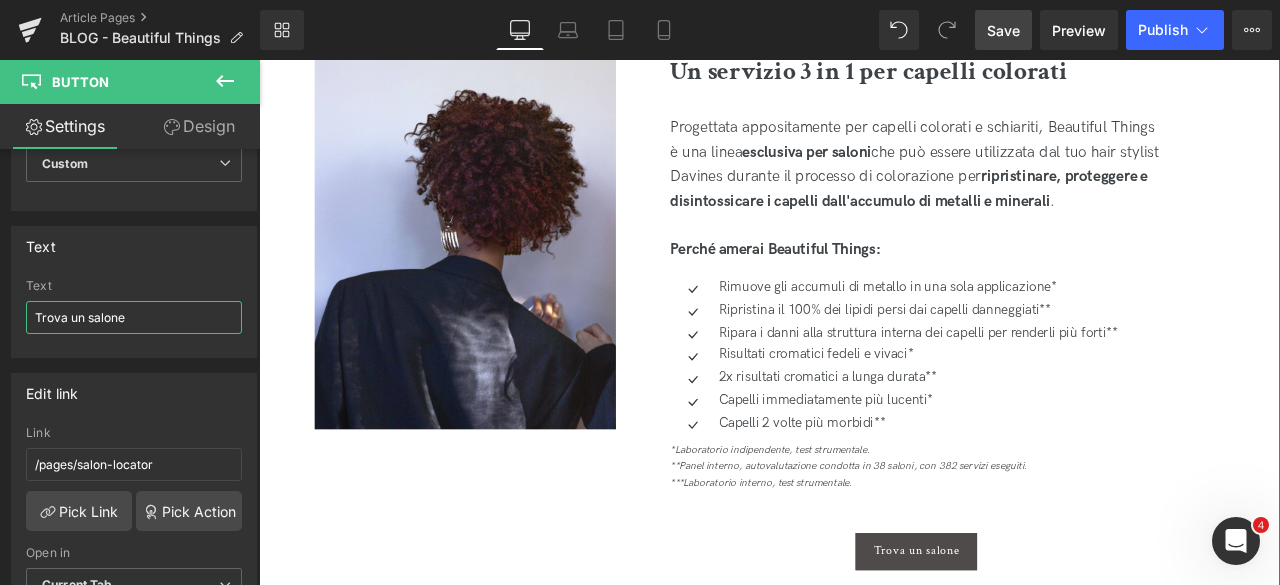 scroll, scrollTop: 900, scrollLeft: 0, axis: vertical 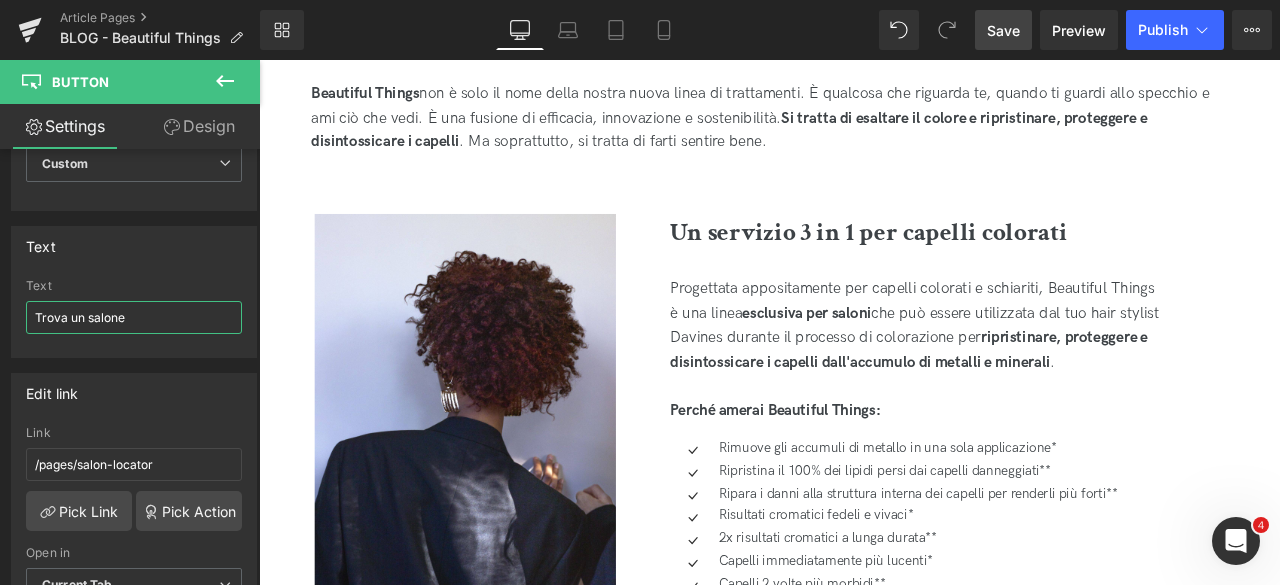 type on "Trova un salone" 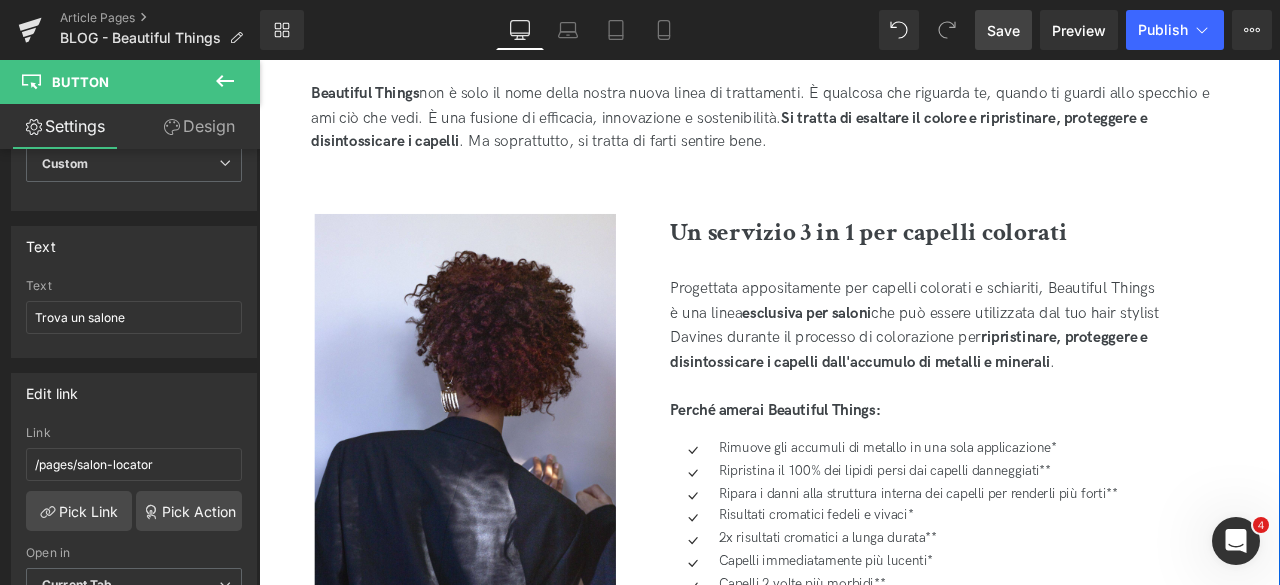click on "Beautiful Things: trattamento disintossicante per capelli colorati Heading         Ripristina la salute dei tuoi capelli e ottieni un colore e una lucentezza di livello superiore con Beautiful Things, il nuovo servizio ristrutturante e detox sviluppato appositamente per capelli colorati e schiariti. Text Block         Celebrare ciò che ti fa stare bene Heading         Beautiful Things  non è solo il nome della nostra nuova linea di trattamenti. È qualcosa che riguarda te, quando ti guardi allo specchio e ami ciò che vedi. È una fusione di efficacia, innovazione e sostenibilità.  Si tratta di esaltare il colore e ripristinare, proteggere e disintossicare i capelli . Ma soprattutto, si tratta di farti sentire bene. Text Block         Image         Un servizio 3 in 1 per capelli colorati Heading         Progettata appositamente per capelli colorati e schiariti, Beautiful Things è una linea  esclusiva per saloni ripristinare, proteggere e disintossicare i capelli dall'accumulo di metalli e minerali ." at bounding box center [864, 1926] 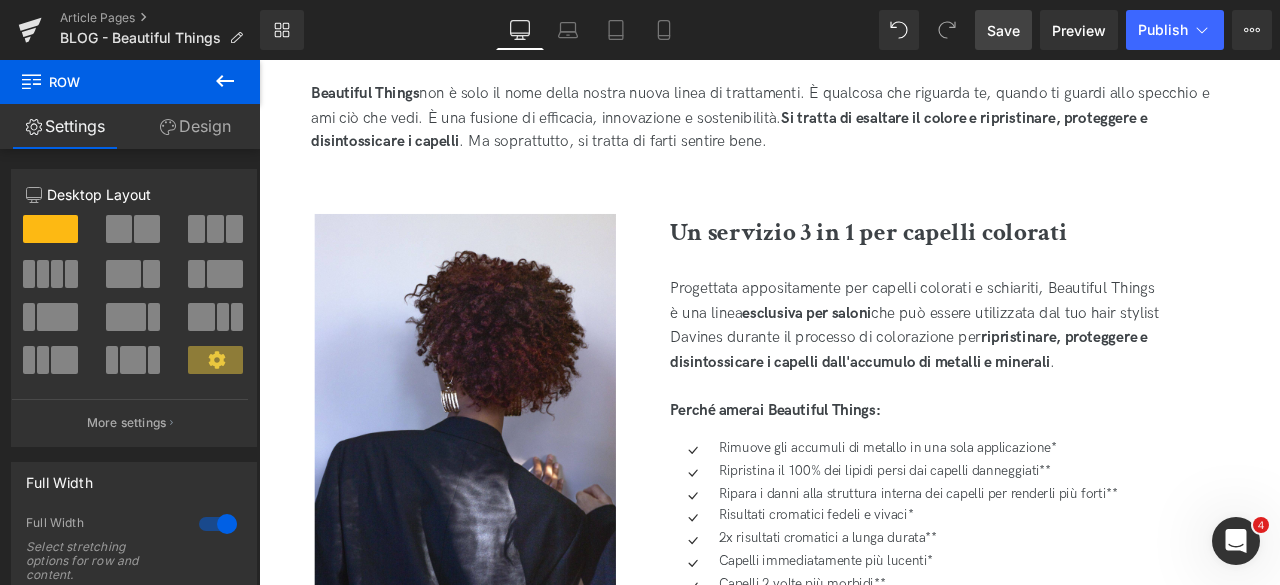 click on "Save" at bounding box center [1003, 30] 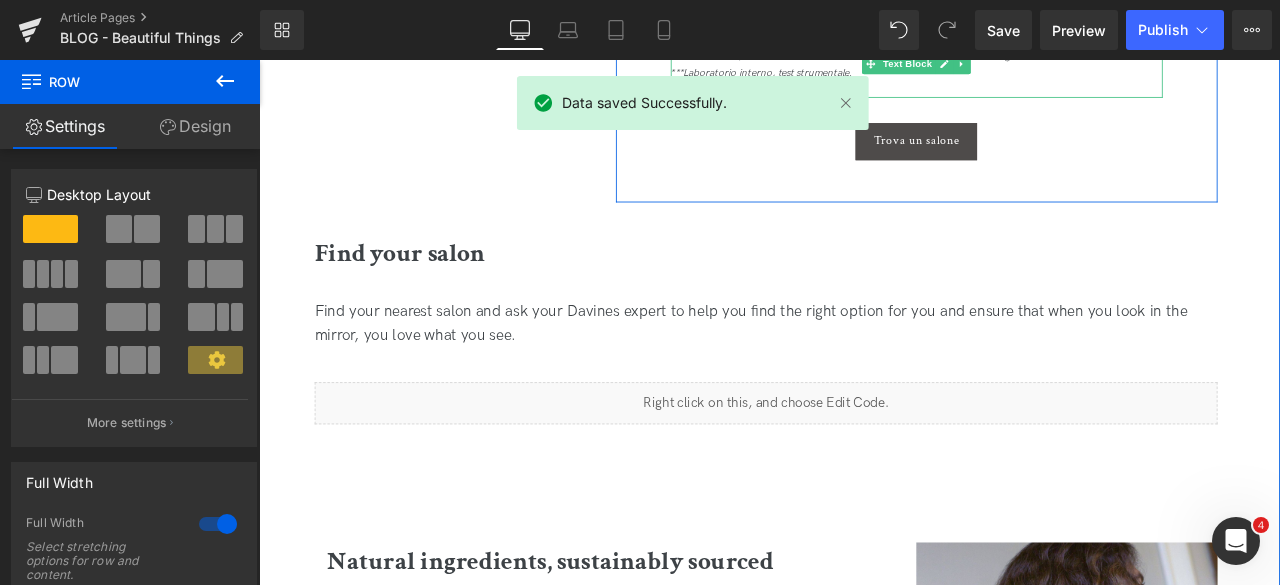 scroll, scrollTop: 1600, scrollLeft: 0, axis: vertical 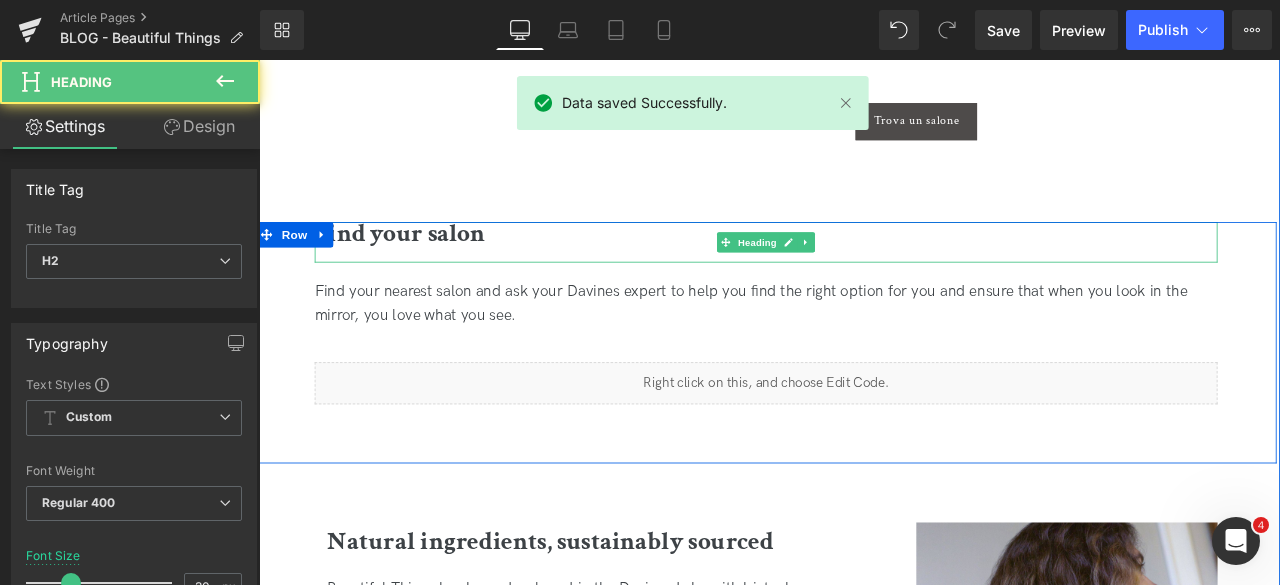 click on "Find your salon" at bounding box center (860, 266) 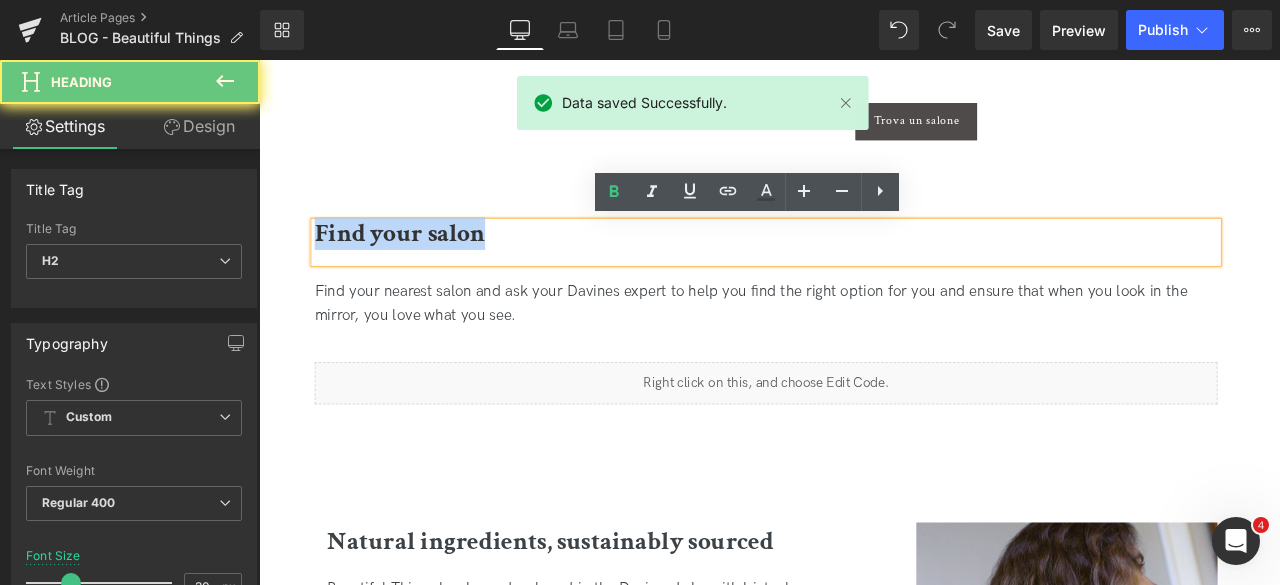drag, startPoint x: 535, startPoint y: 265, endPoint x: 310, endPoint y: 265, distance: 225 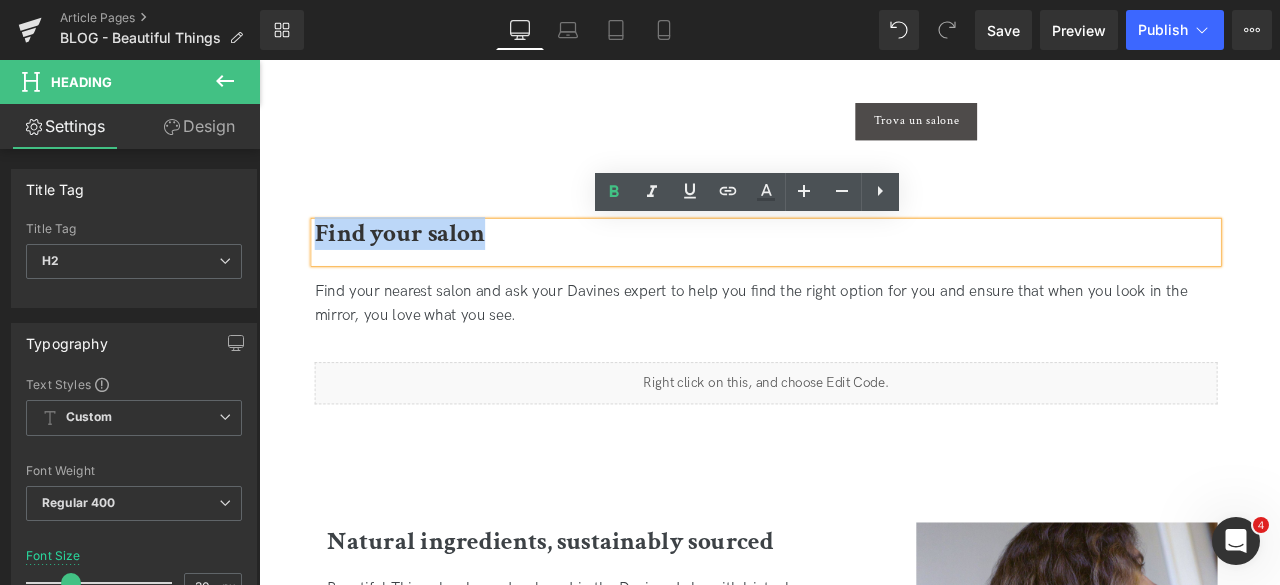 type 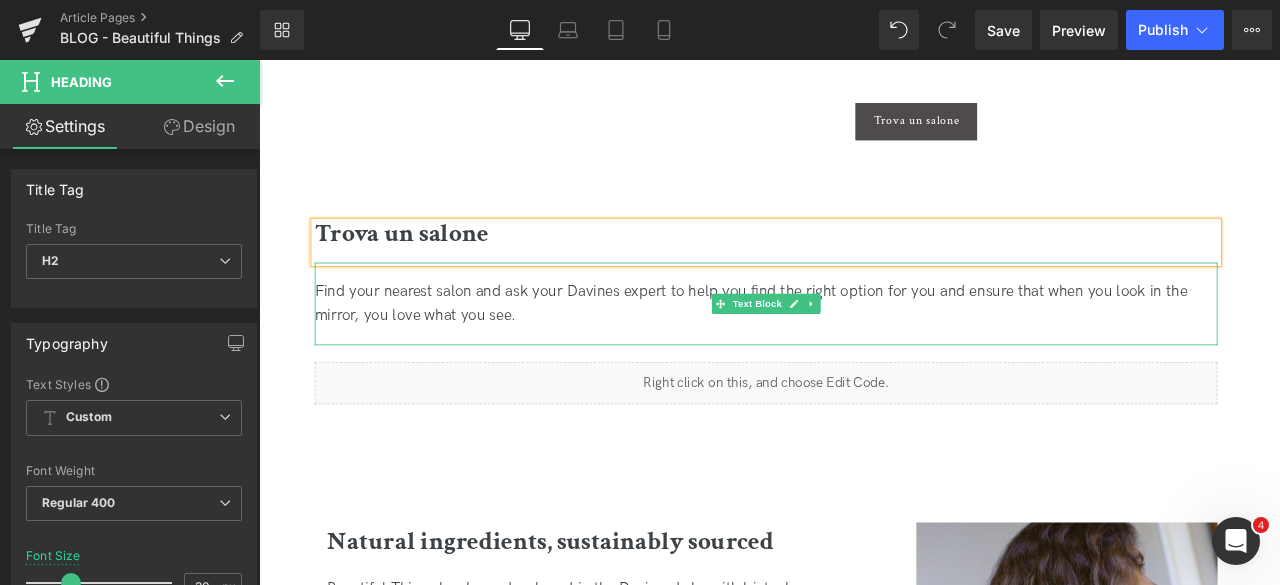 click on "Find your nearest salon and ask your Davines expert to help you find the right option for you and ensure that when you look in the mirror, you love what you see." at bounding box center (860, 349) 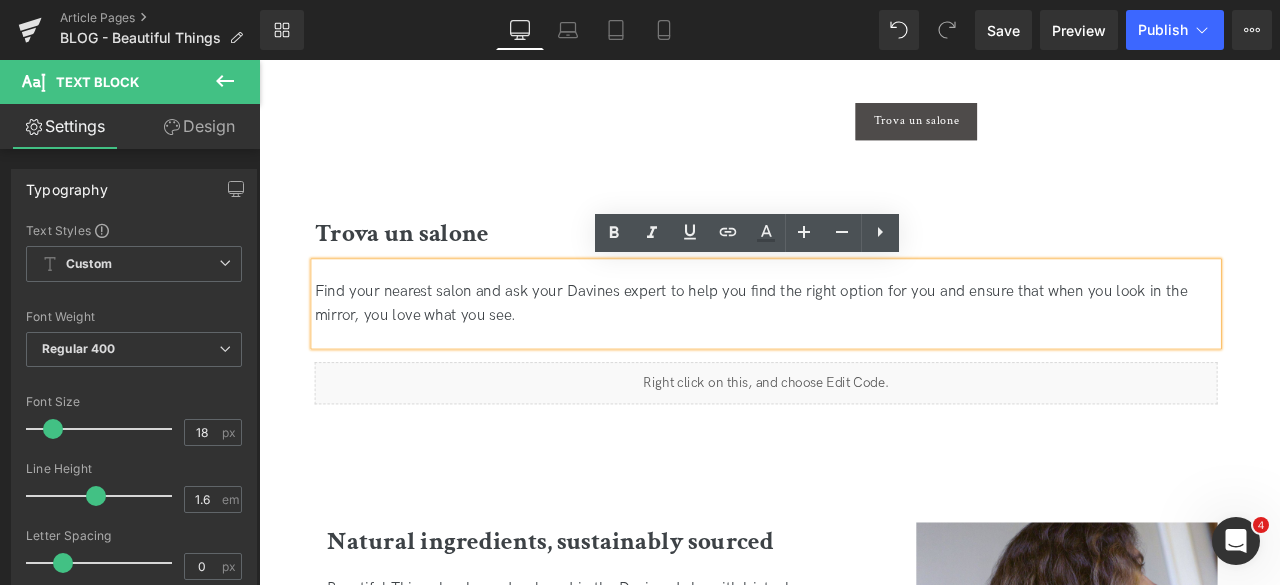 drag, startPoint x: 586, startPoint y: 379, endPoint x: 315, endPoint y: 335, distance: 274.5487 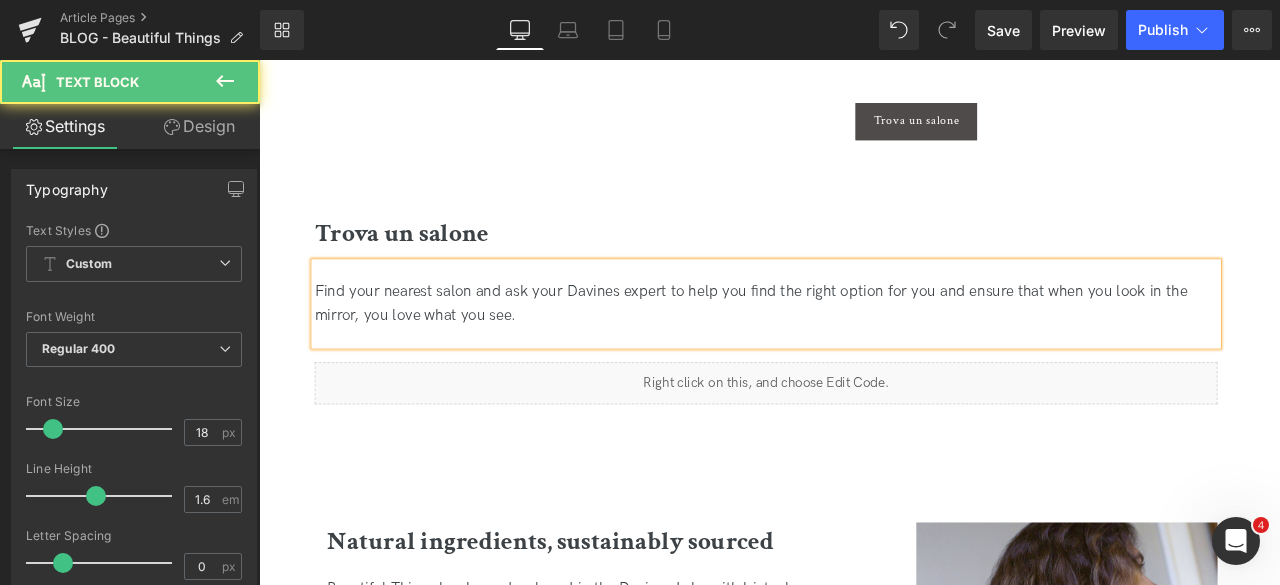 click on "Find your nearest salon and ask your Davines expert to help you find the right option for you and ensure that when you look in the mirror, you love what you see." at bounding box center [860, 349] 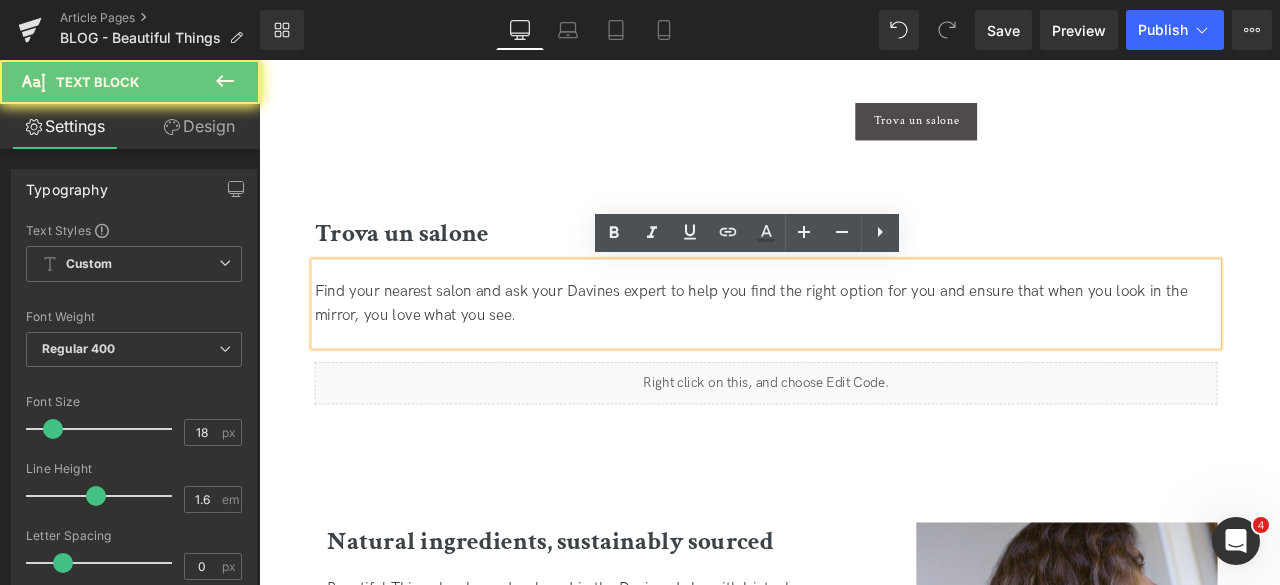 drag, startPoint x: 599, startPoint y: 367, endPoint x: 342, endPoint y: 323, distance: 260.73932 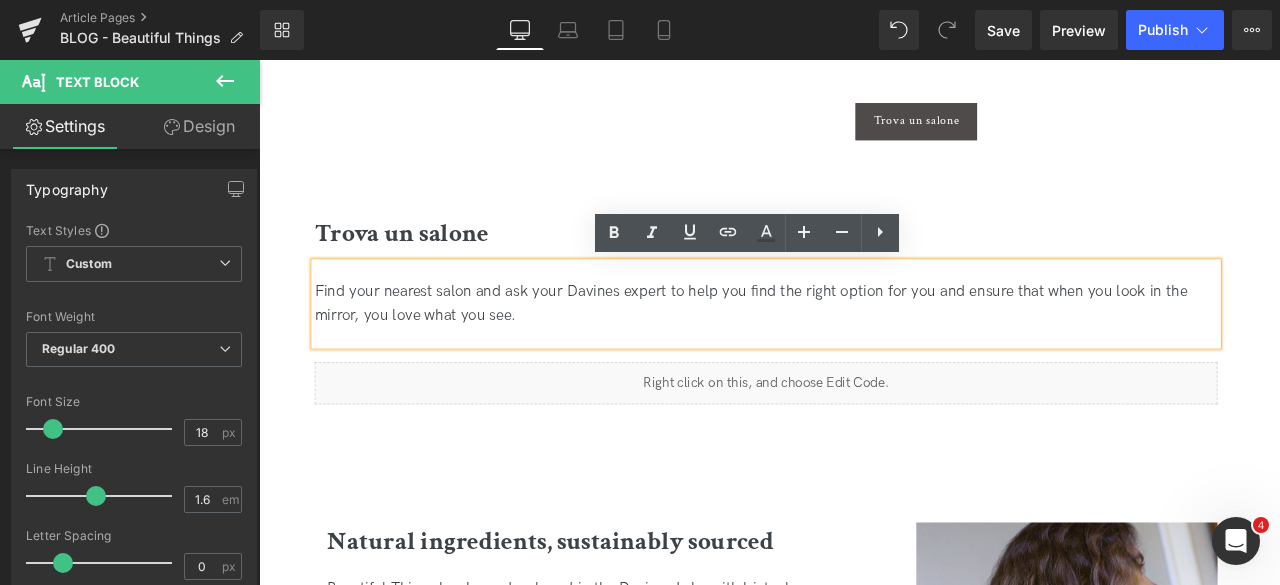 click on "Find your nearest salon and ask your Davines expert to help you find the right option for you and ensure that when you look in the mirror, you love what you see." at bounding box center (860, 349) 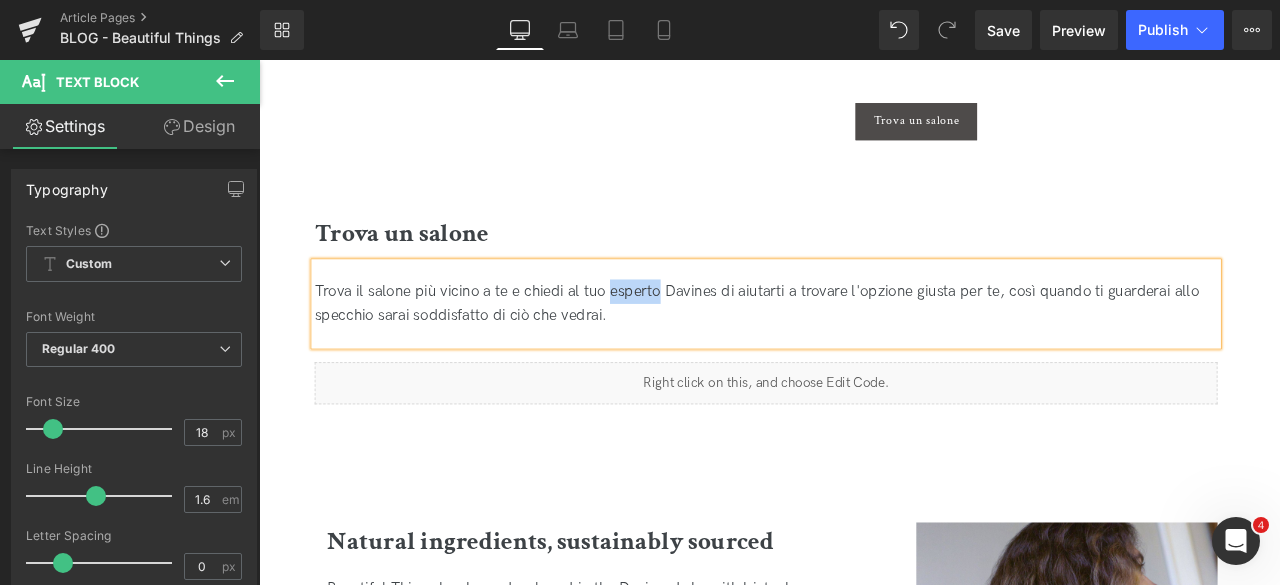 drag, startPoint x: 732, startPoint y: 335, endPoint x: 674, endPoint y: 326, distance: 58.694122 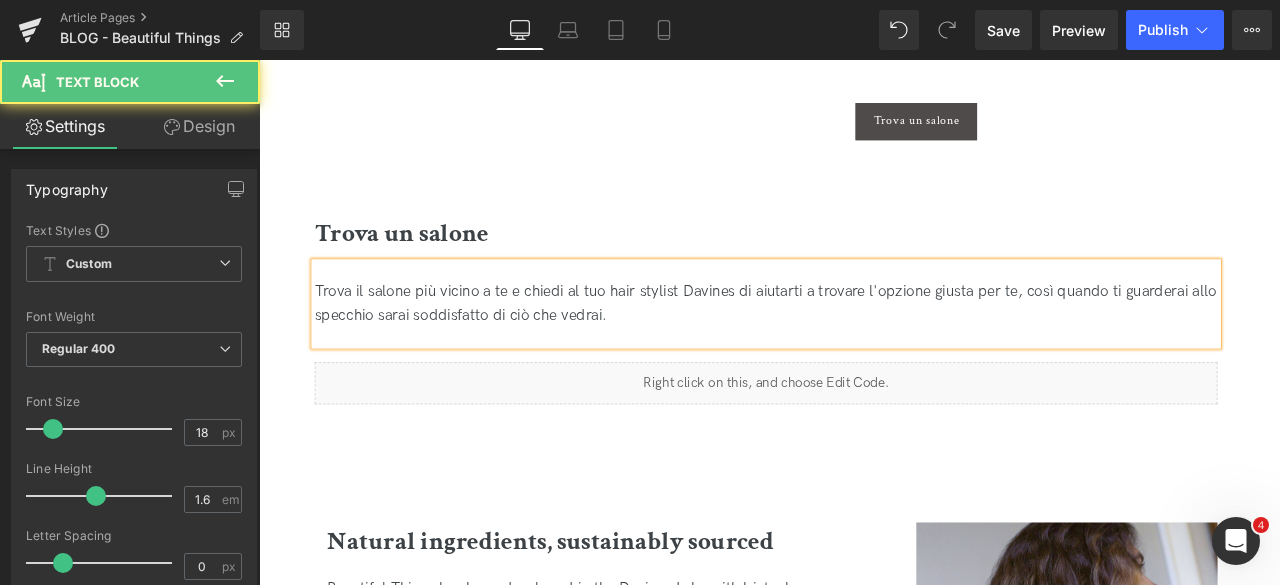 drag, startPoint x: 530, startPoint y: 359, endPoint x: 530, endPoint y: 371, distance: 12 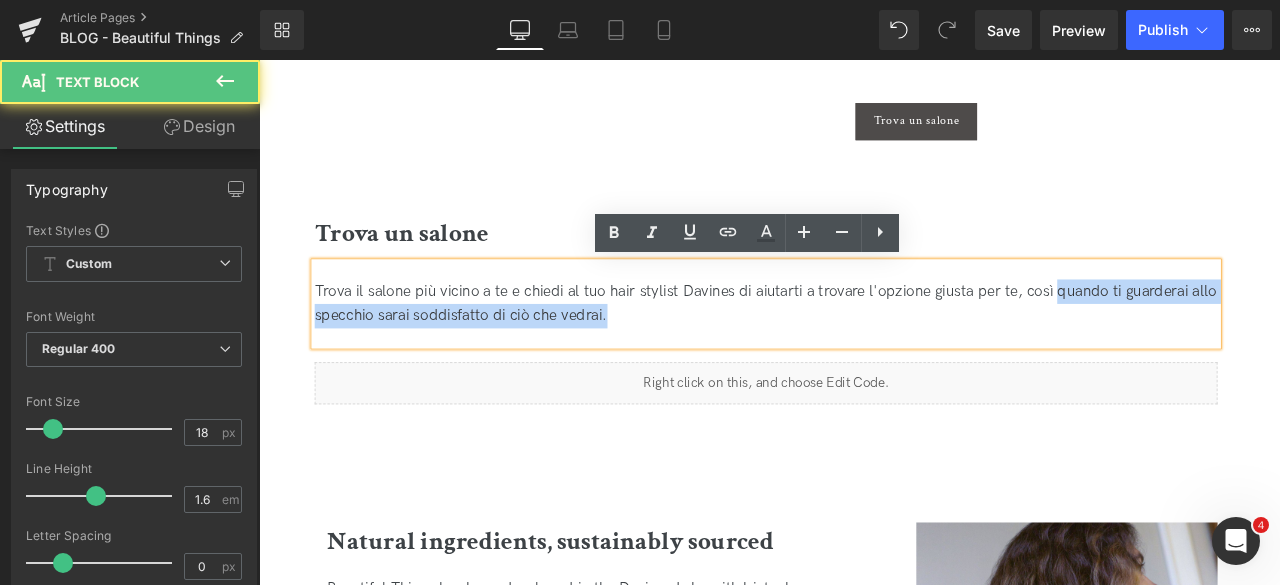 drag, startPoint x: 1205, startPoint y: 336, endPoint x: 1207, endPoint y: 367, distance: 31.06445 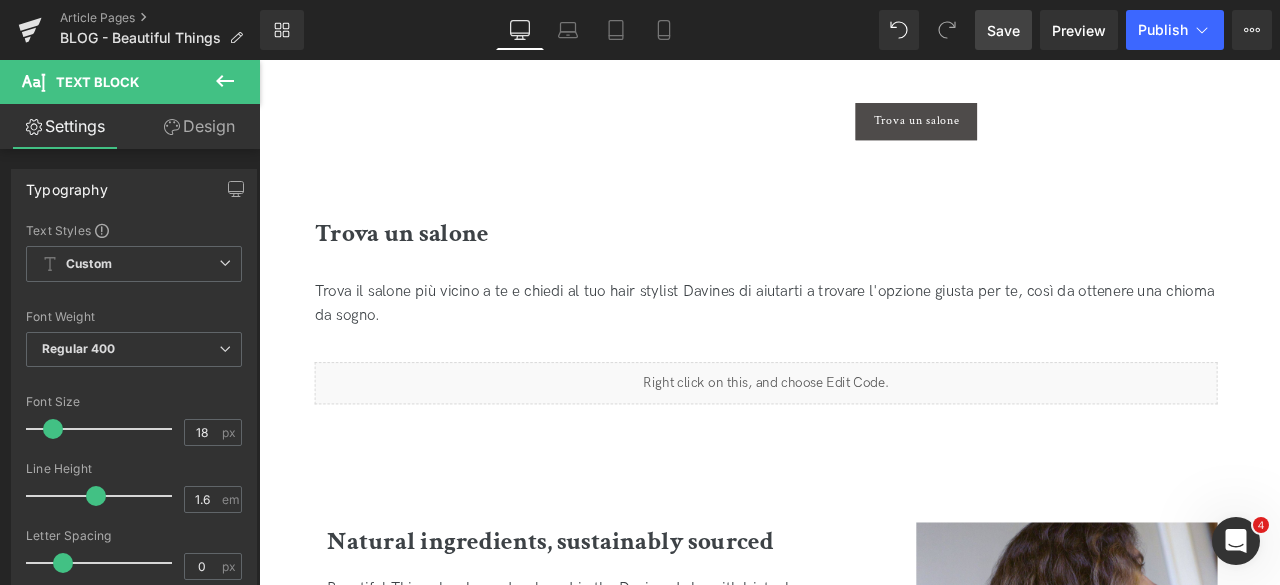 click on "Save" at bounding box center (1003, 30) 